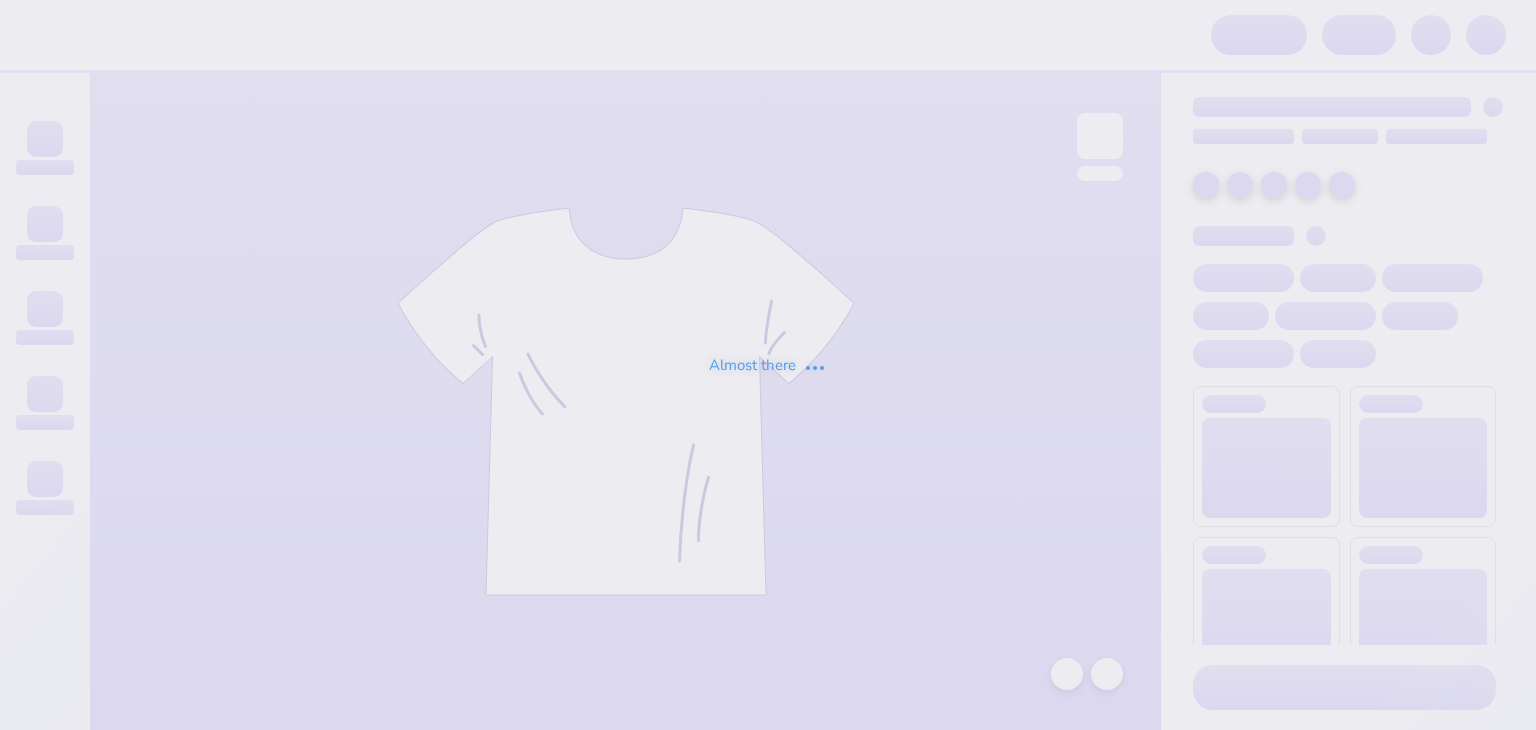 scroll, scrollTop: 0, scrollLeft: 0, axis: both 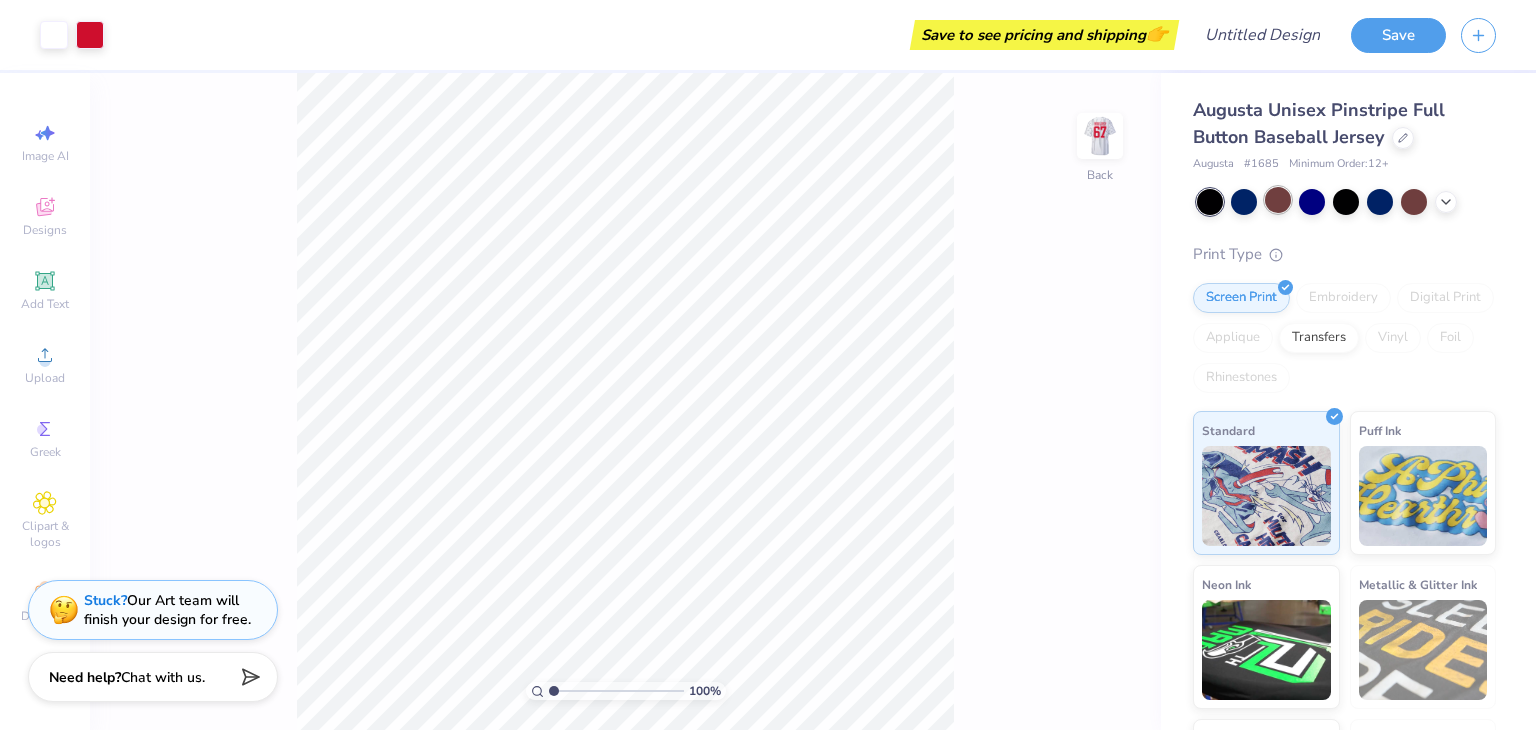 click at bounding box center [1278, 200] 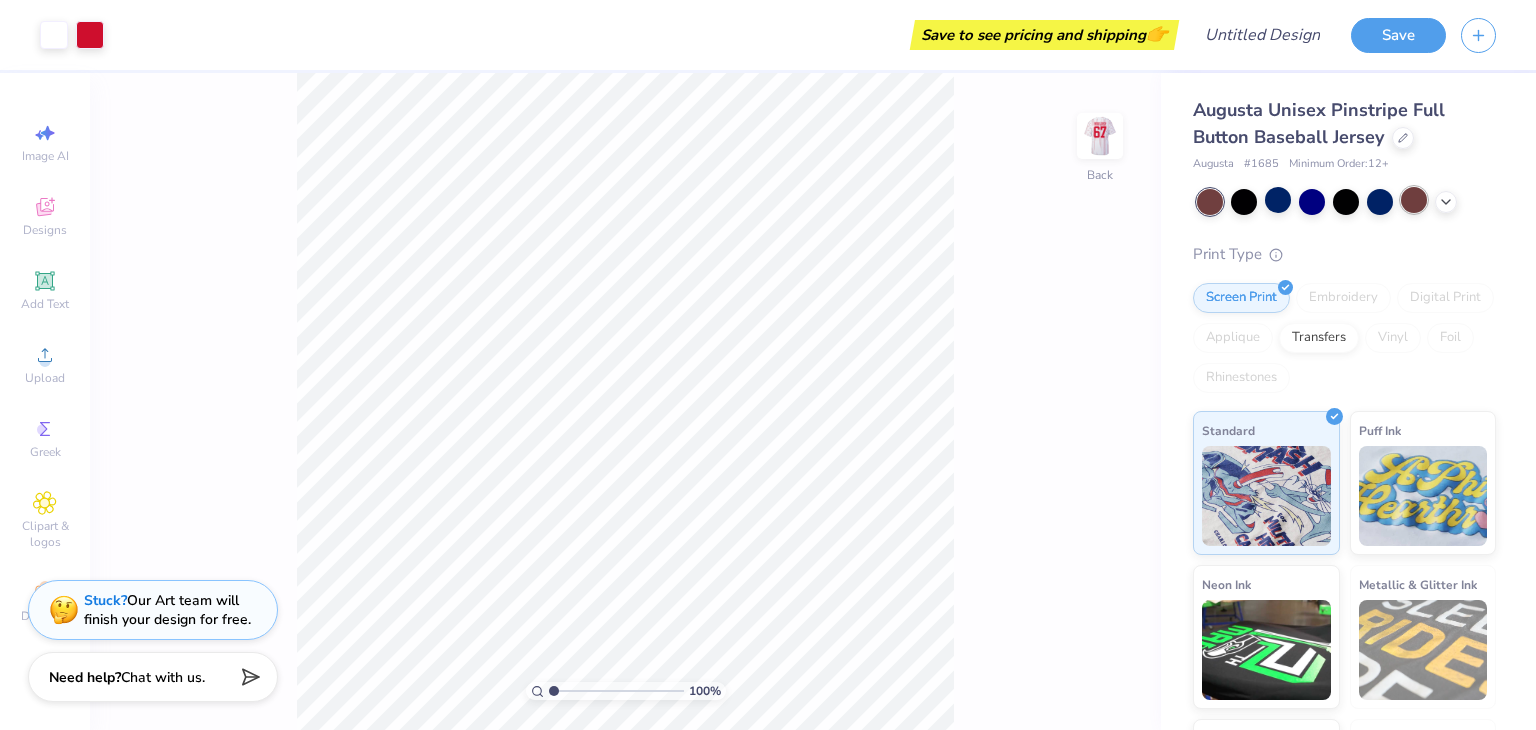 click at bounding box center [1414, 200] 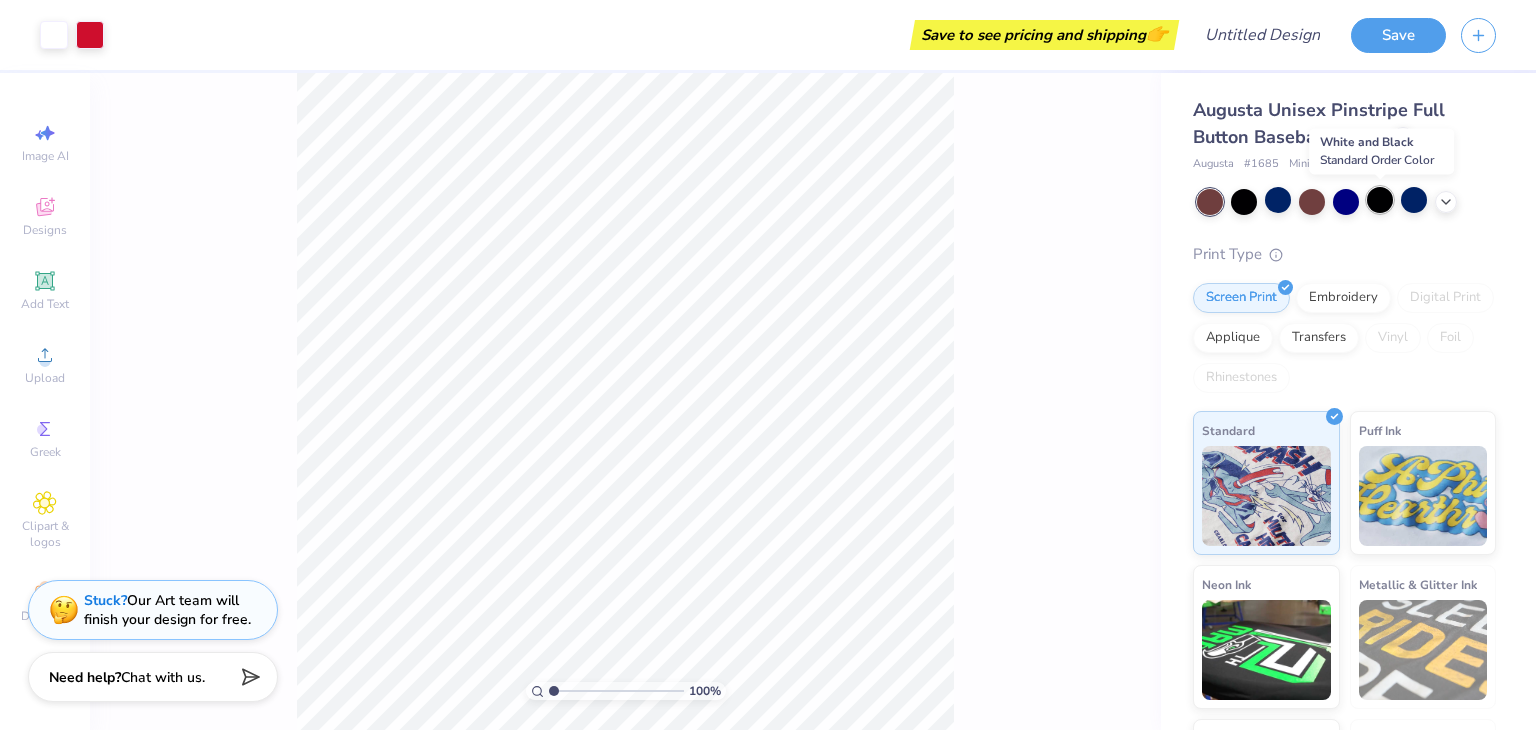 click at bounding box center [1380, 200] 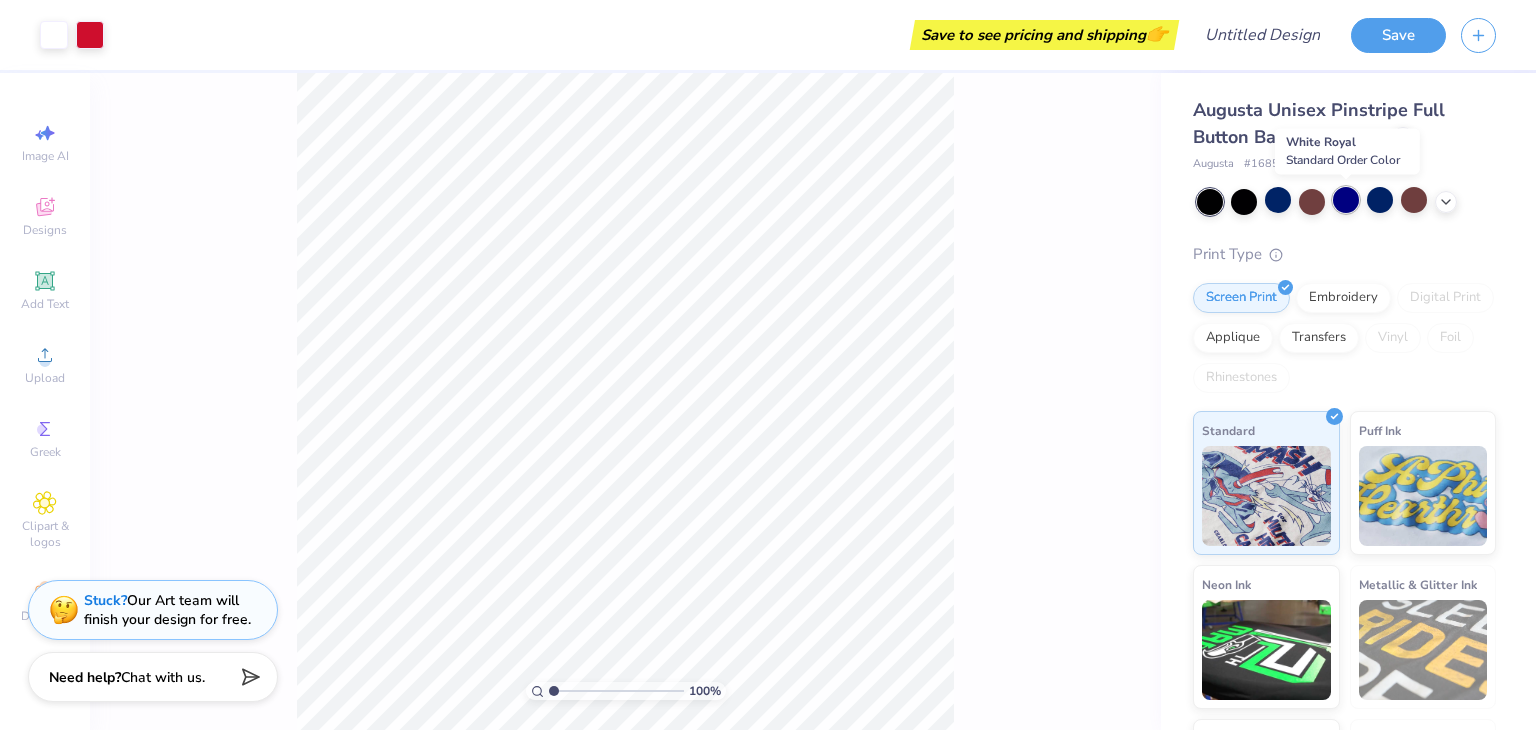 click at bounding box center (1346, 200) 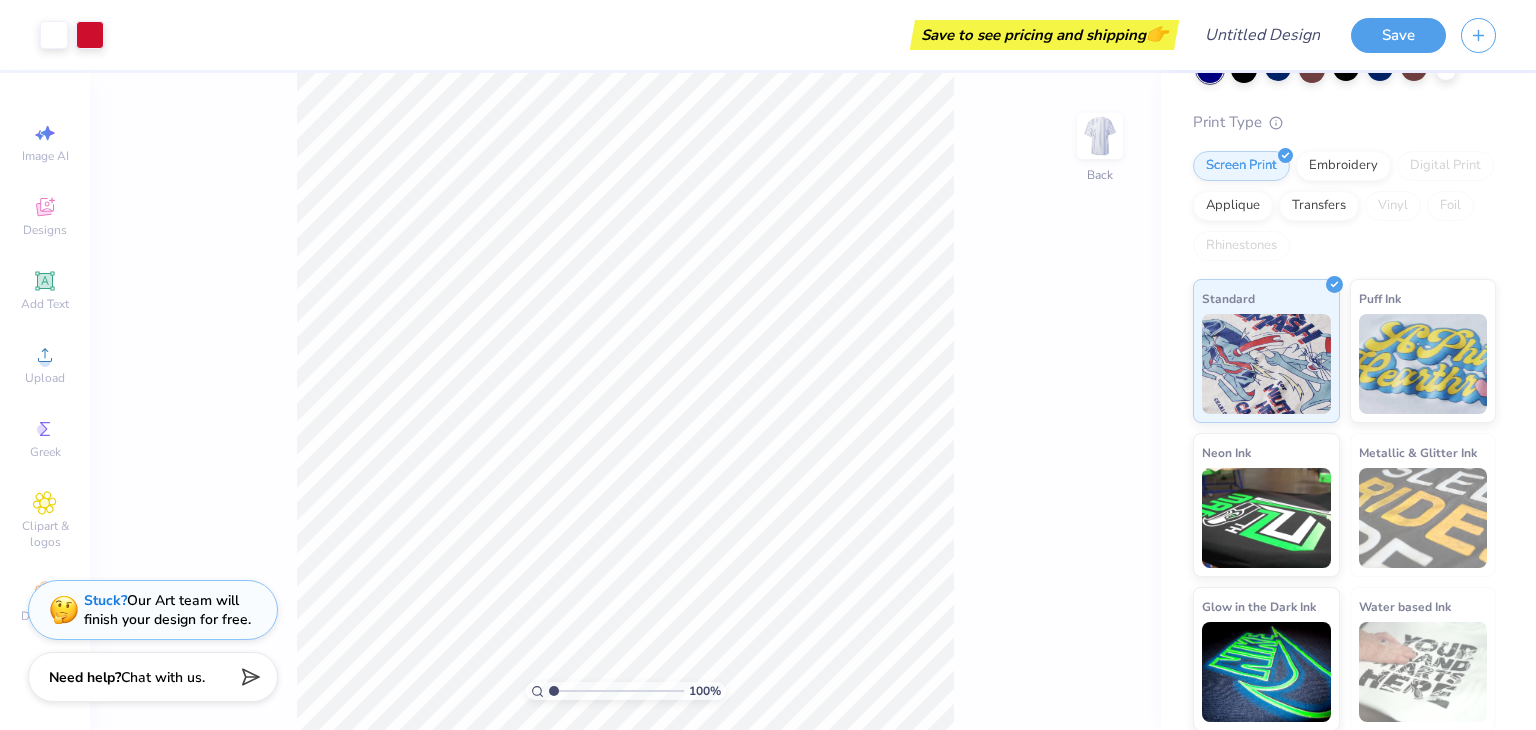 scroll, scrollTop: 0, scrollLeft: 0, axis: both 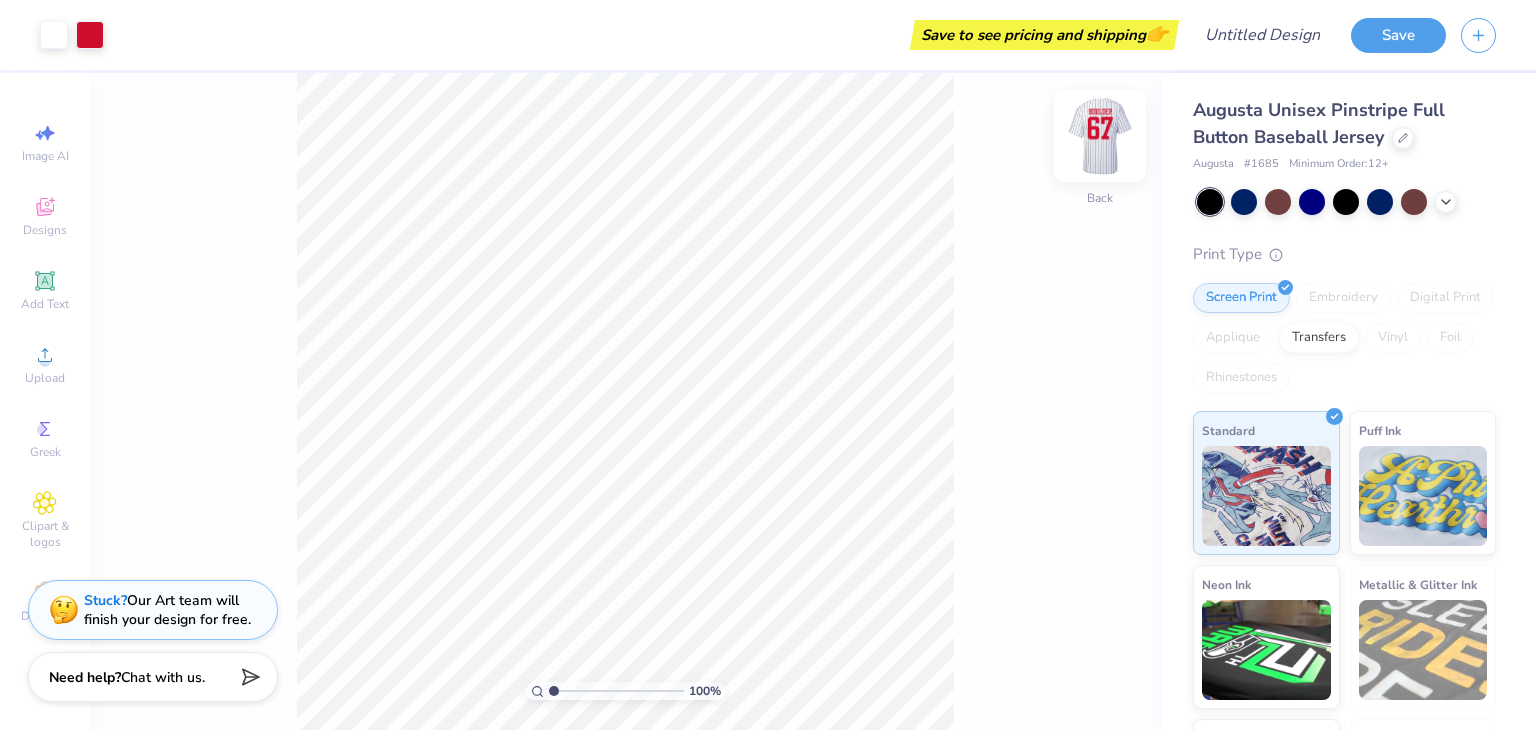click at bounding box center [1100, 136] 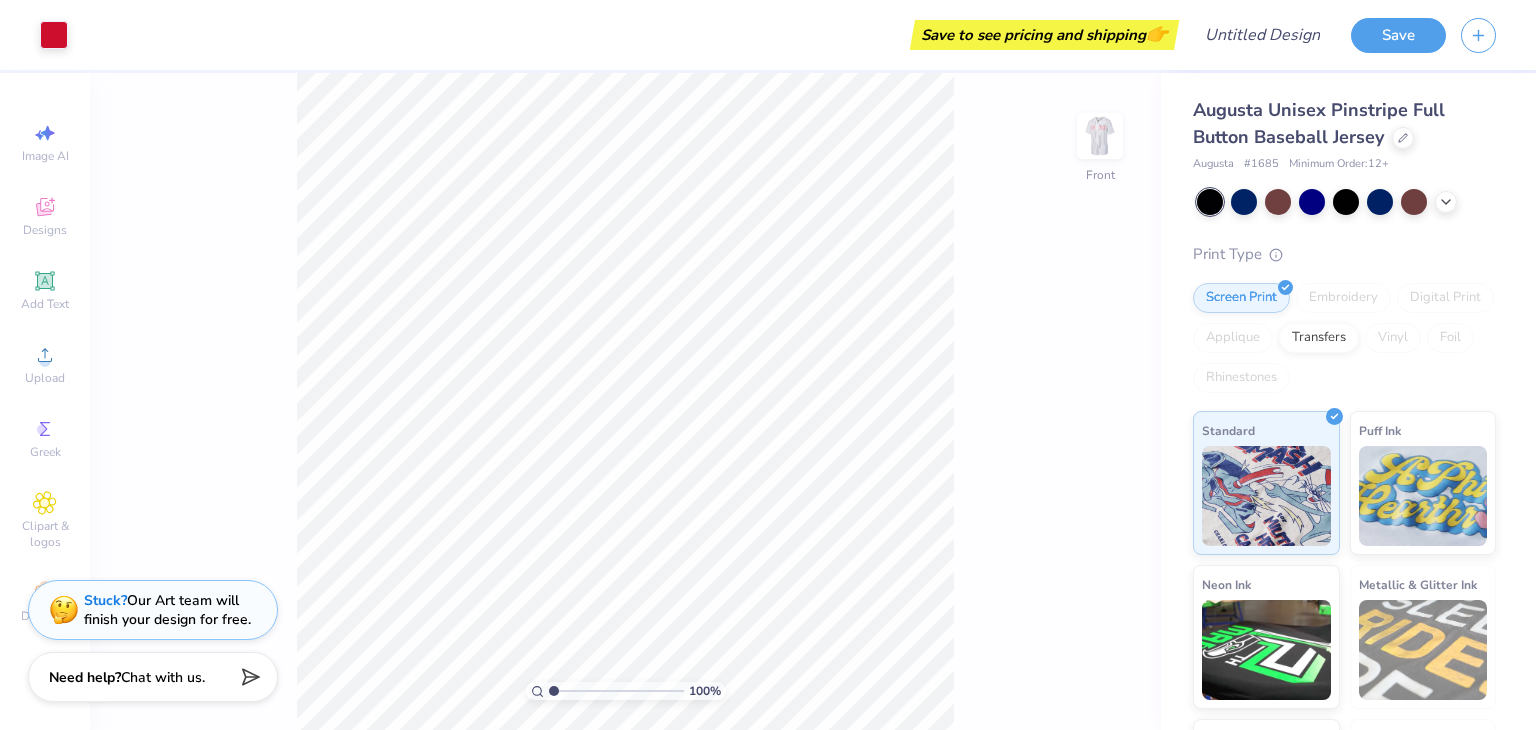 click at bounding box center (1100, 136) 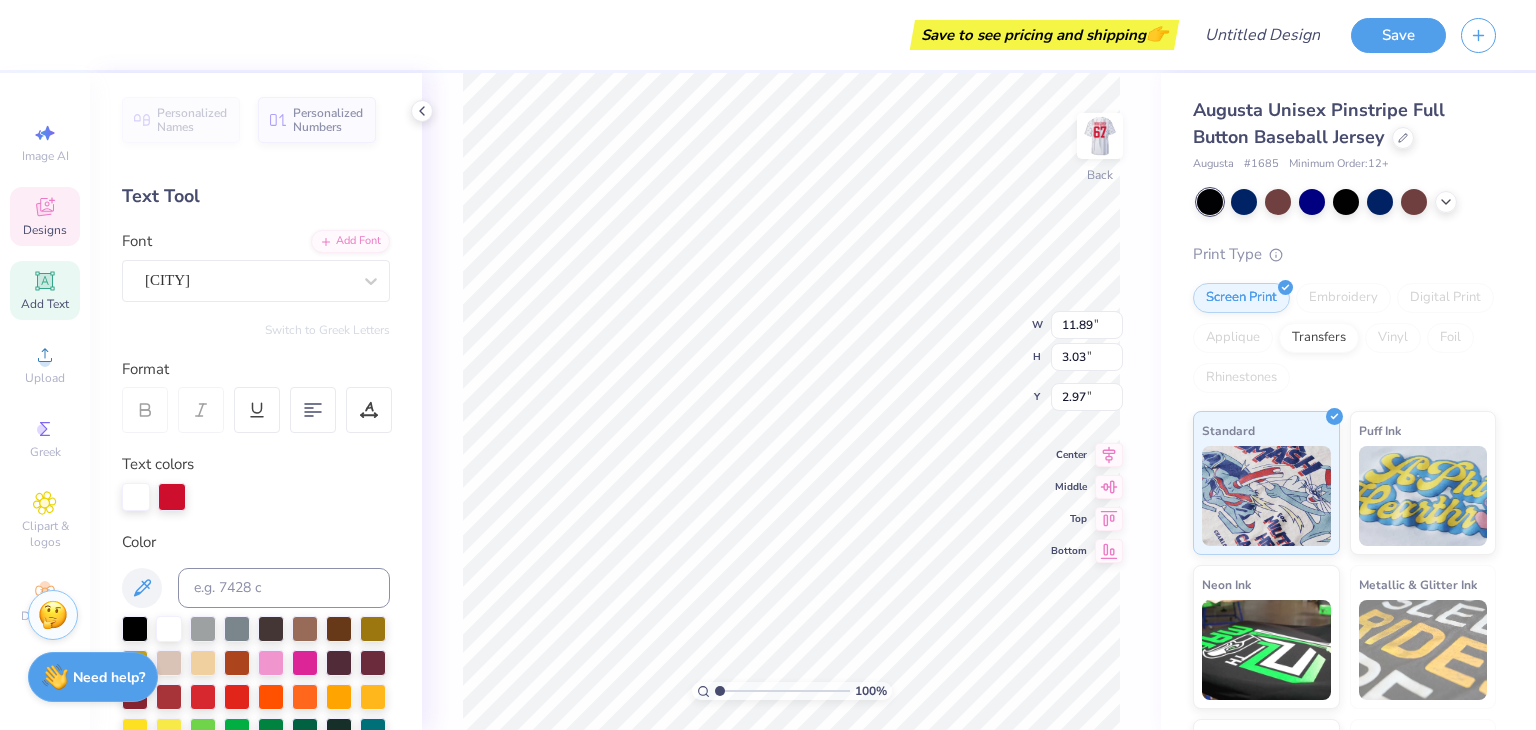 scroll, scrollTop: 16, scrollLeft: 2, axis: both 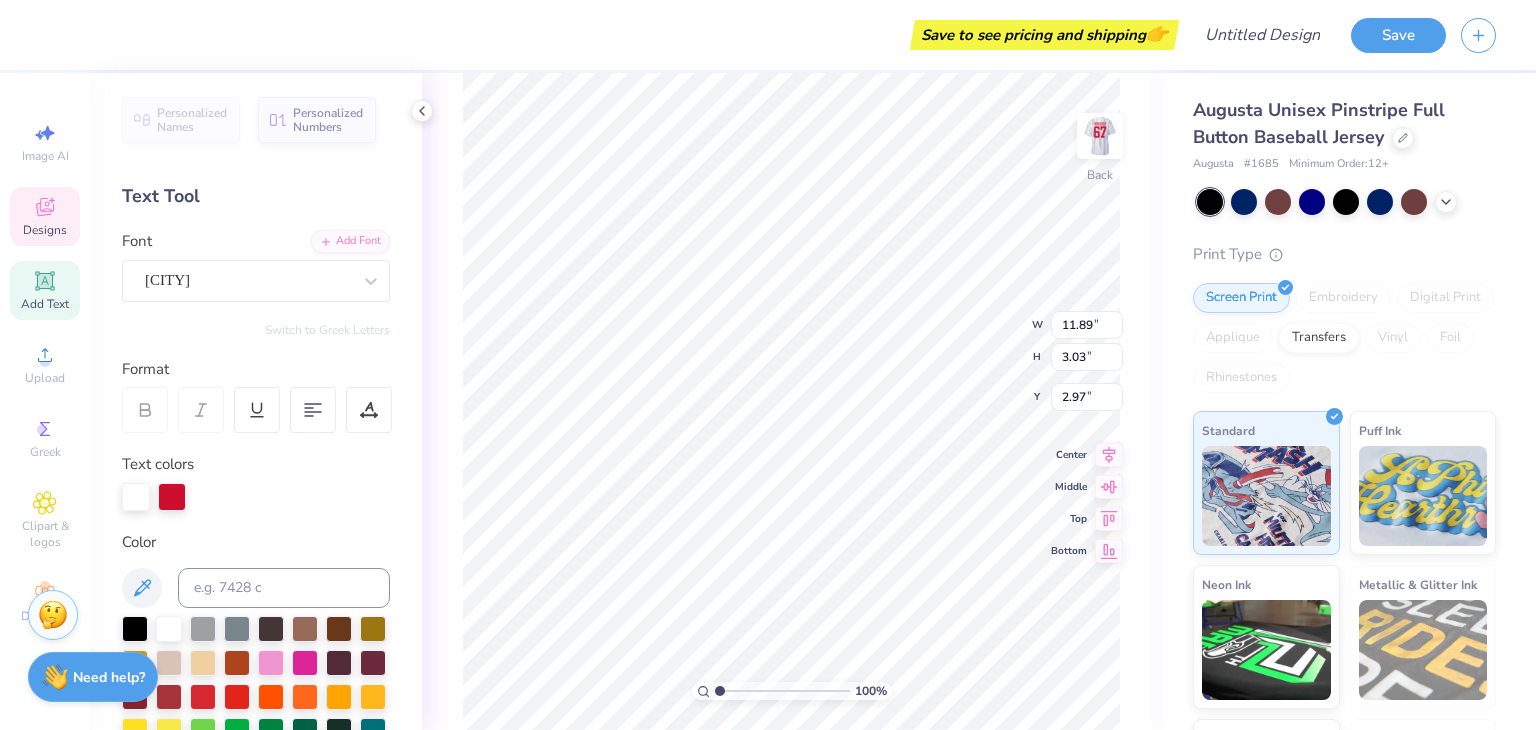 type on "CHI    OMEGA" 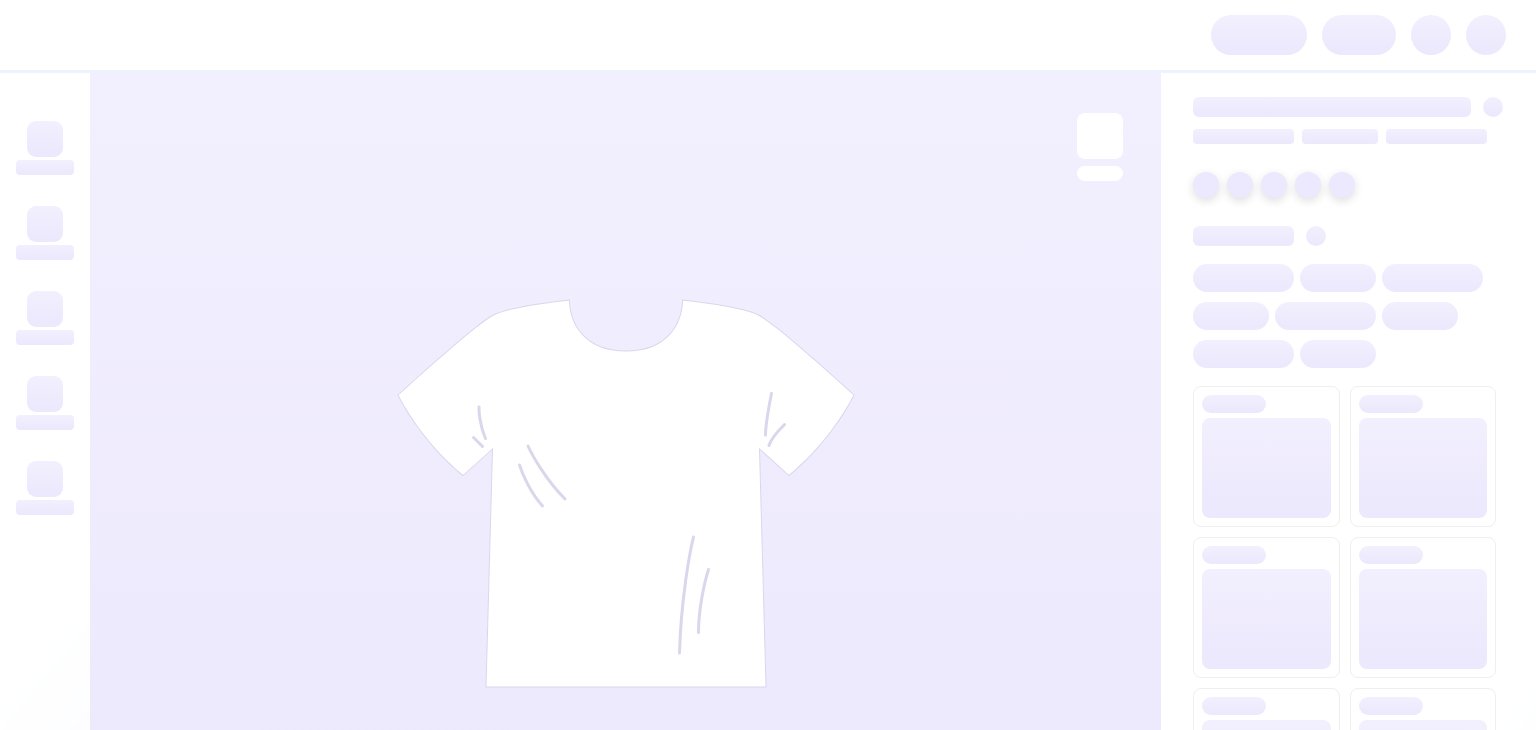 scroll, scrollTop: 0, scrollLeft: 0, axis: both 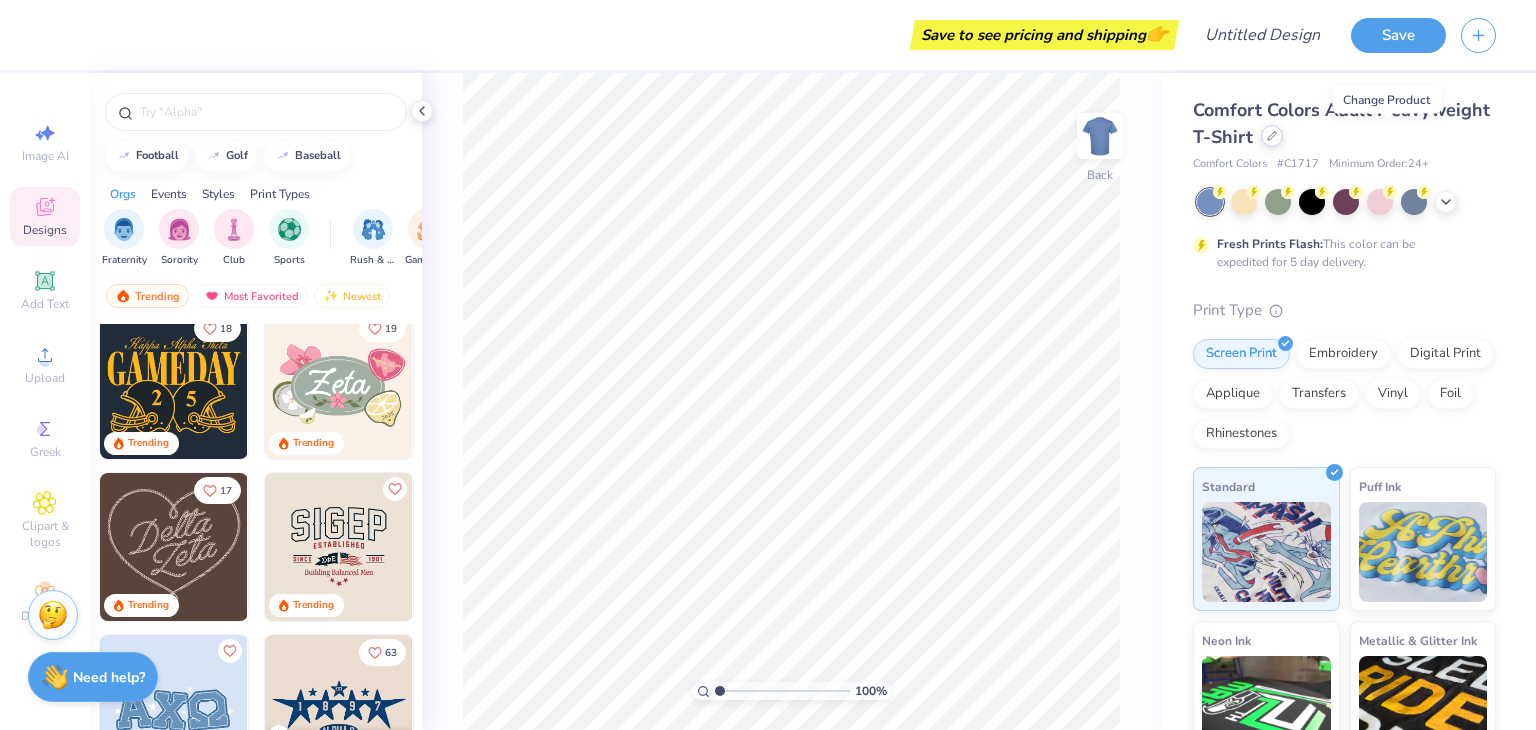 click 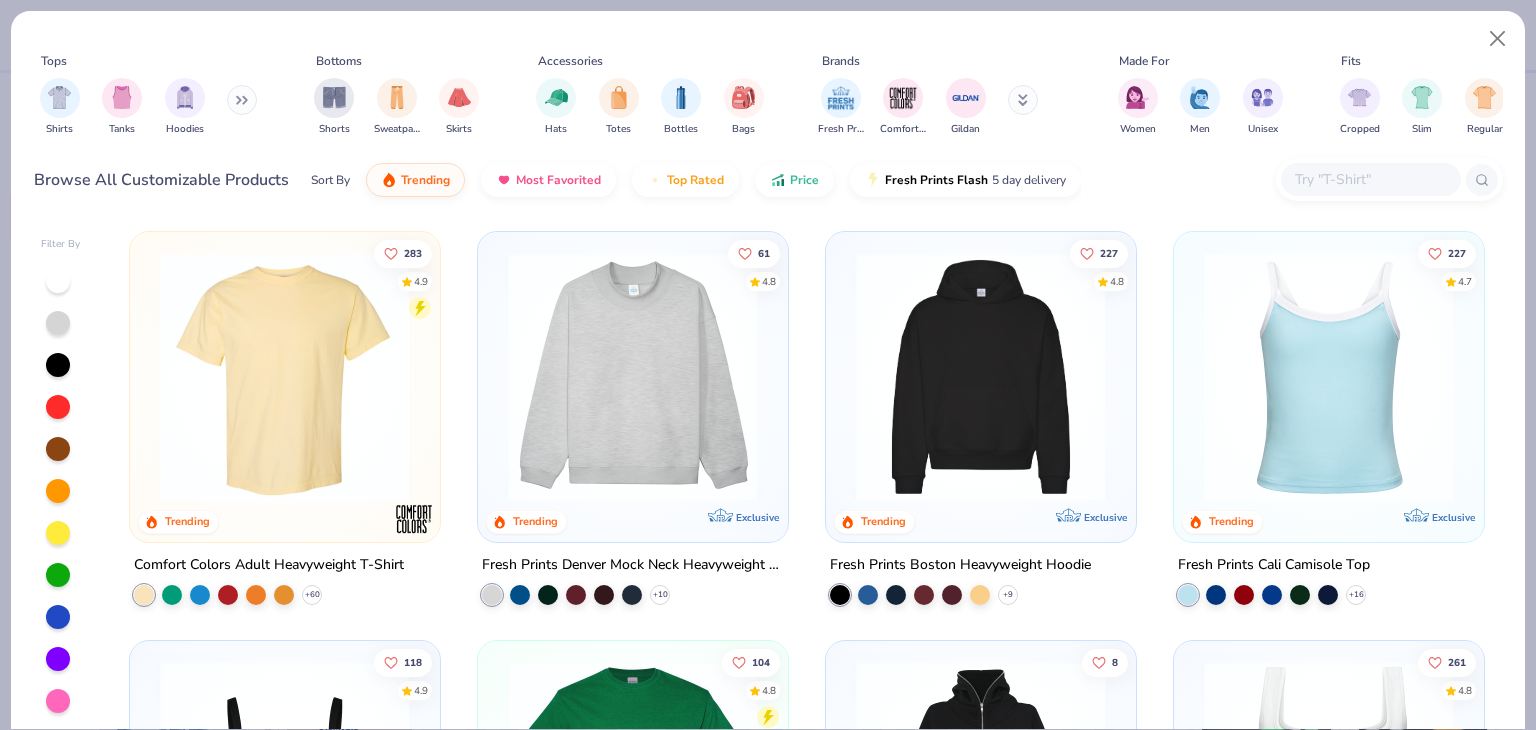 click at bounding box center (1370, 179) 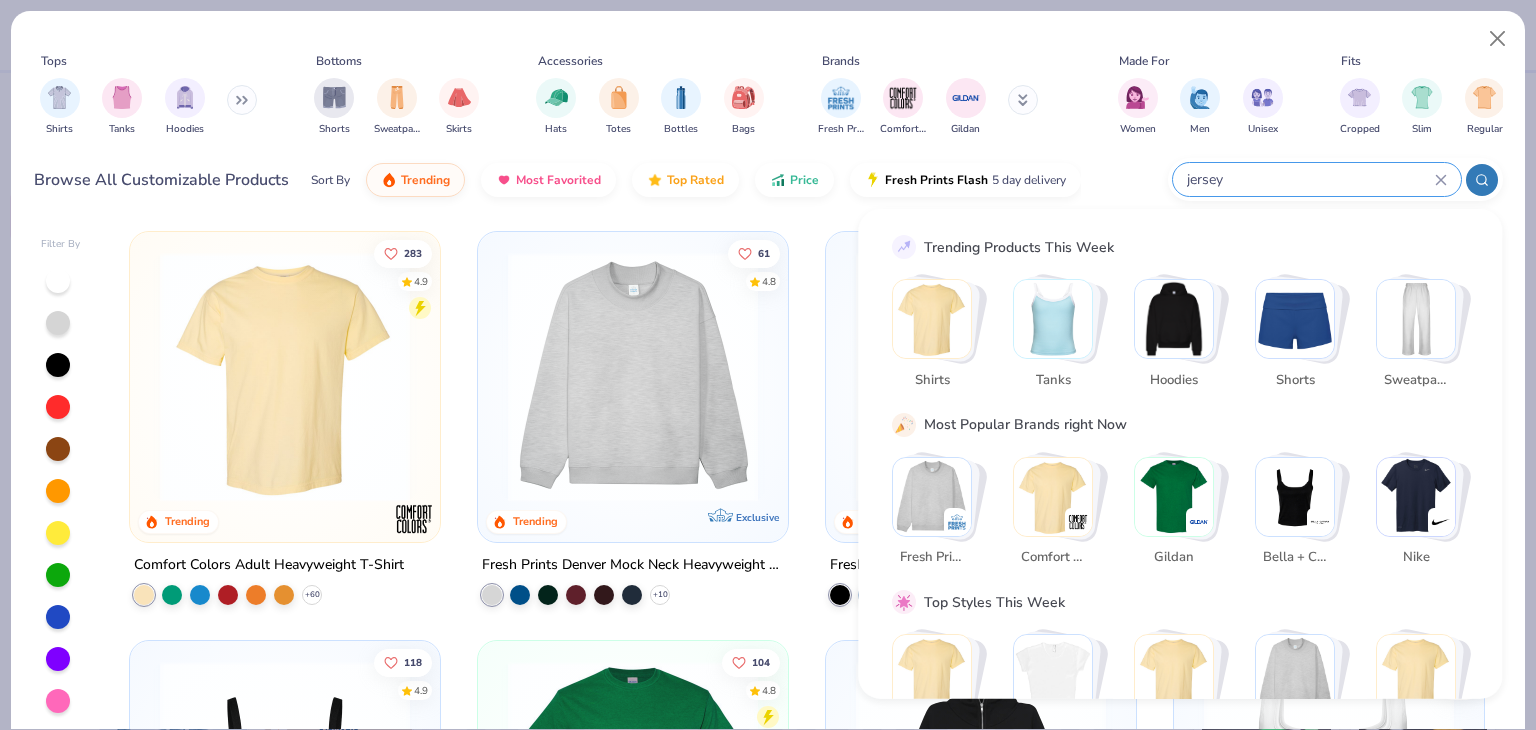type on "jersey" 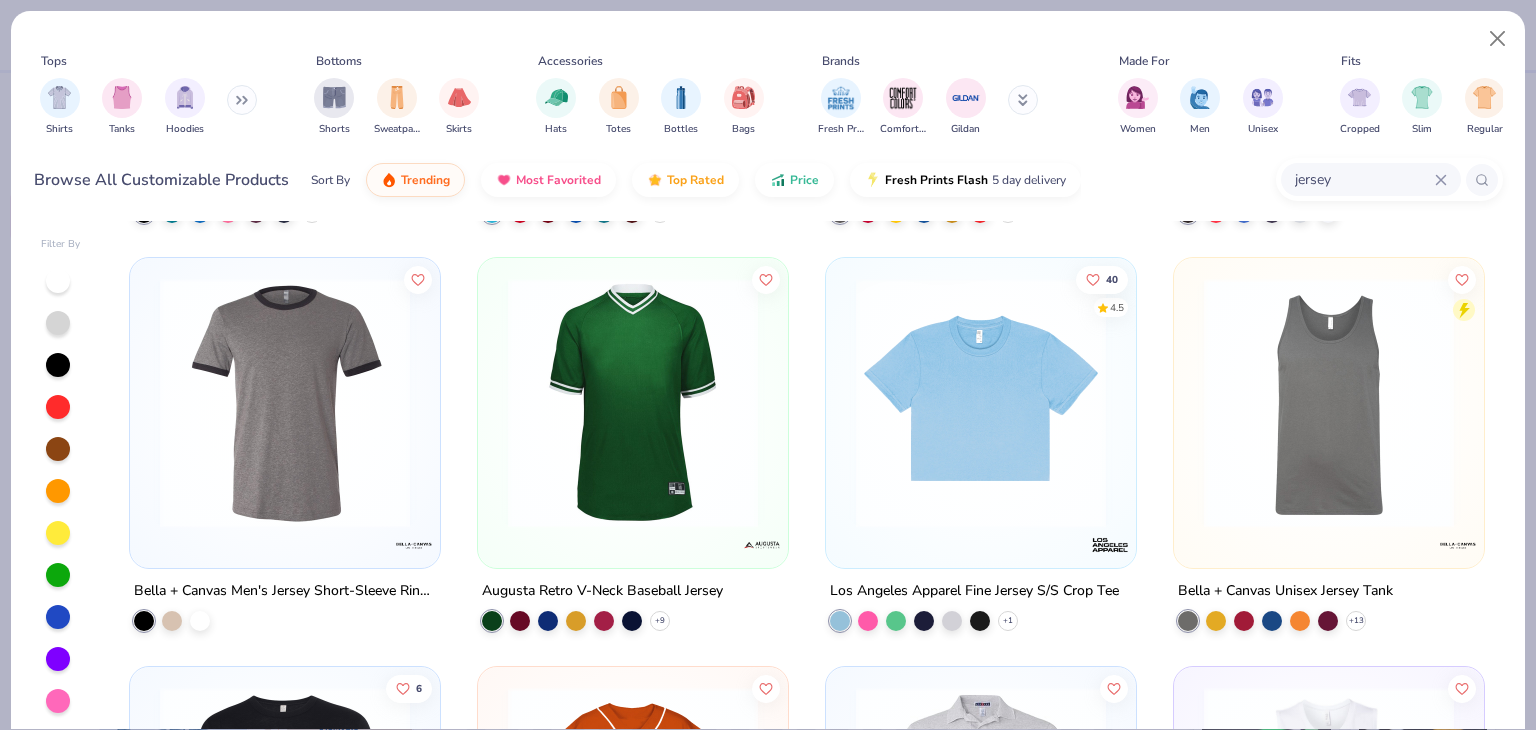 scroll, scrollTop: 1100, scrollLeft: 0, axis: vertical 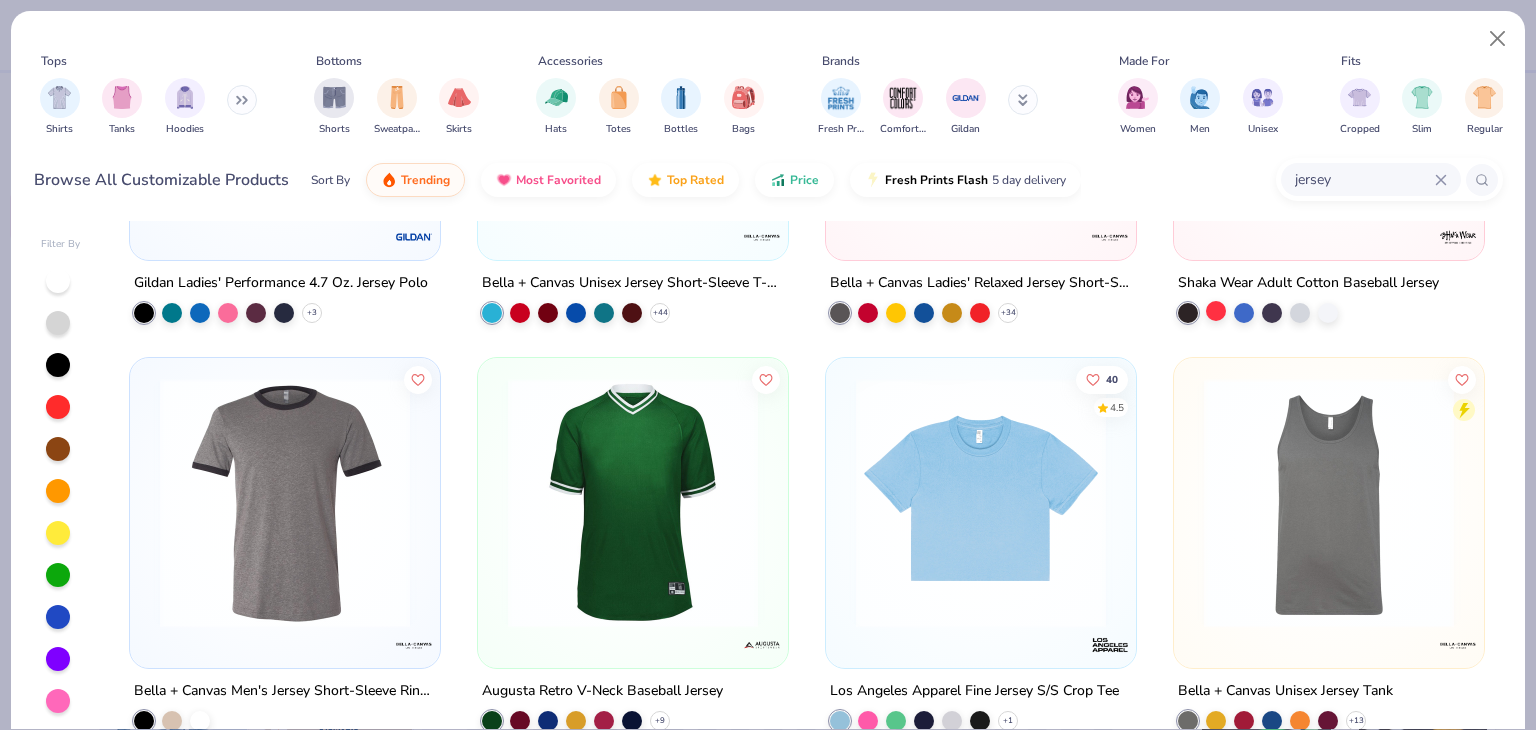 click at bounding box center [1216, 310] 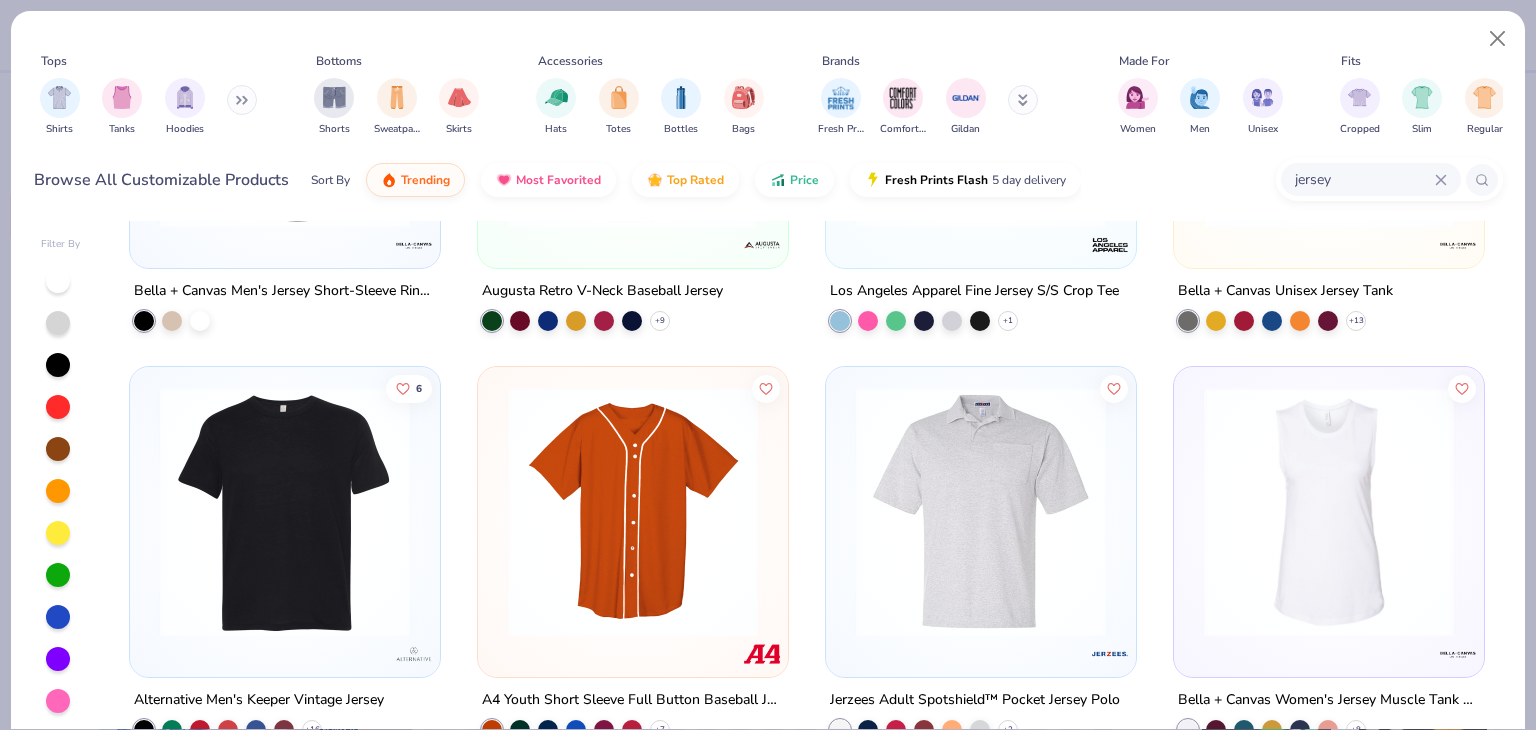 scroll, scrollTop: 1800, scrollLeft: 0, axis: vertical 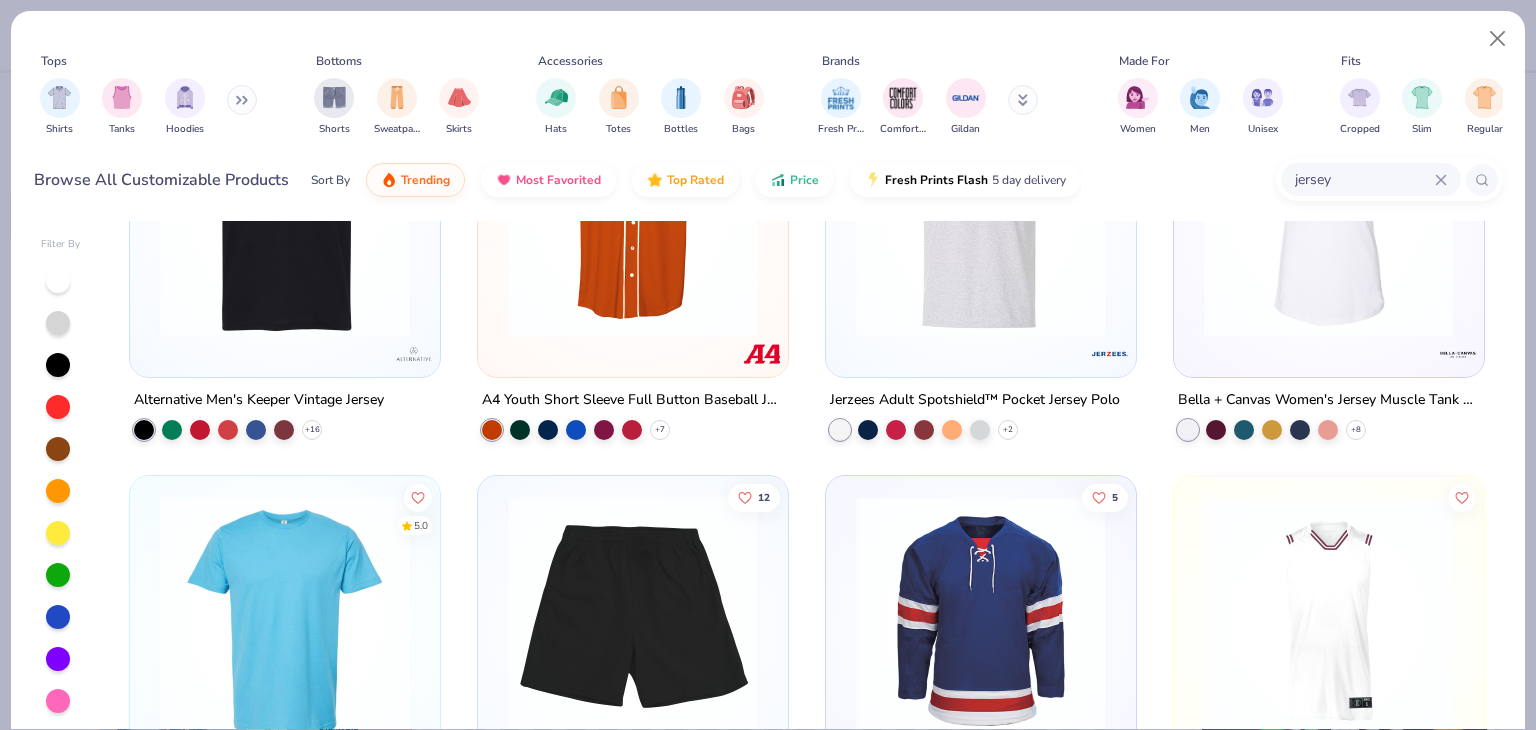 click at bounding box center [633, 222] 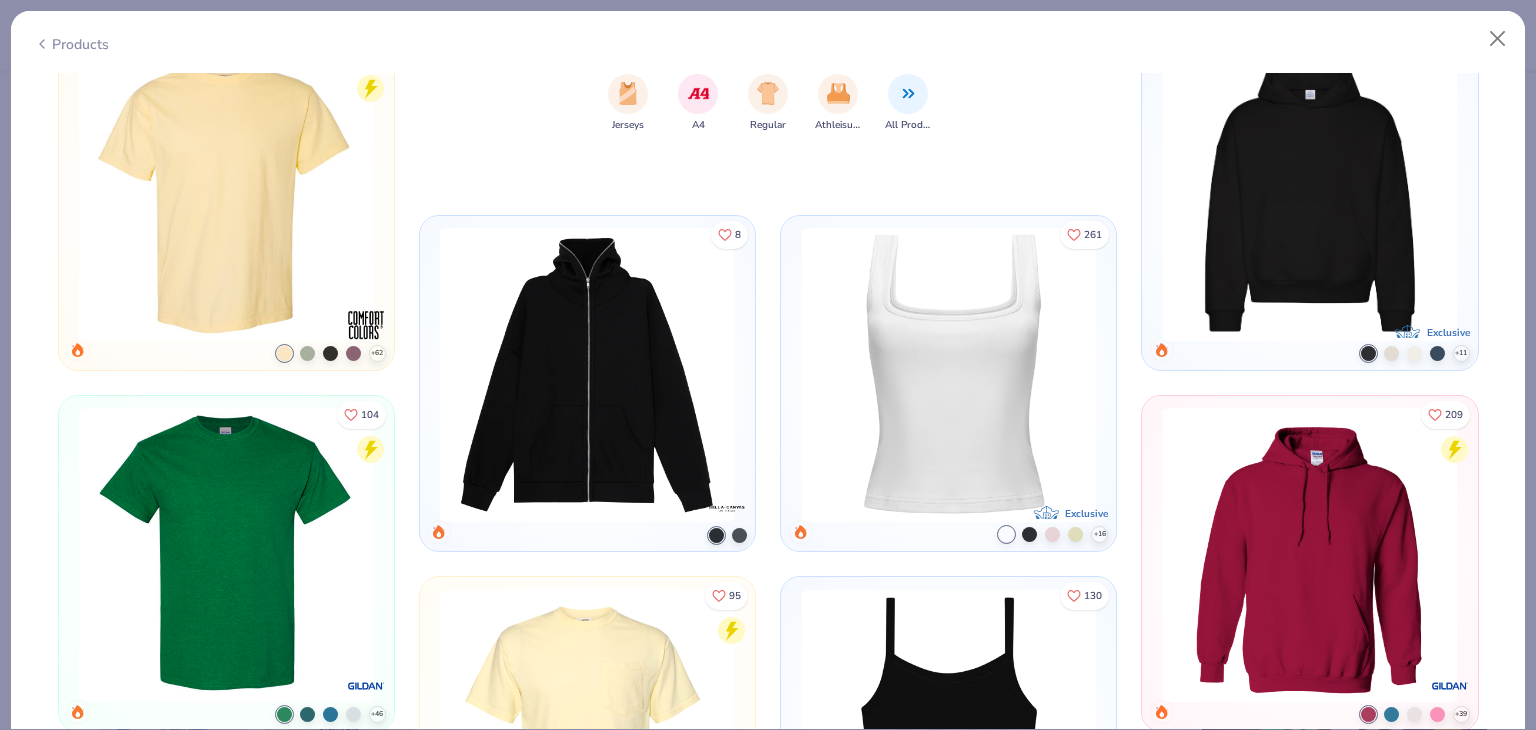scroll, scrollTop: 556, scrollLeft: 0, axis: vertical 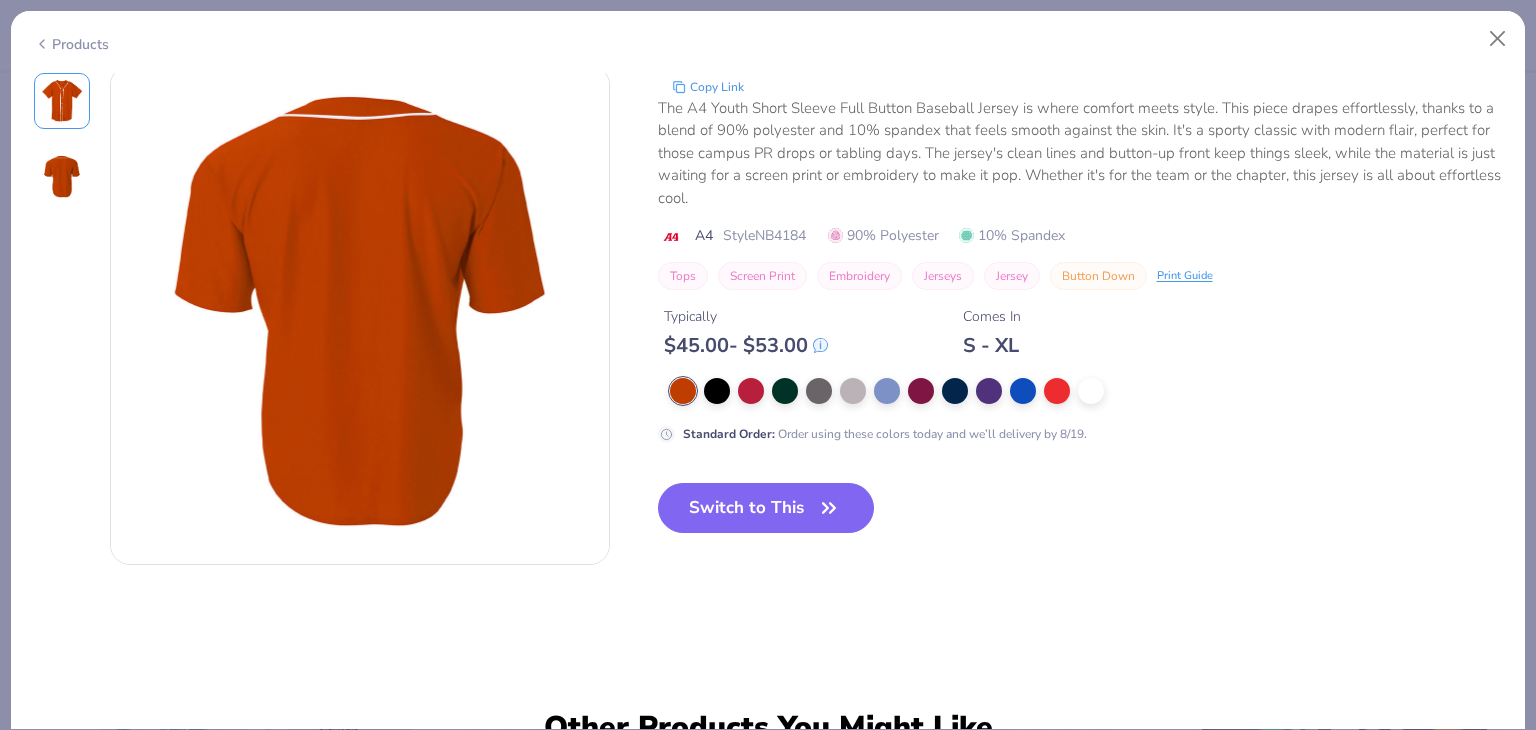 click on "Products" at bounding box center [71, 44] 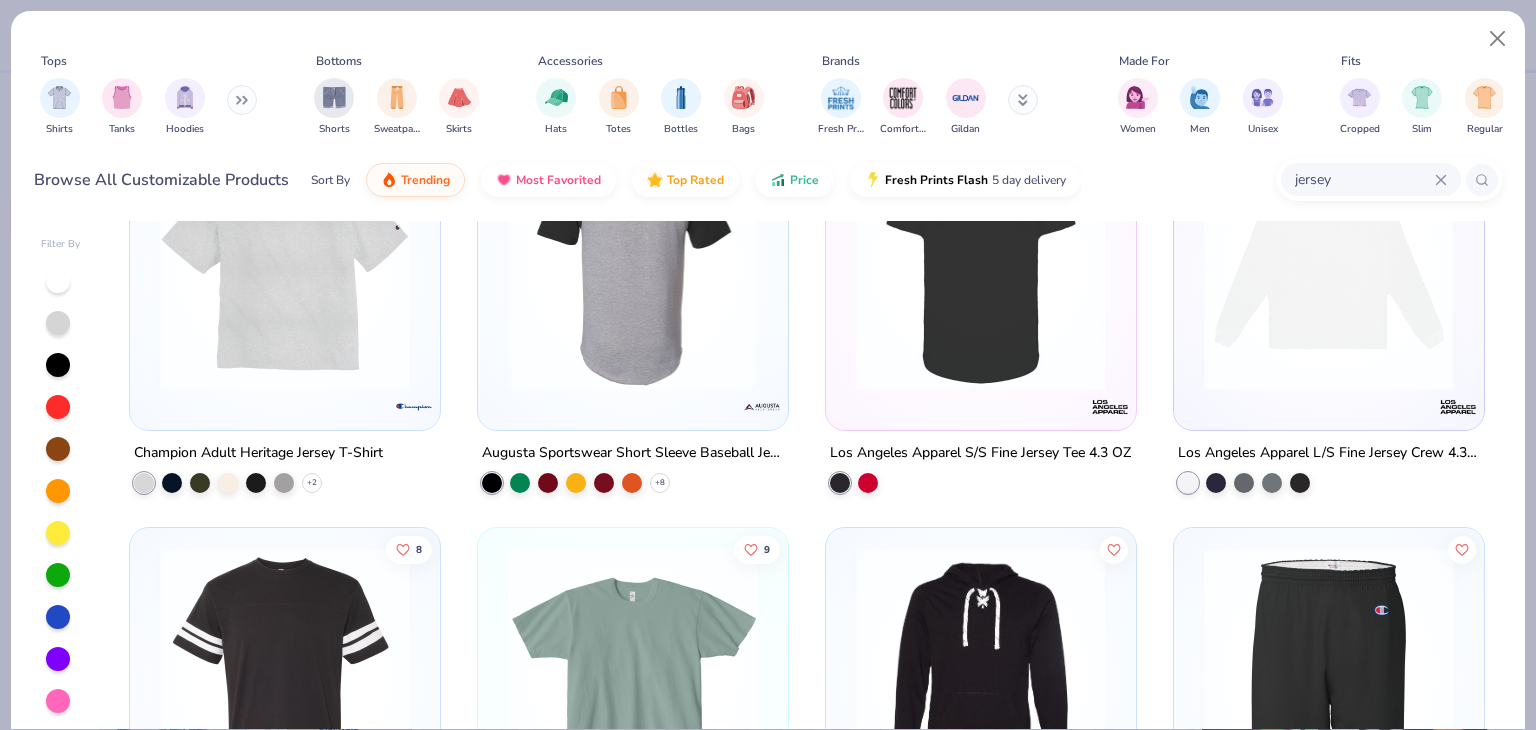 scroll, scrollTop: 4500, scrollLeft: 0, axis: vertical 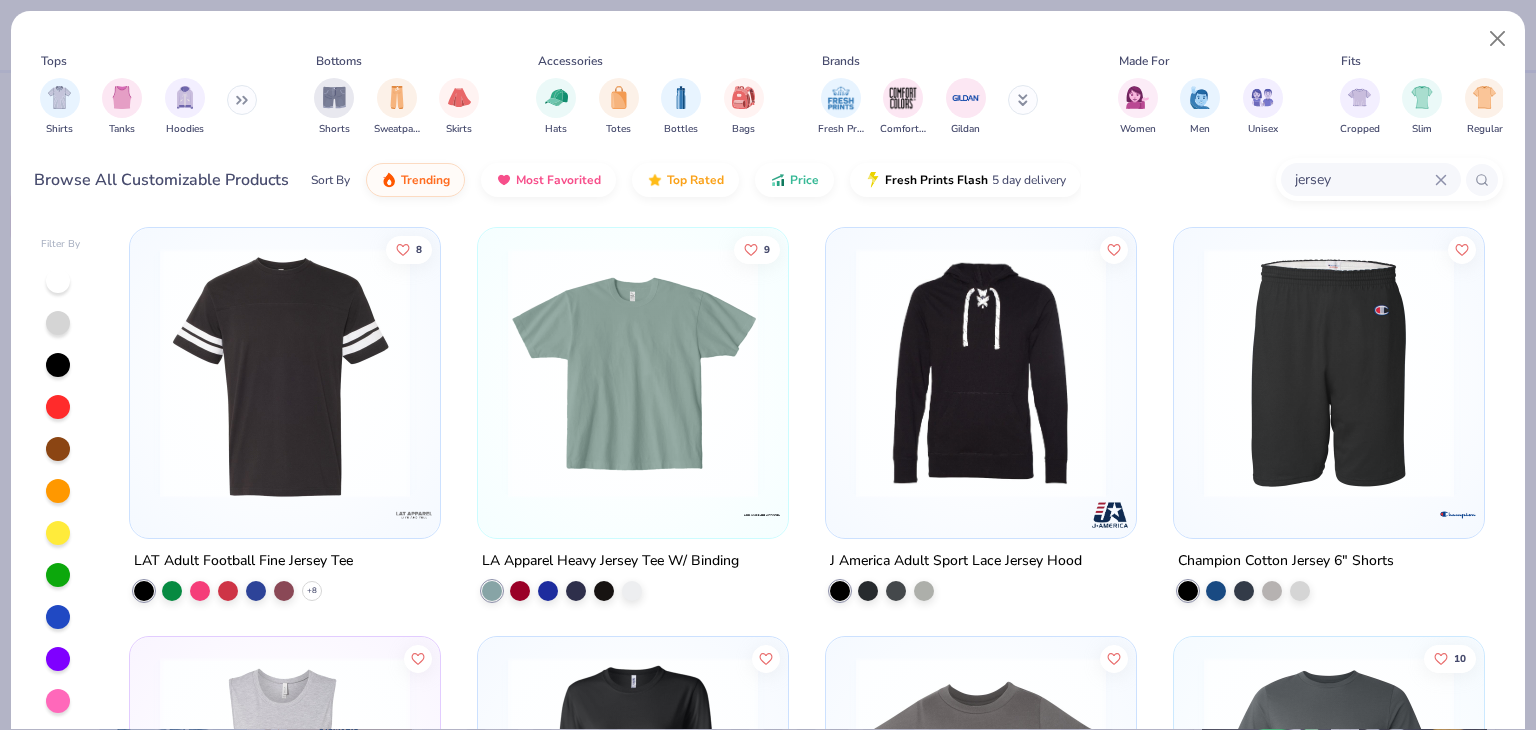 click at bounding box center [242, 100] 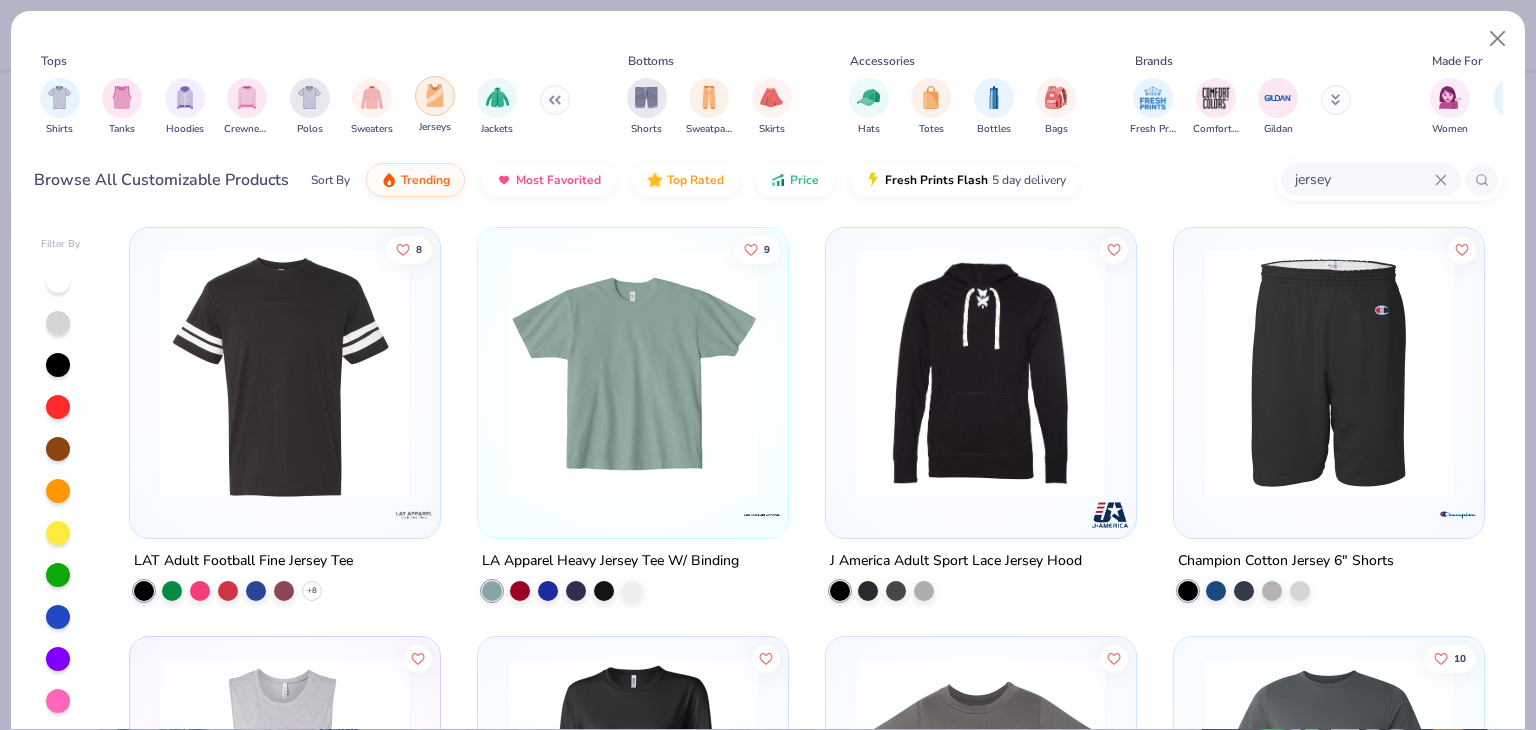 click at bounding box center (435, 95) 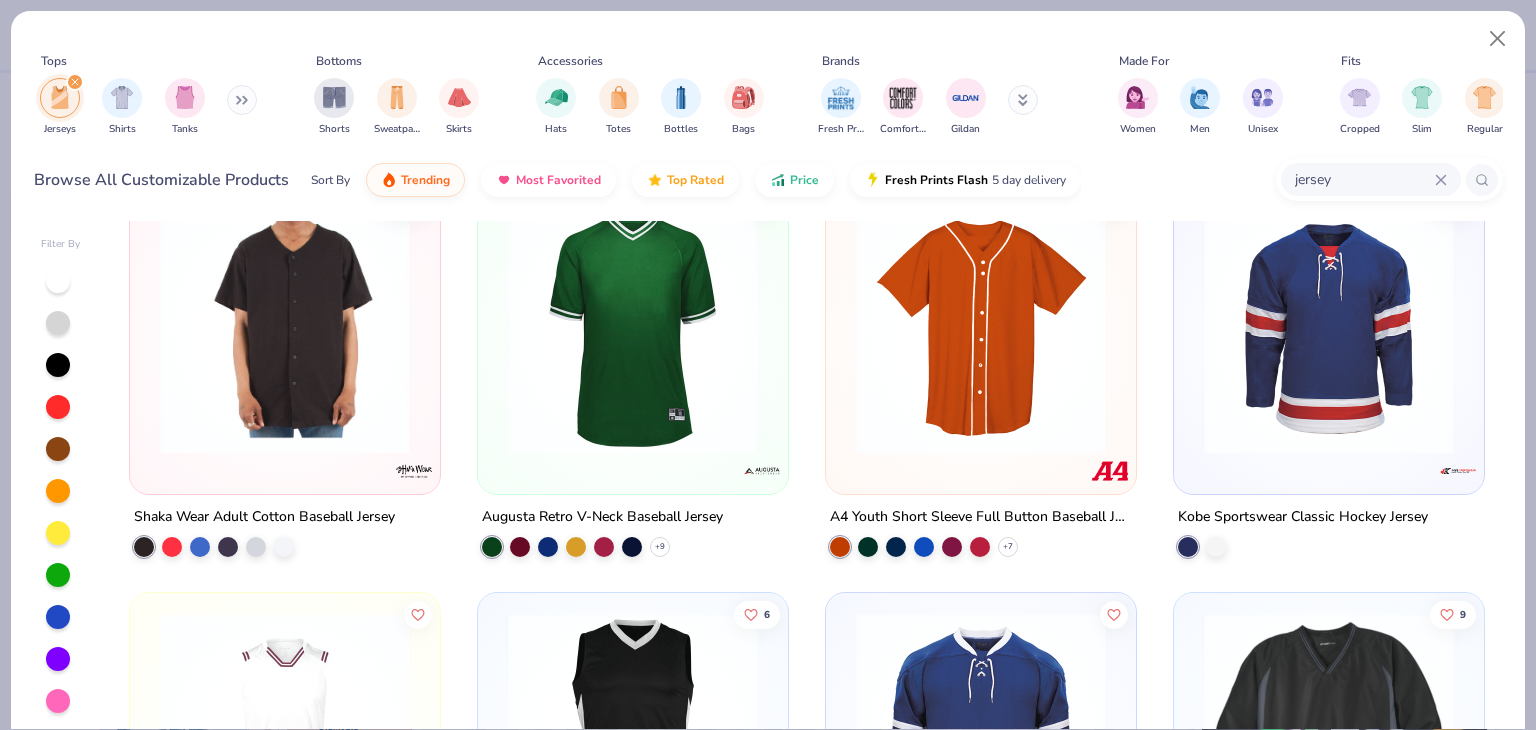 scroll, scrollTop: 26, scrollLeft: 0, axis: vertical 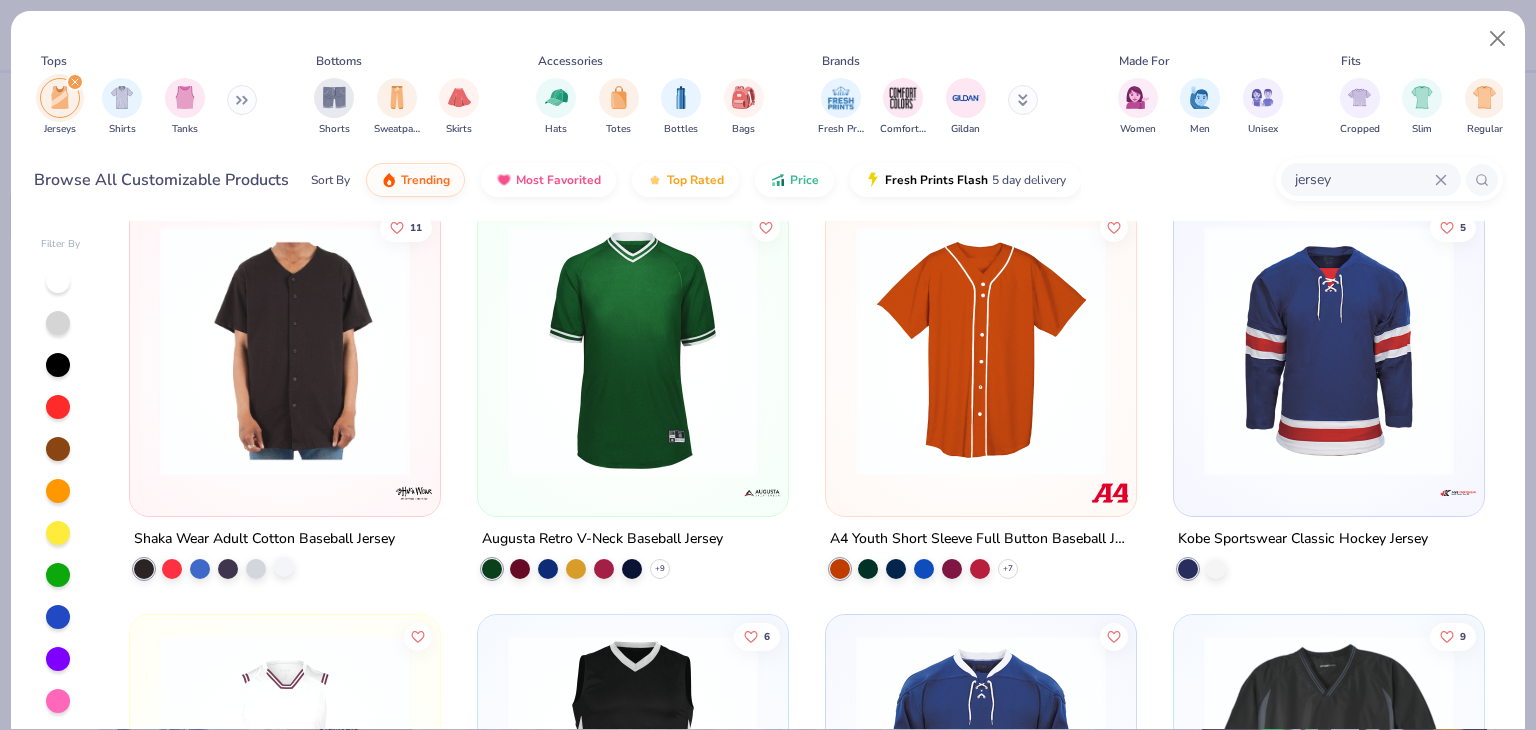 click at bounding box center [284, 567] 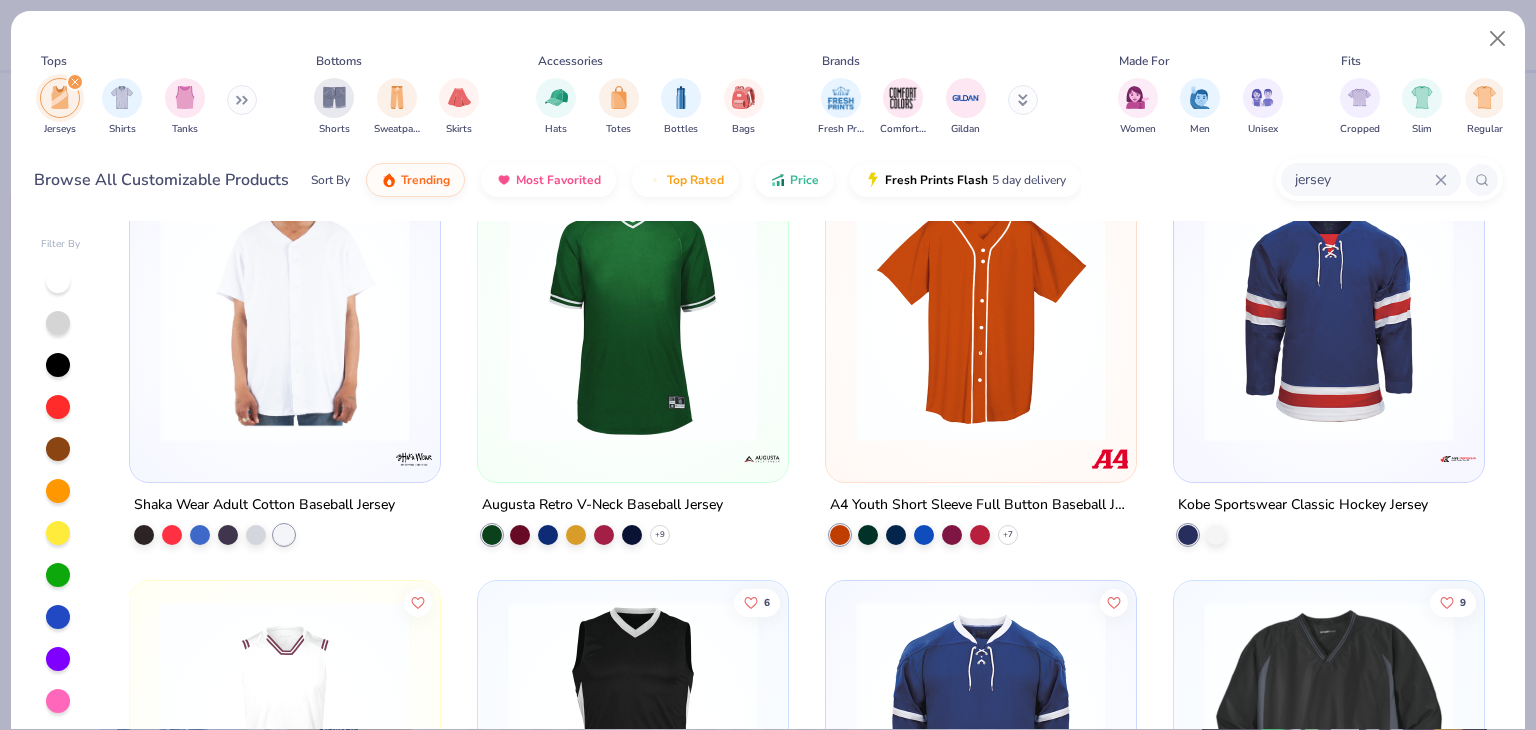 scroll, scrollTop: 0, scrollLeft: 0, axis: both 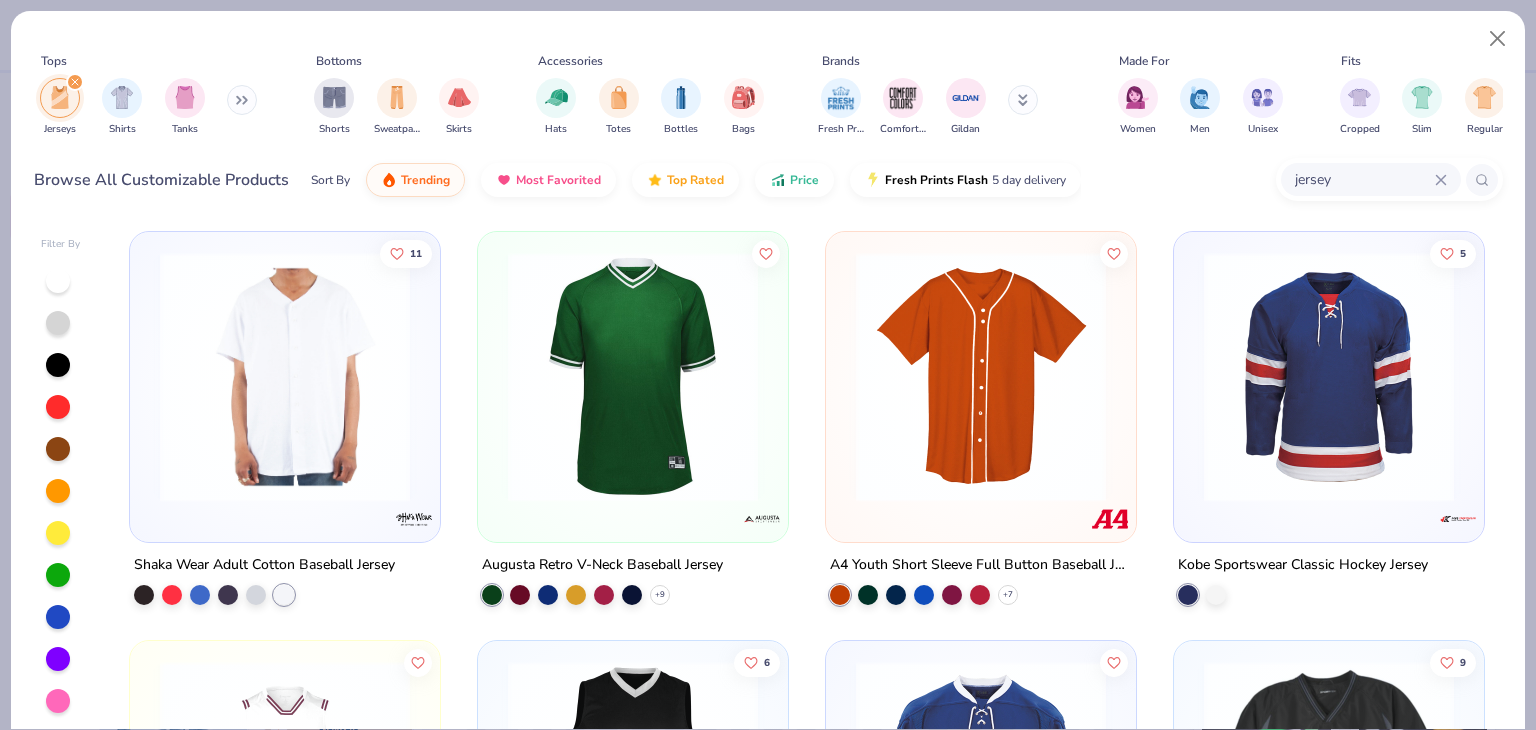 click at bounding box center (285, 377) 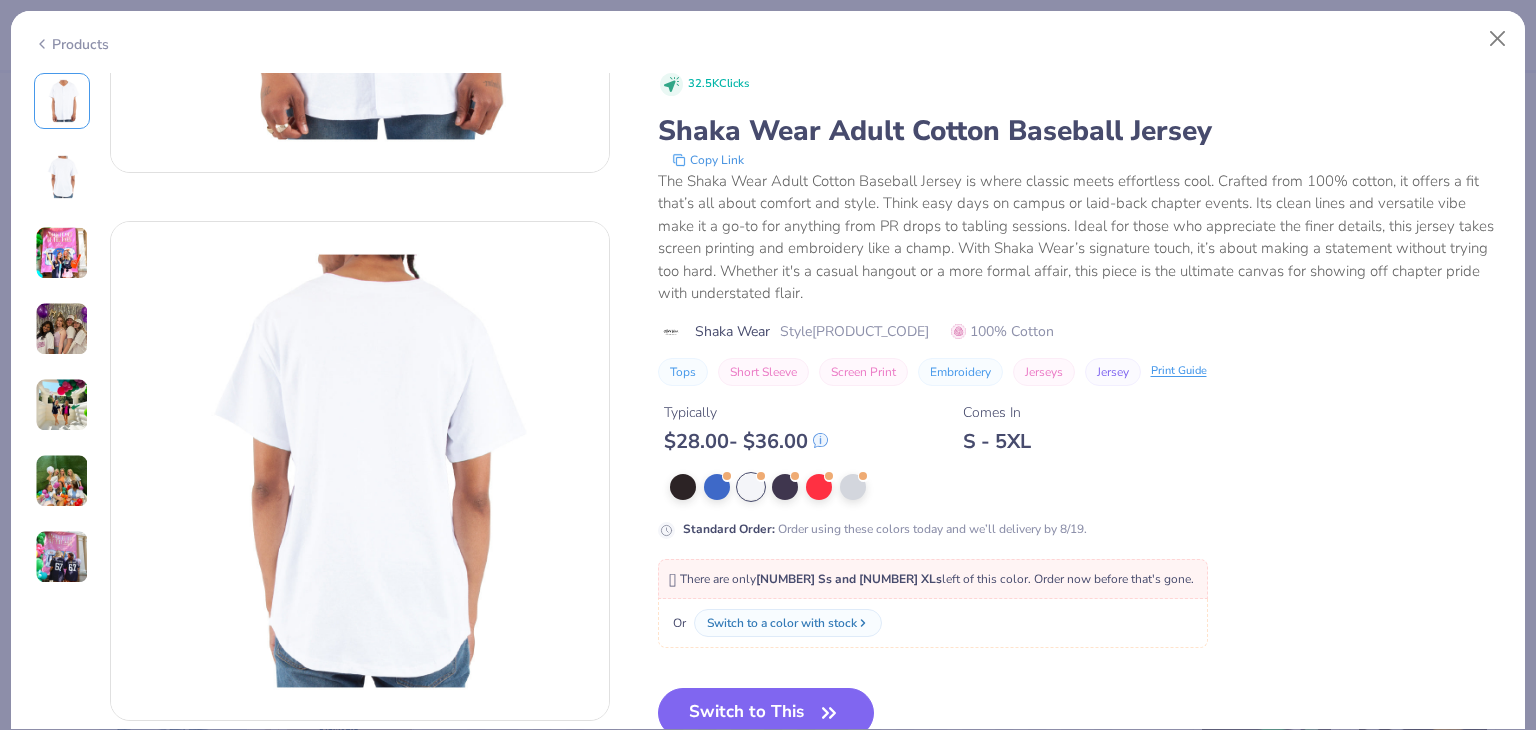 click at bounding box center (62, 481) 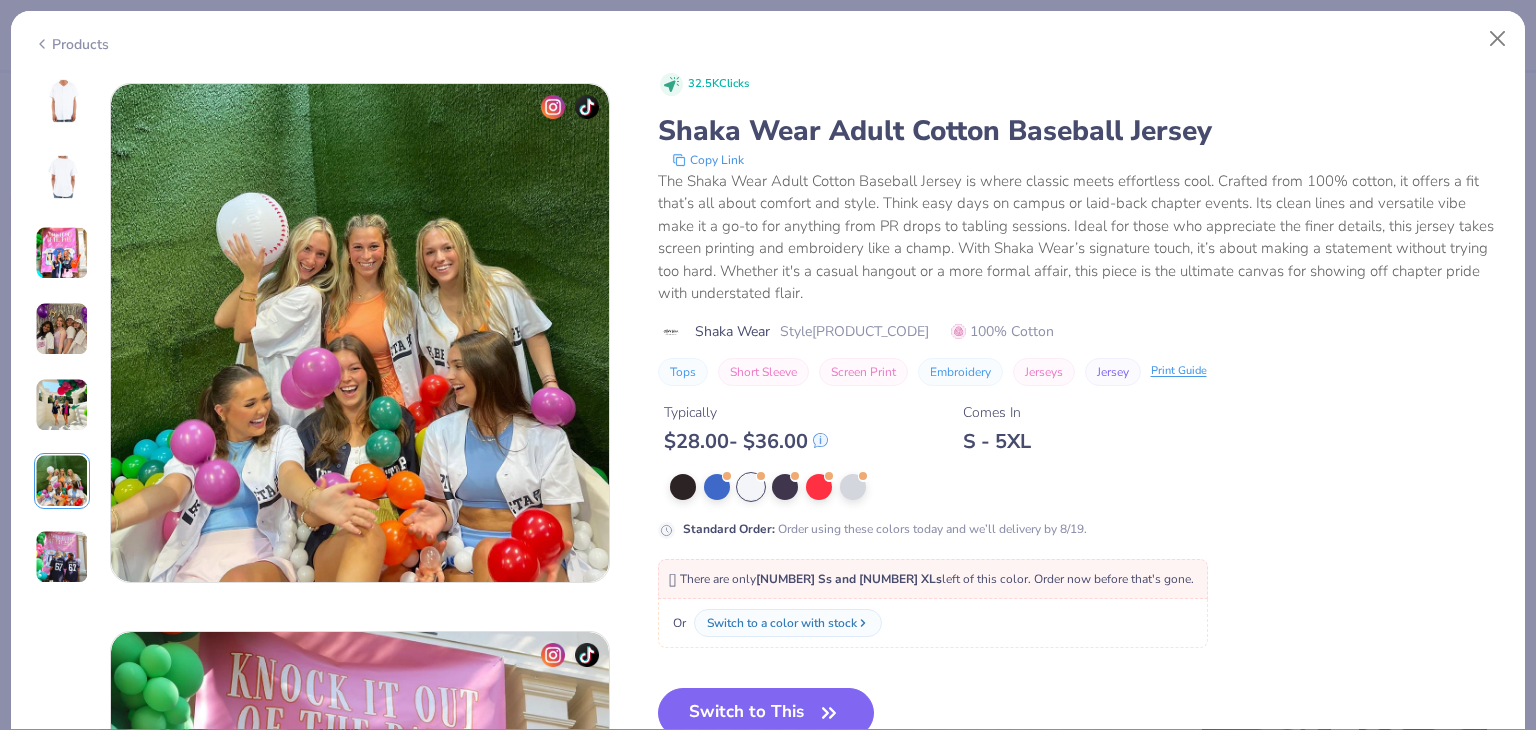 scroll, scrollTop: 2740, scrollLeft: 0, axis: vertical 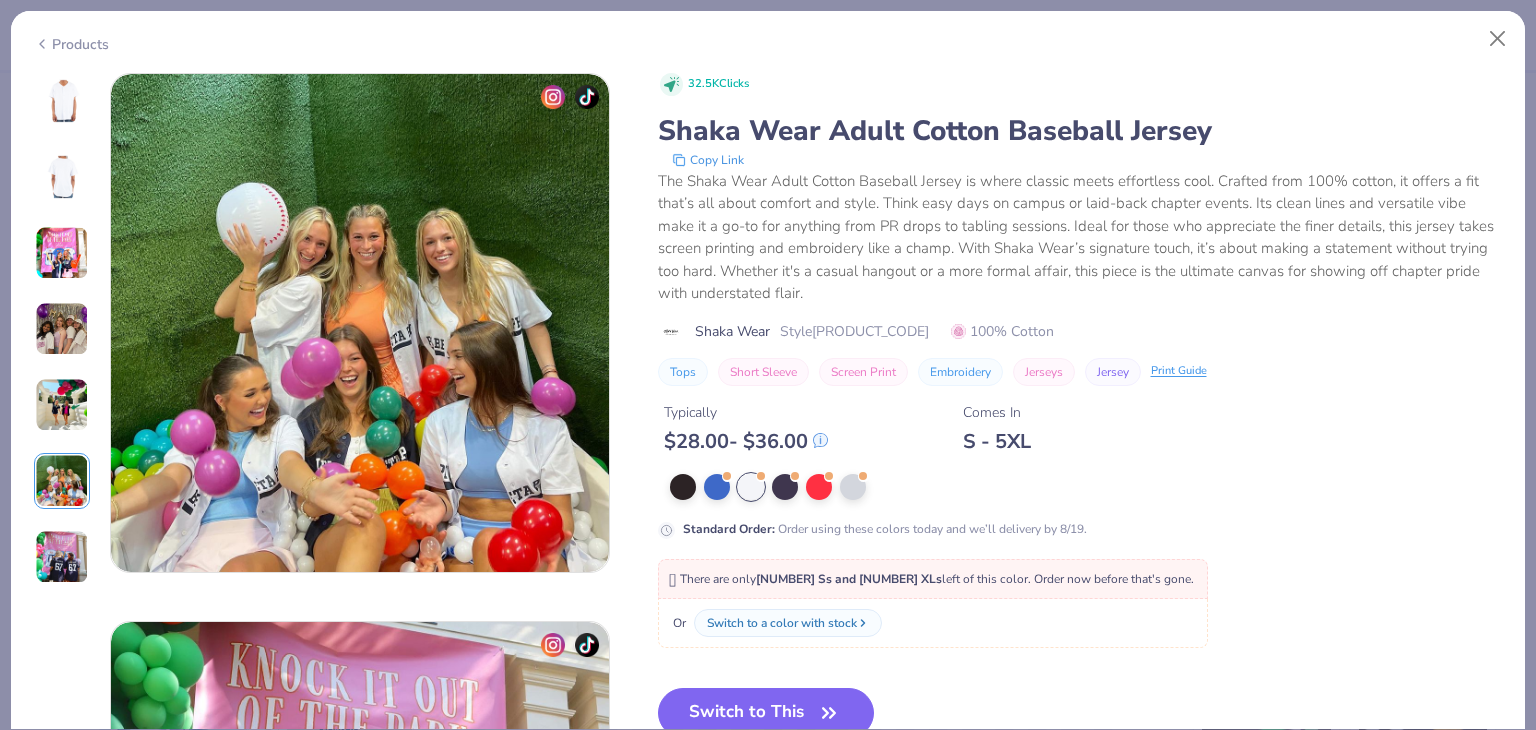 click at bounding box center [62, 253] 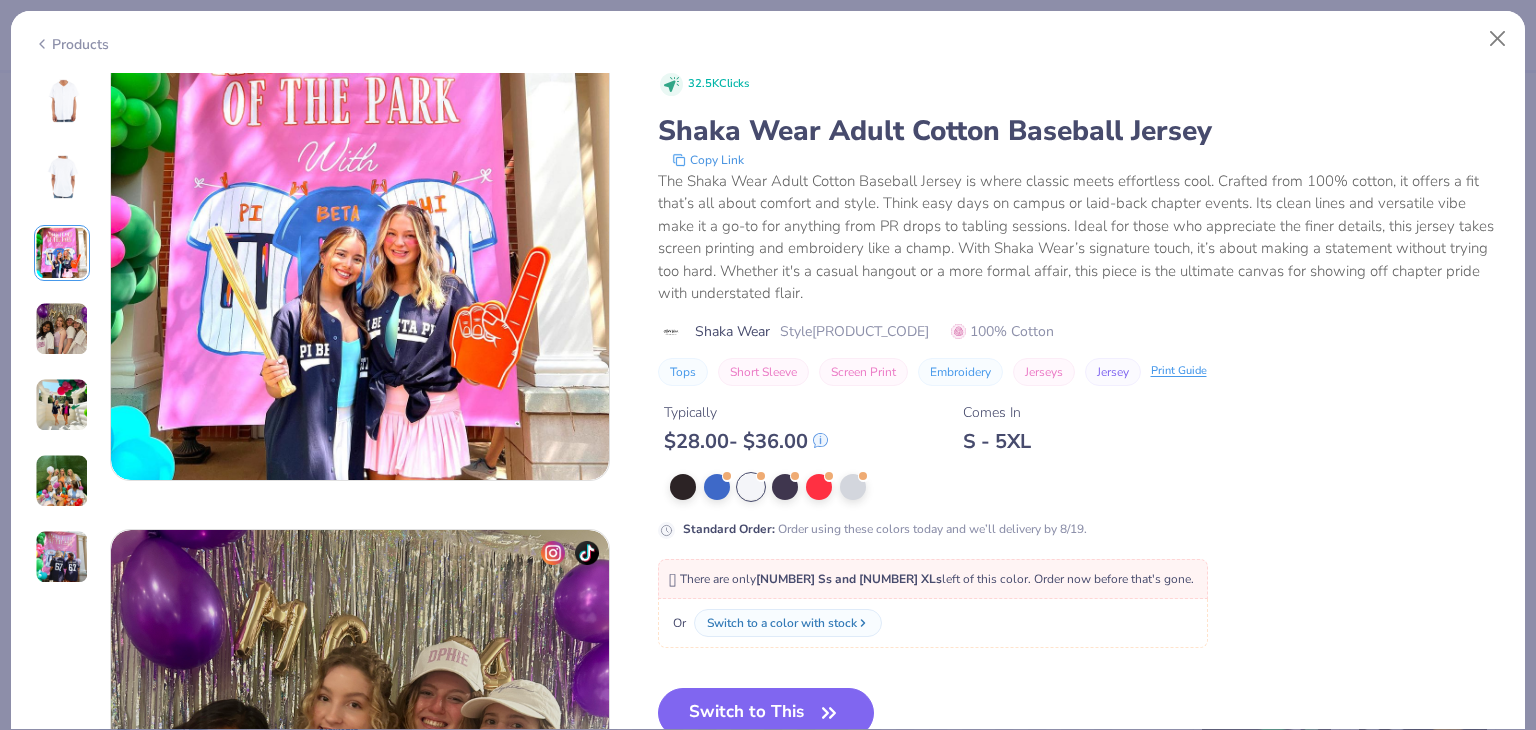 scroll, scrollTop: 1096, scrollLeft: 0, axis: vertical 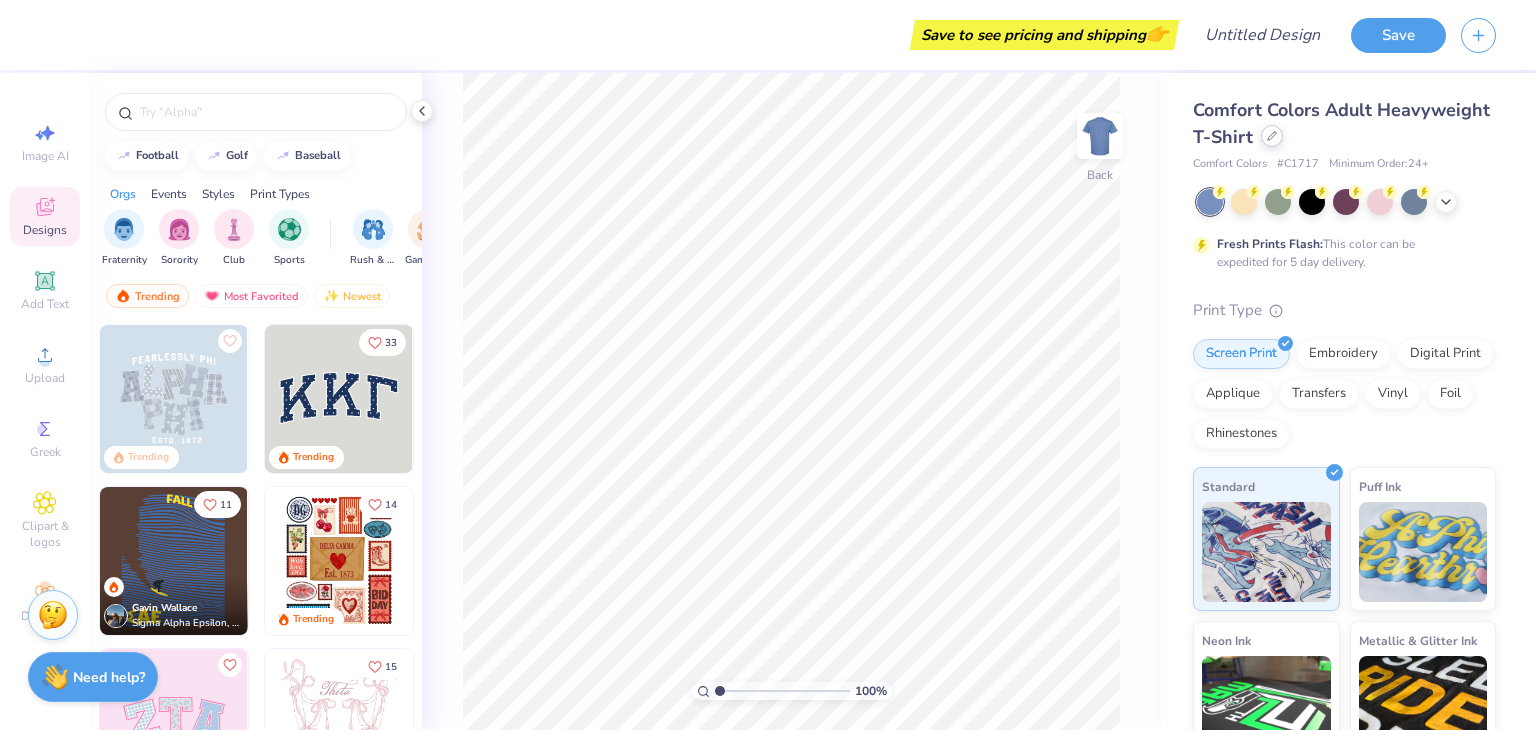 click at bounding box center [1272, 136] 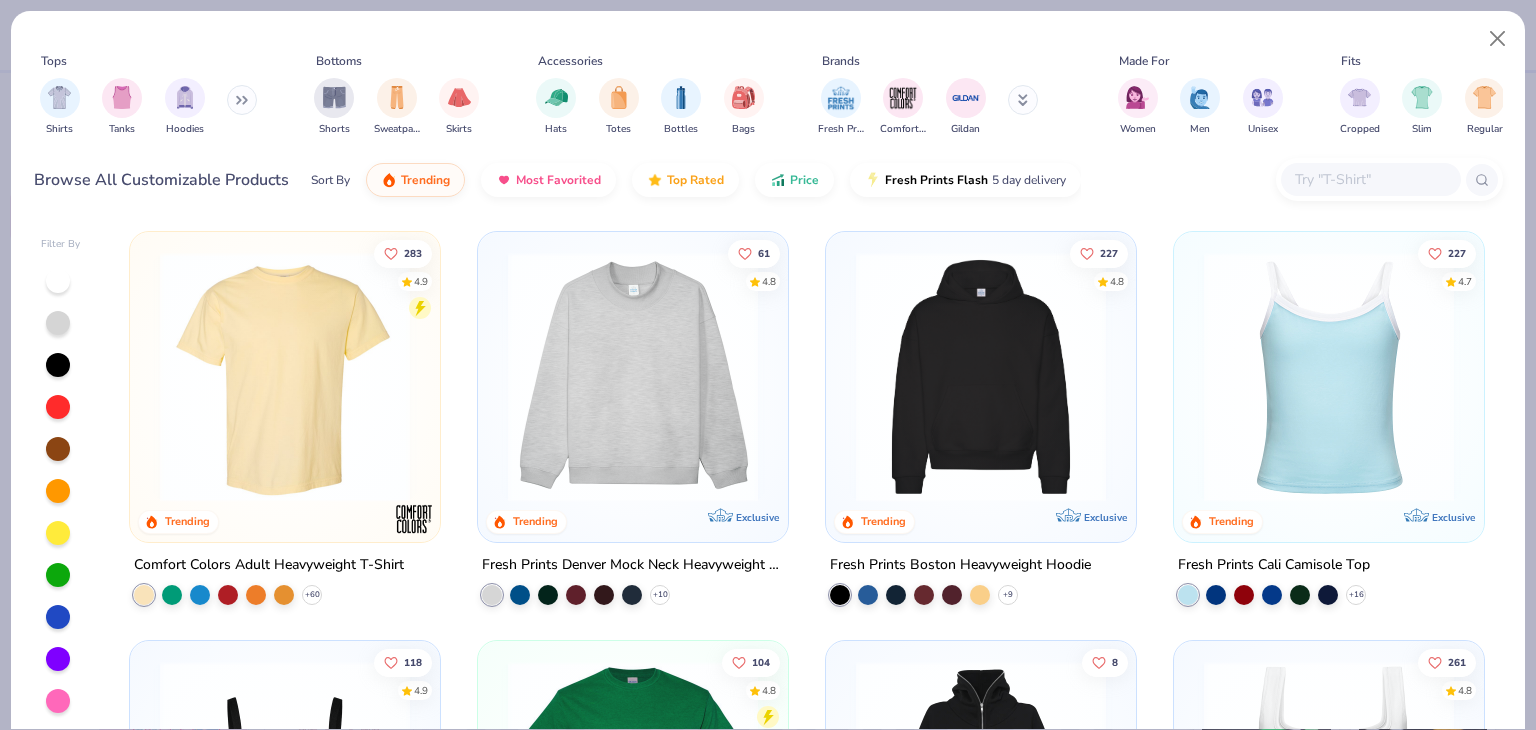 click at bounding box center [242, 100] 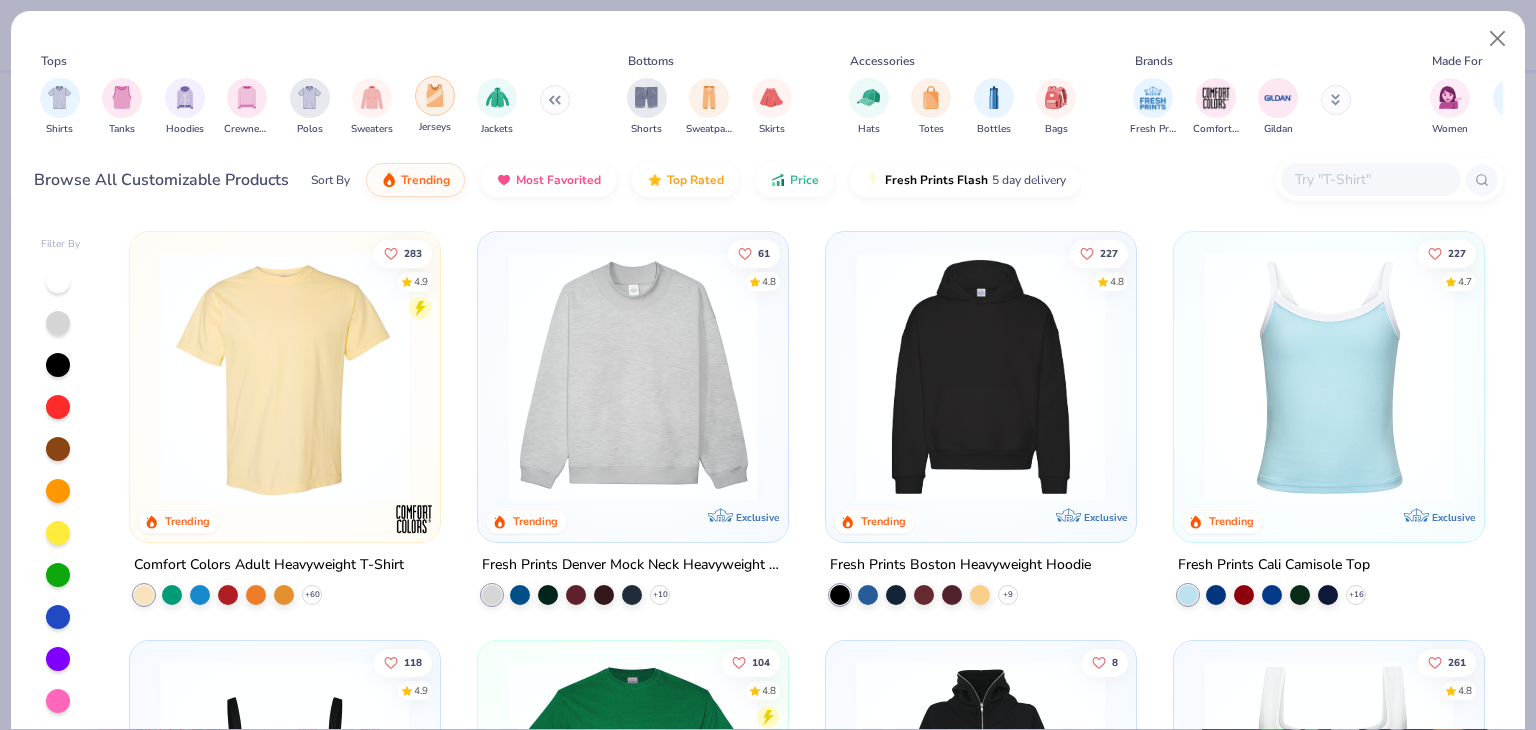 click at bounding box center [435, 96] 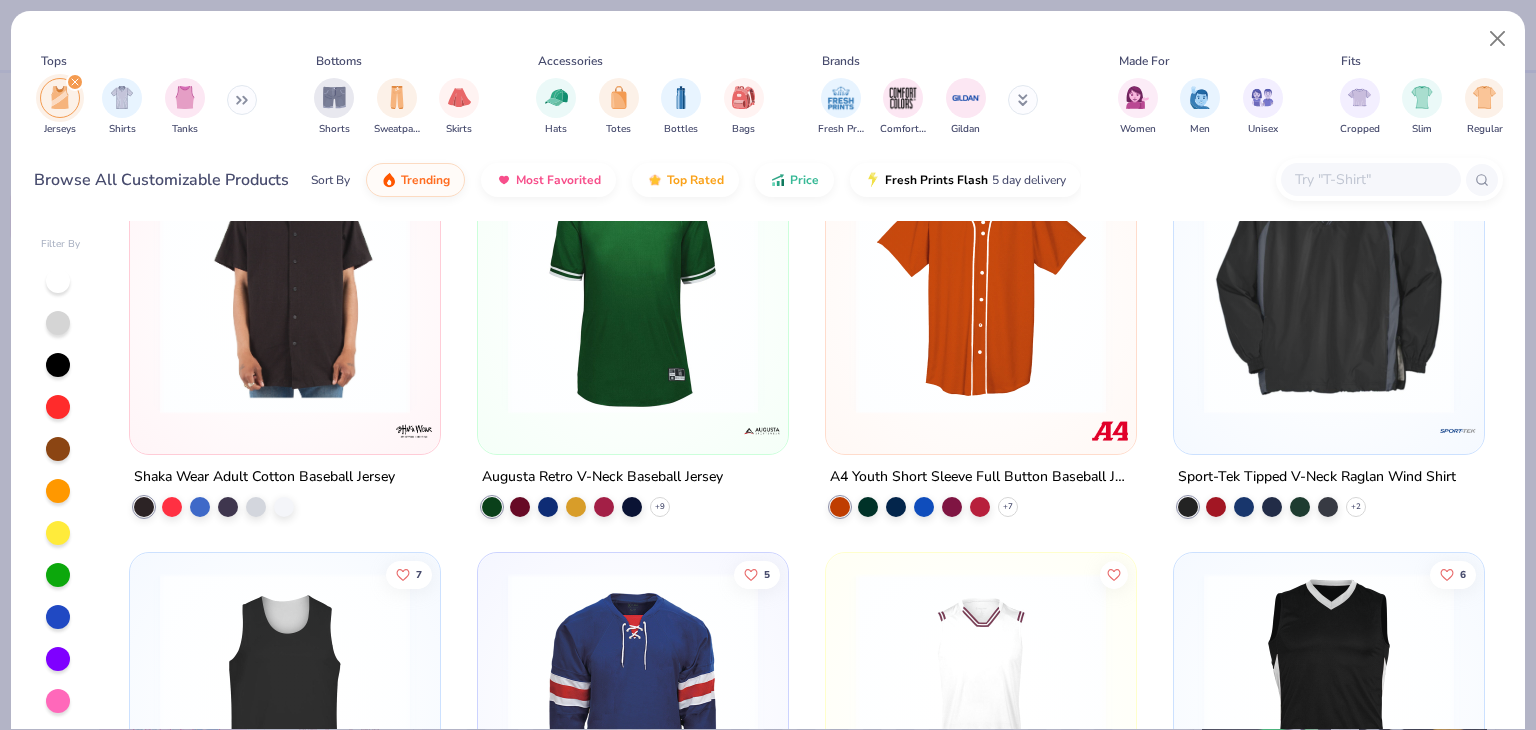 scroll, scrollTop: 0, scrollLeft: 0, axis: both 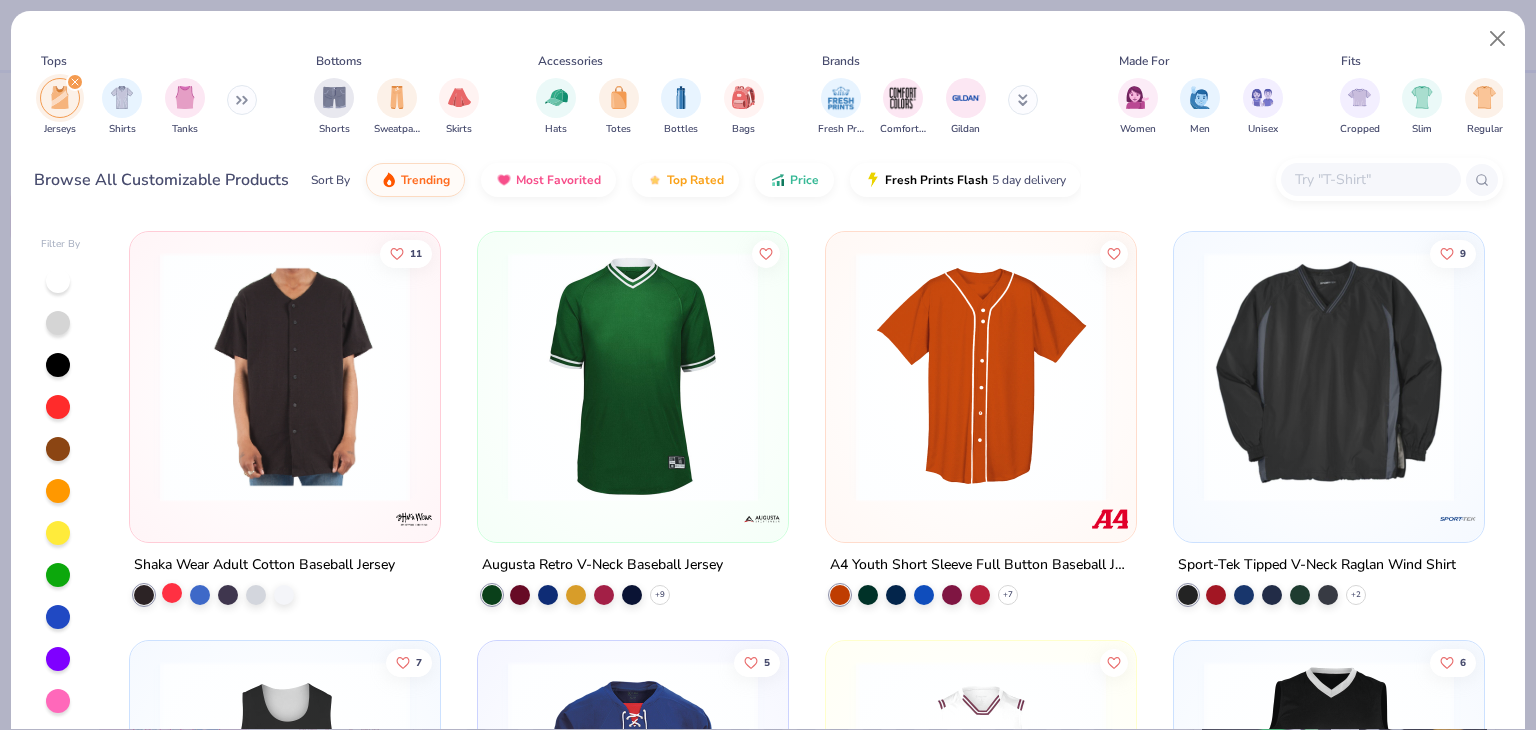 click at bounding box center [172, 593] 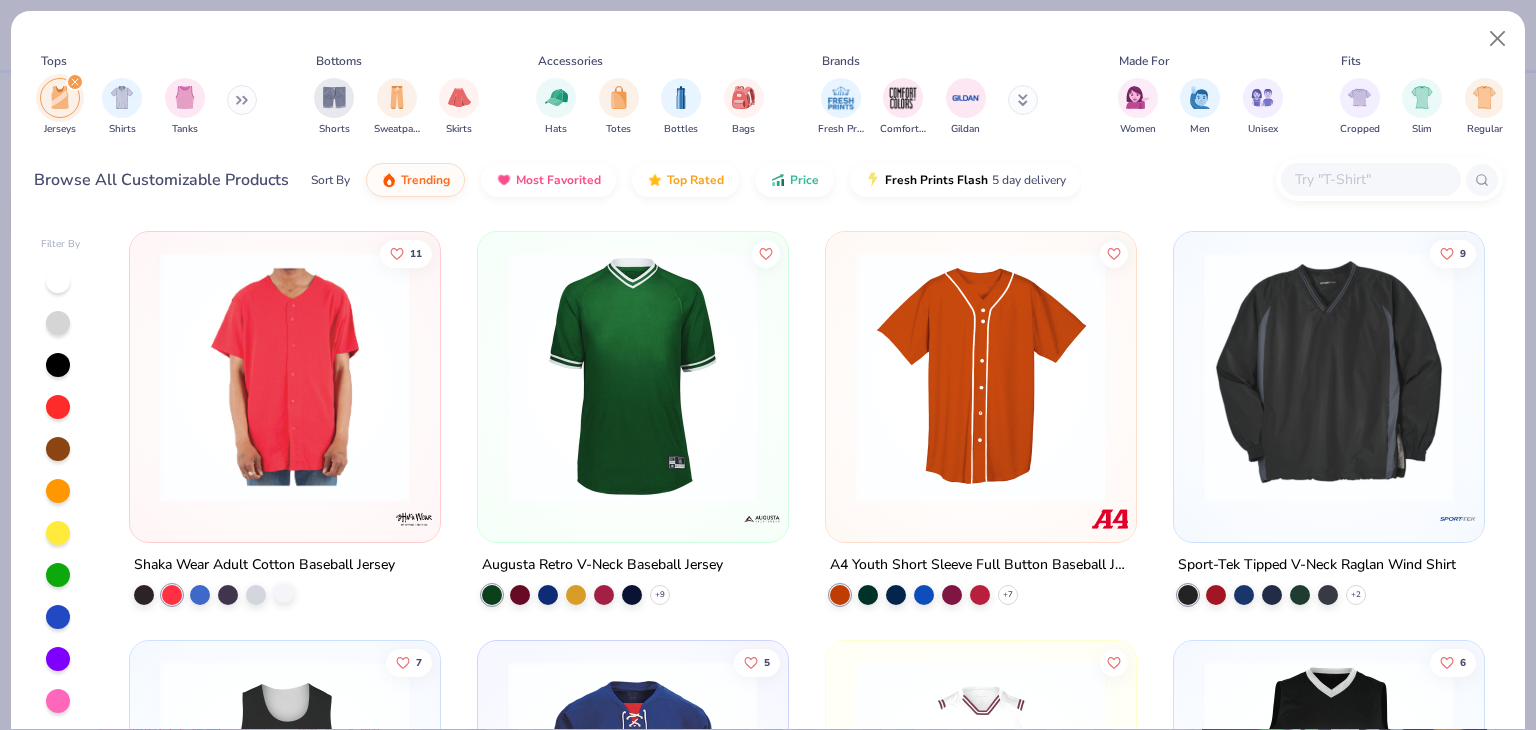 click at bounding box center (284, 593) 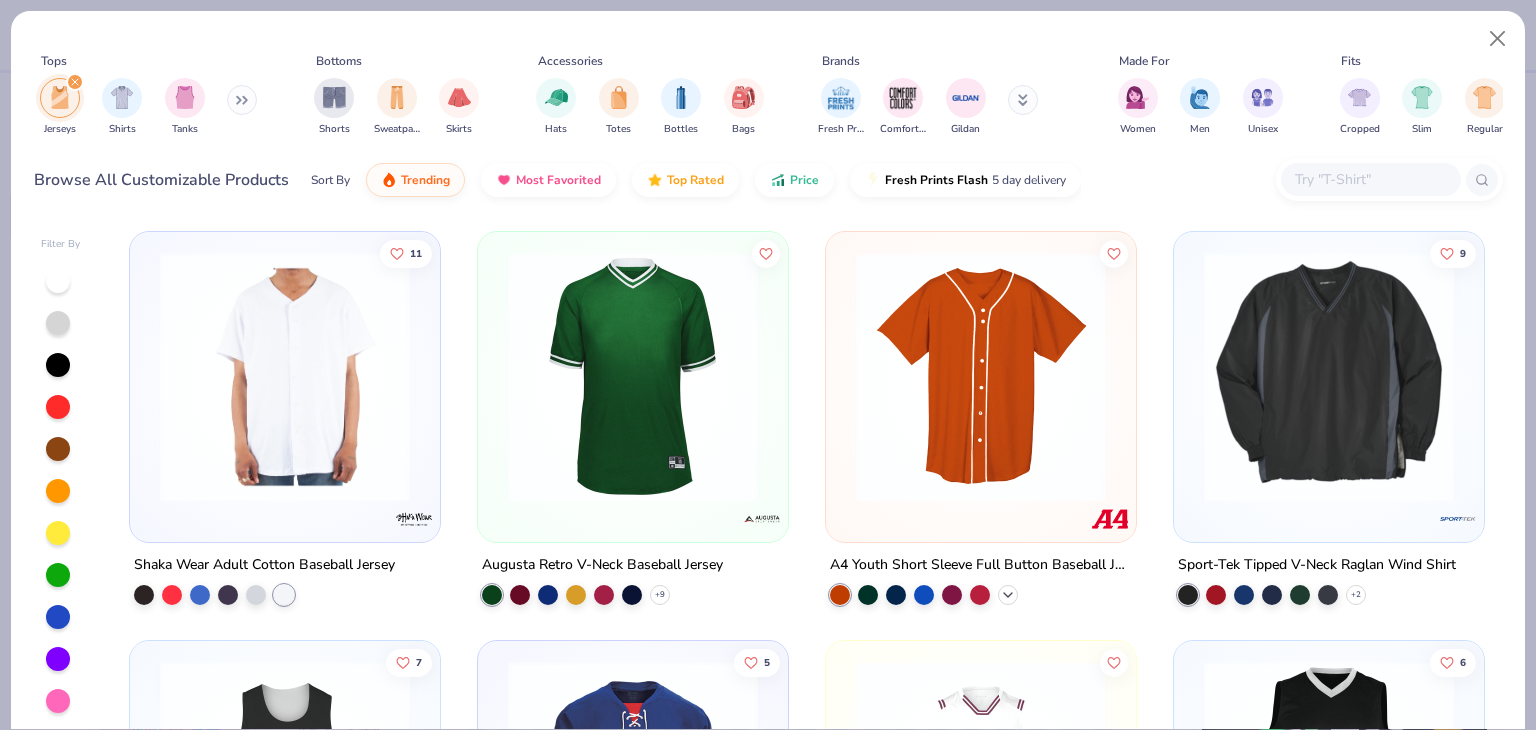 click 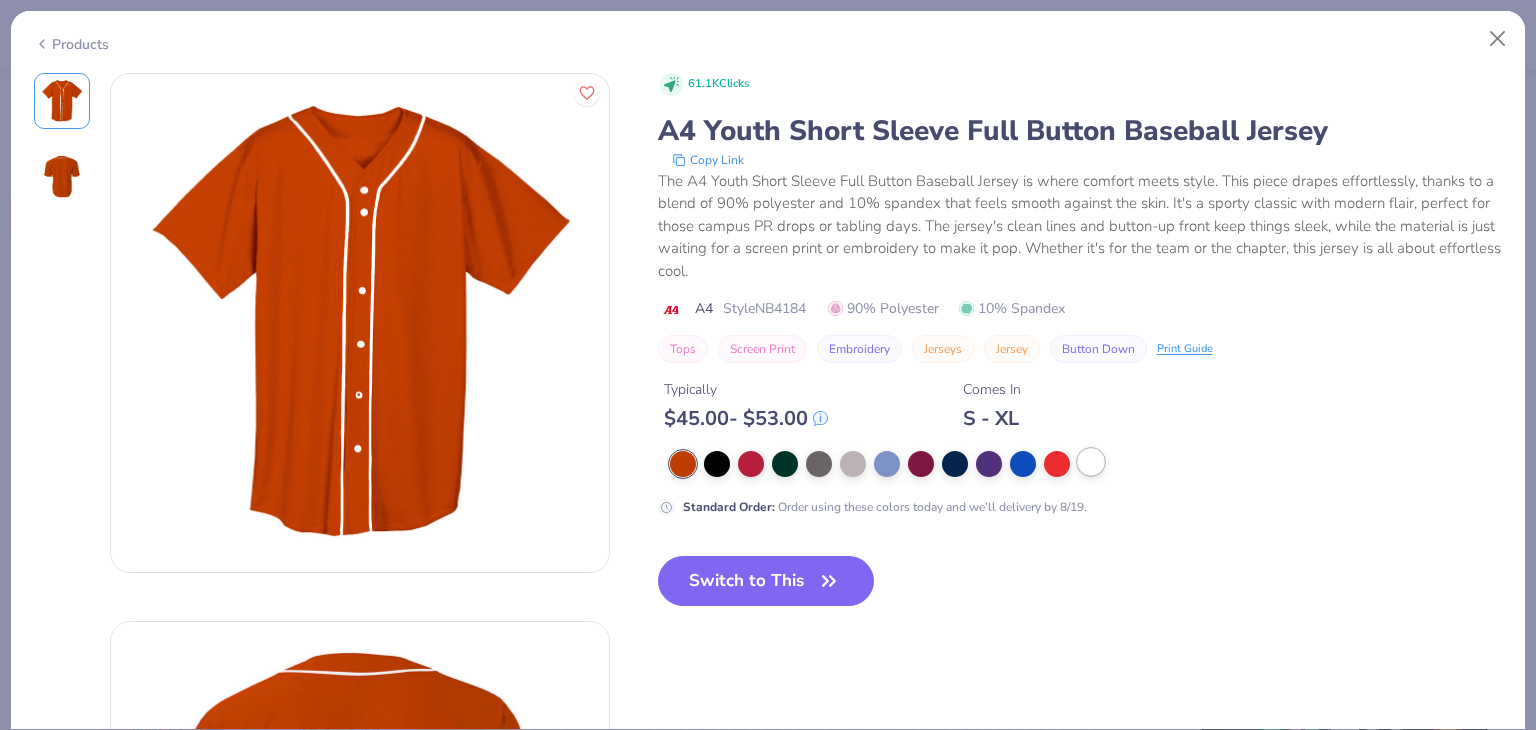 click at bounding box center [1091, 462] 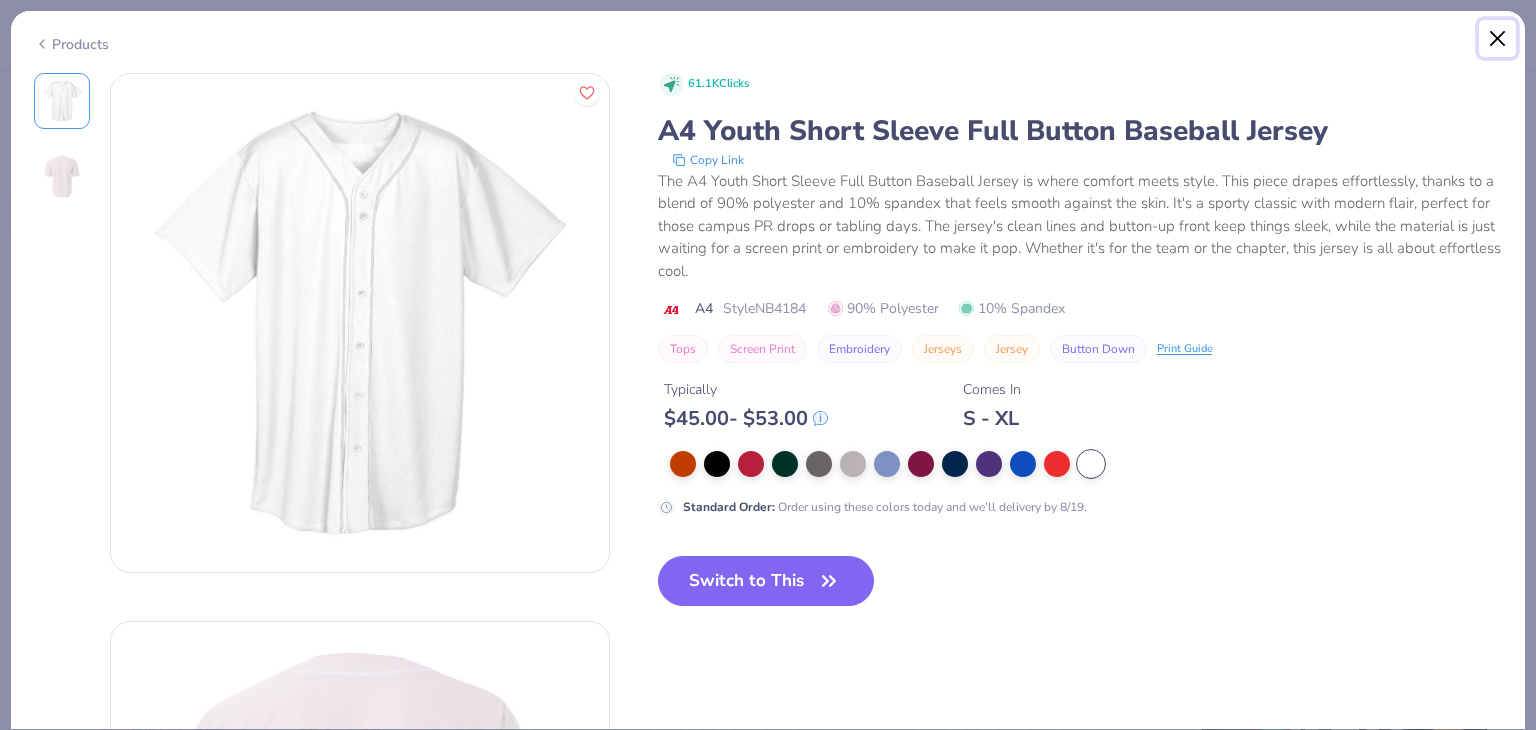 click at bounding box center (1498, 39) 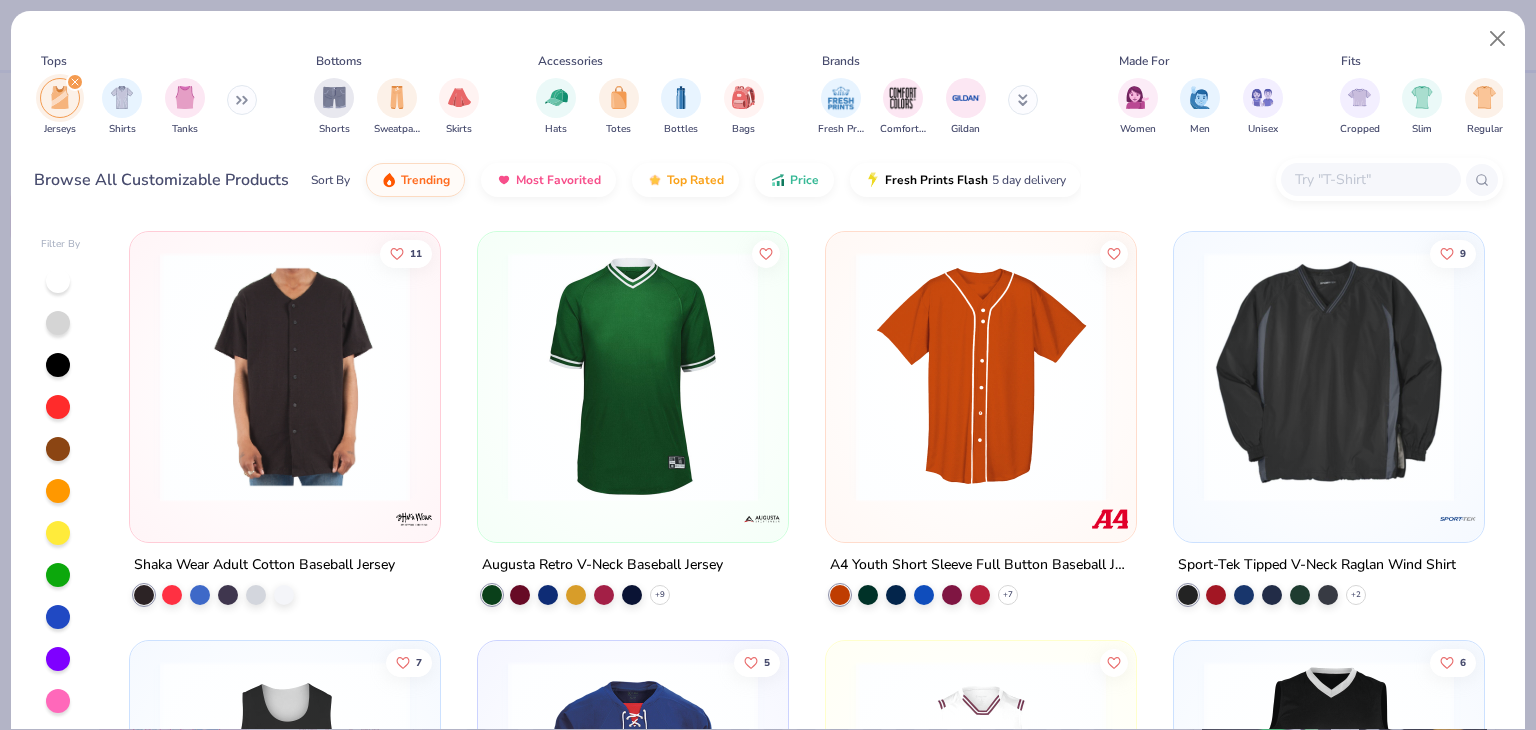 click at bounding box center [285, 377] 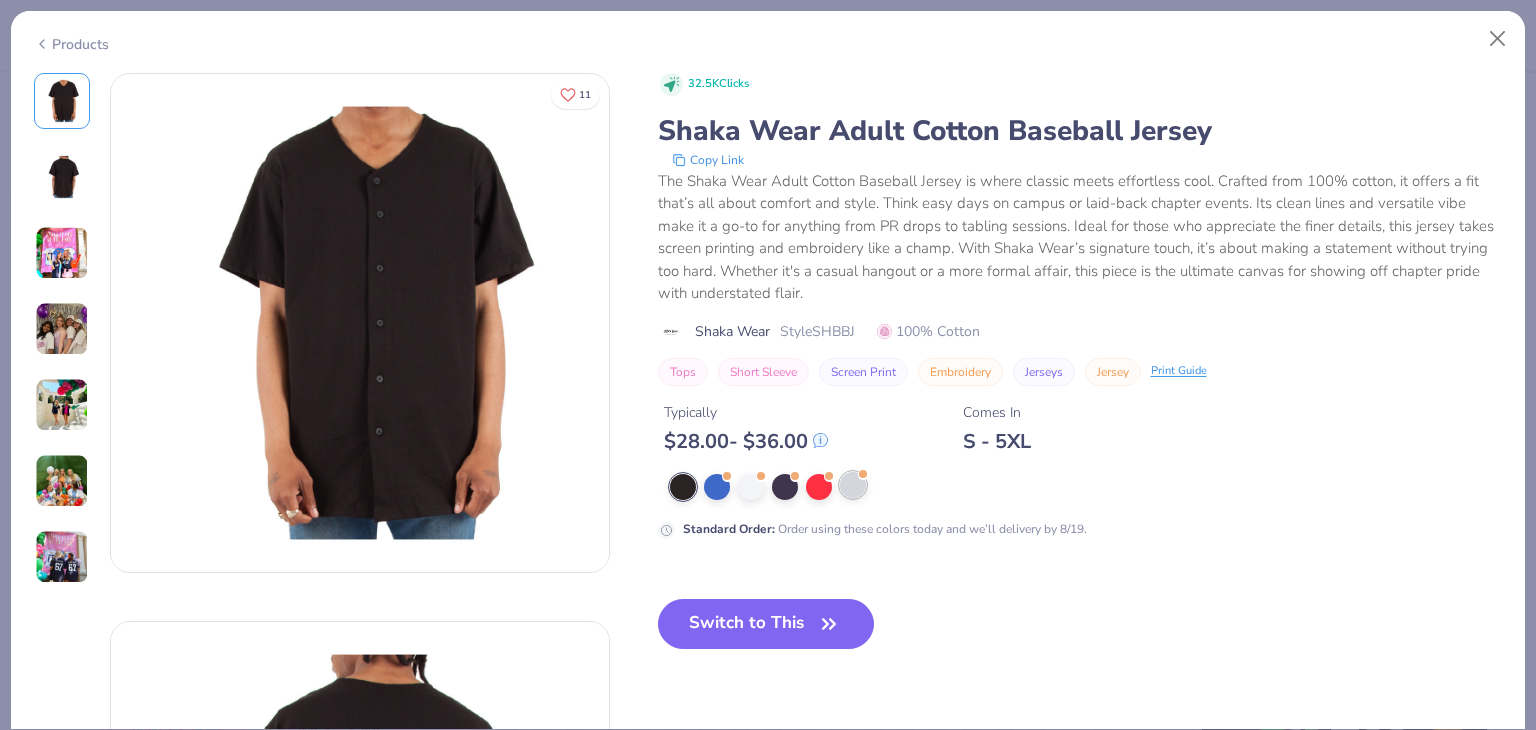 click at bounding box center (853, 485) 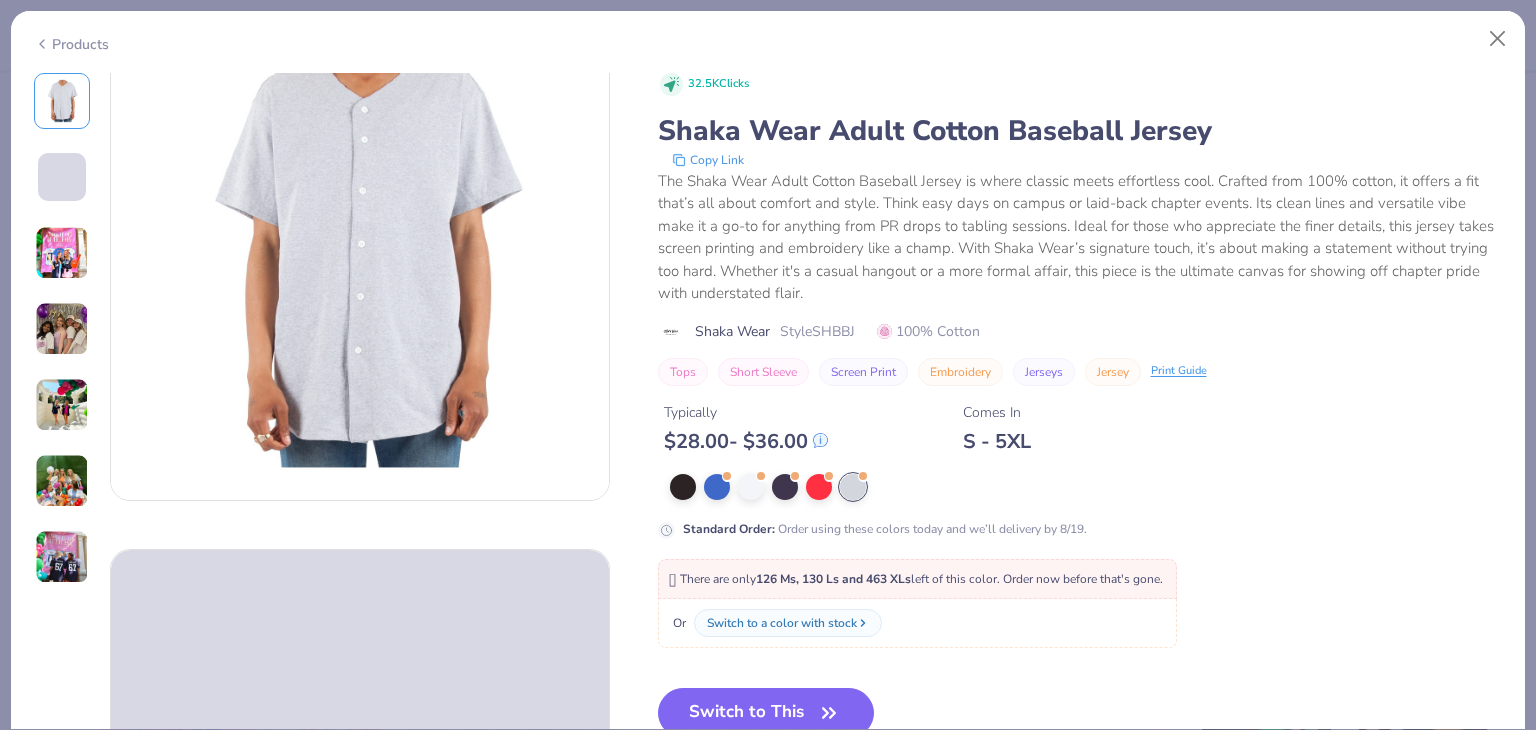 scroll, scrollTop: 100, scrollLeft: 0, axis: vertical 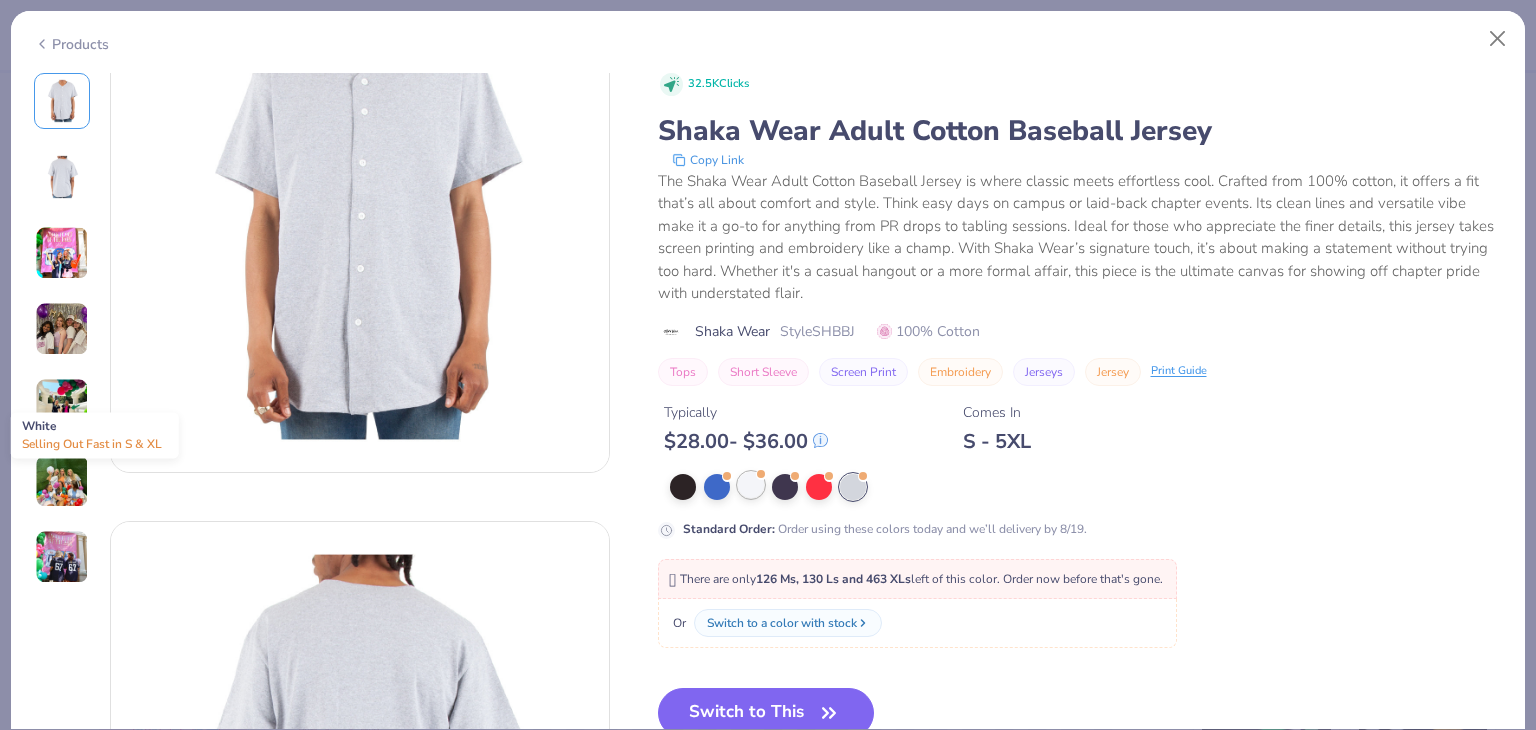 click at bounding box center (751, 485) 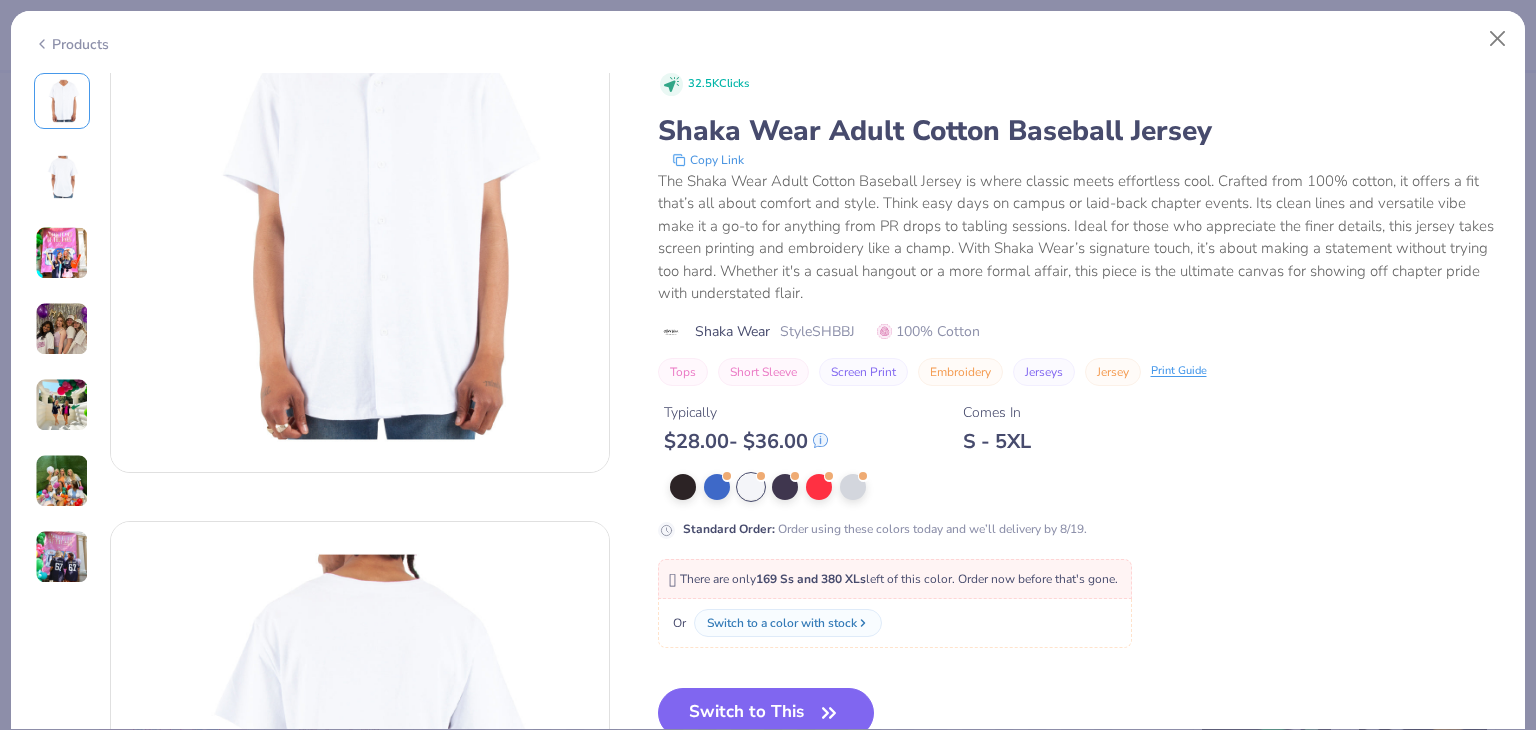 scroll, scrollTop: 200, scrollLeft: 0, axis: vertical 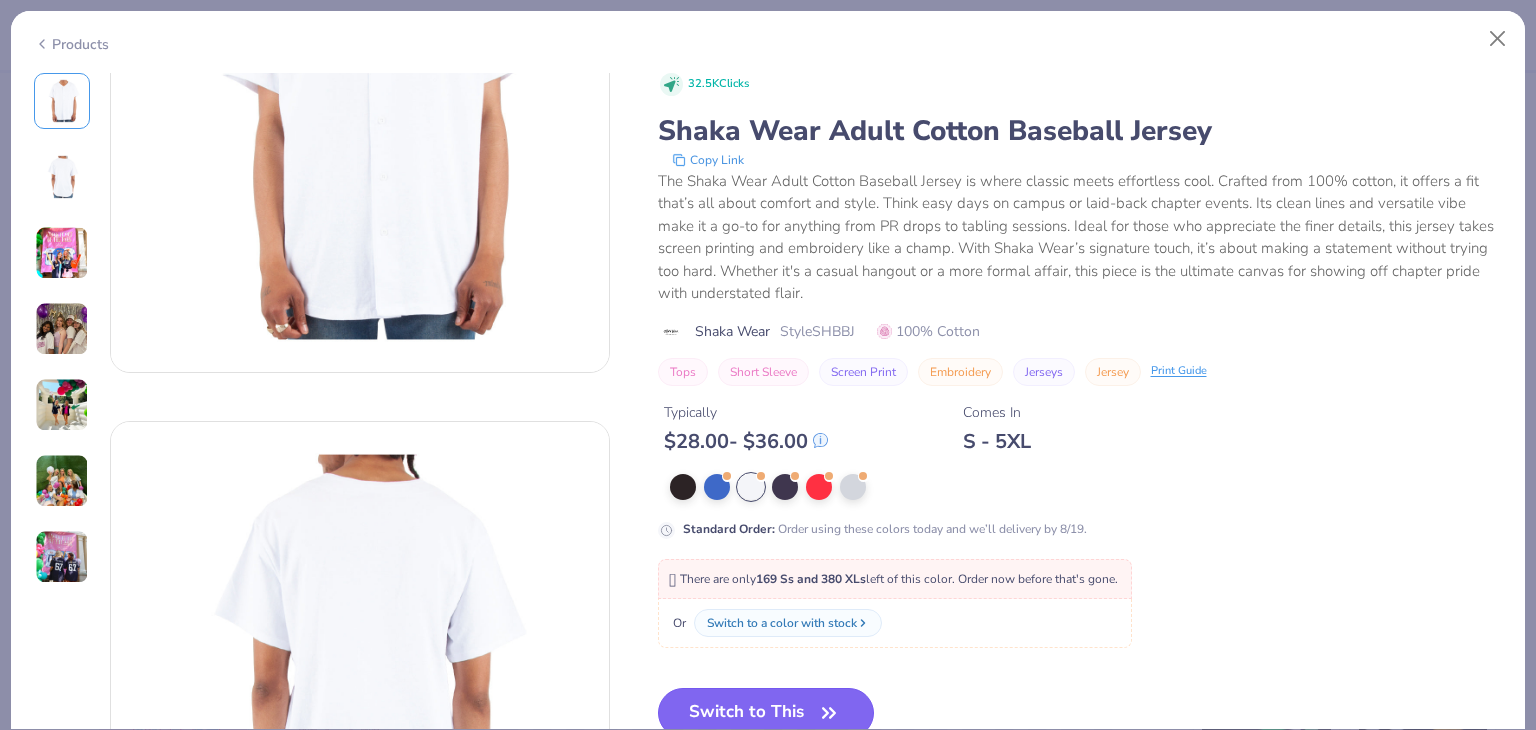 click on "Switch to This" at bounding box center [766, 713] 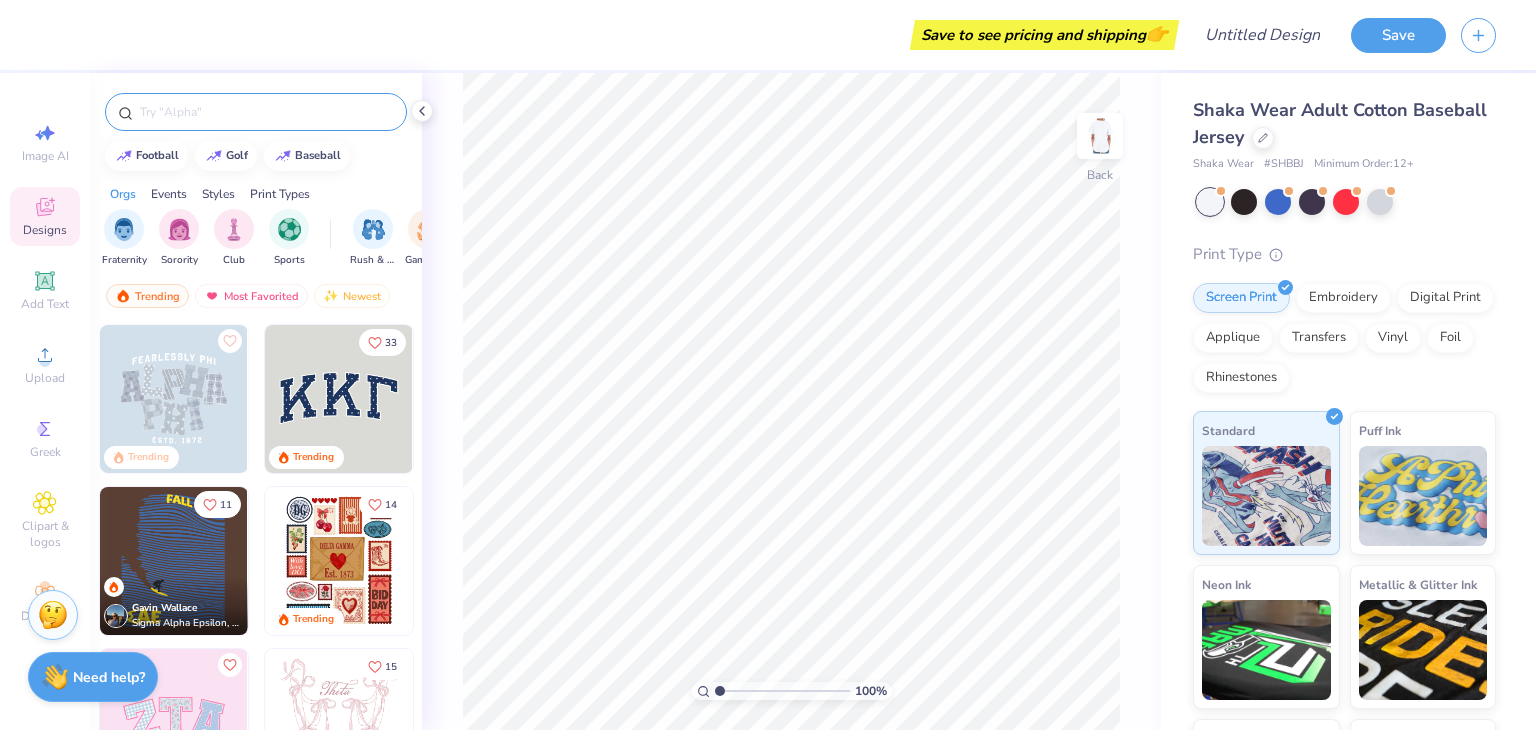 click at bounding box center [266, 112] 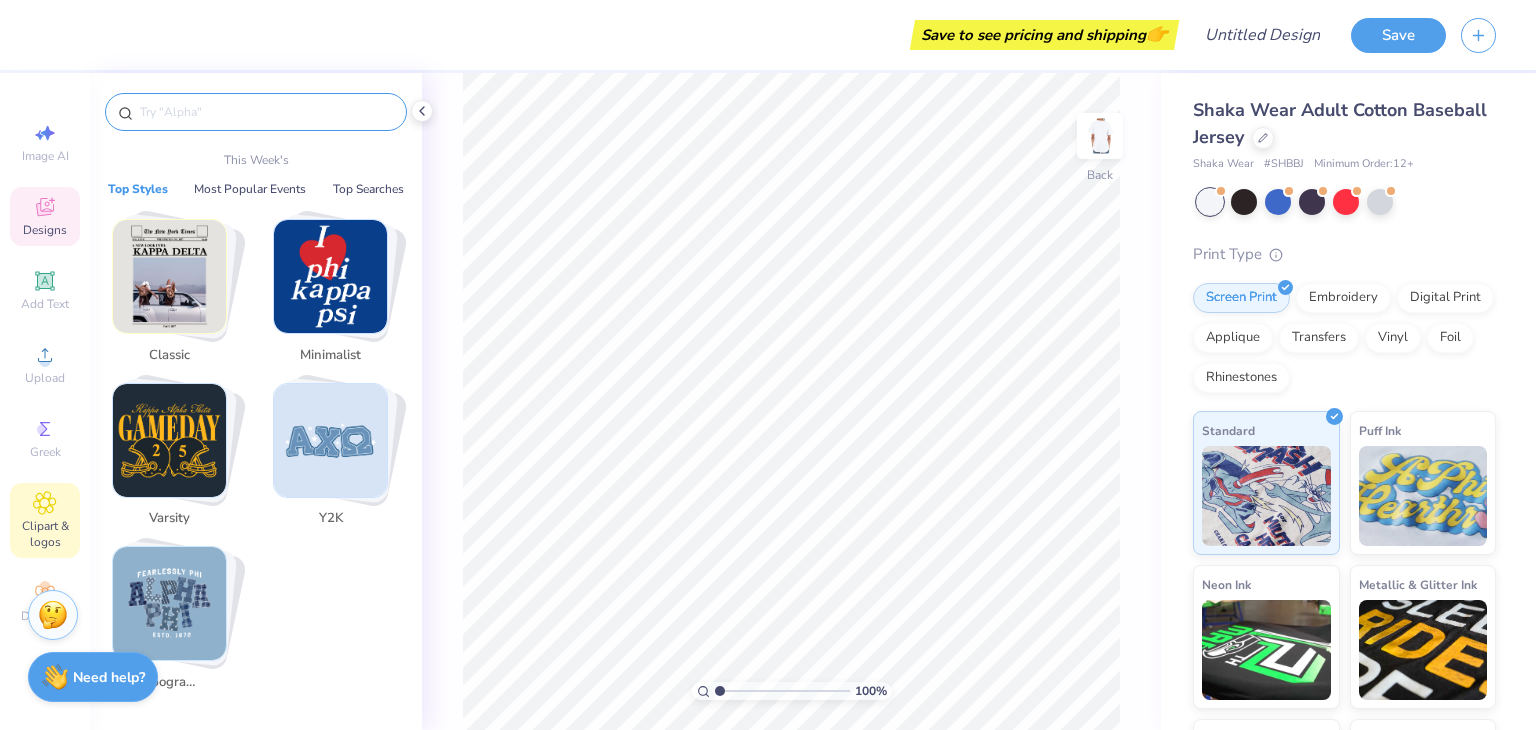 click 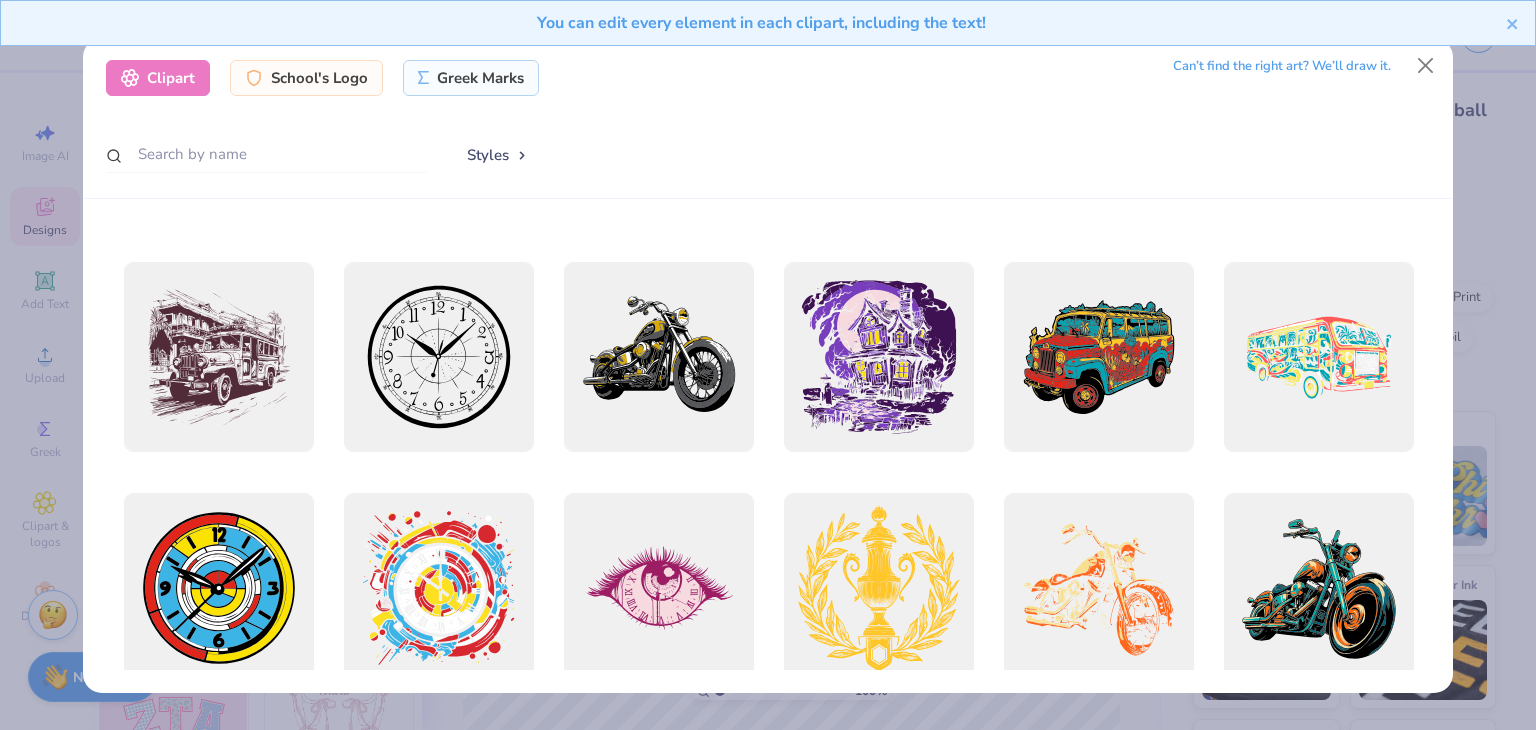 scroll, scrollTop: 300, scrollLeft: 0, axis: vertical 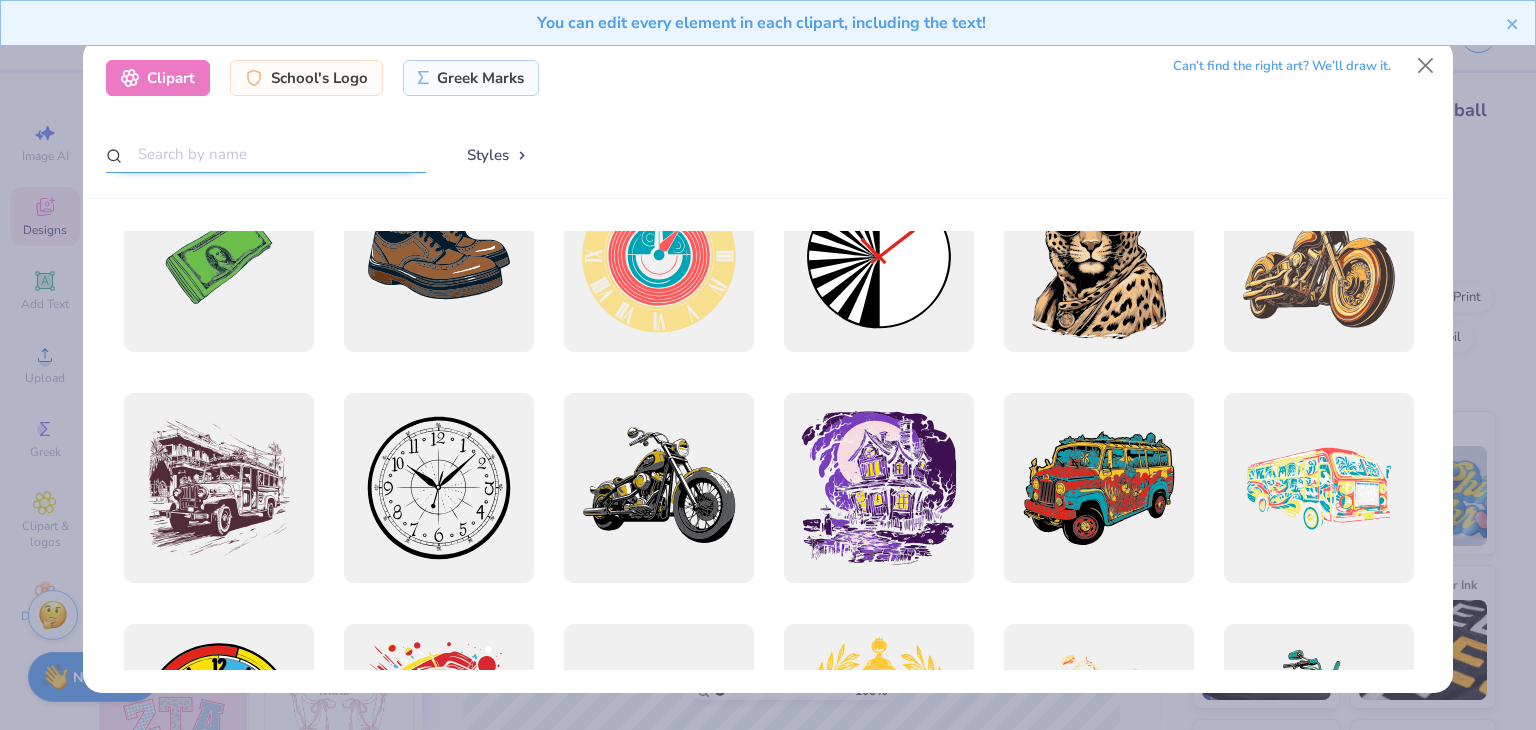 click at bounding box center (266, 154) 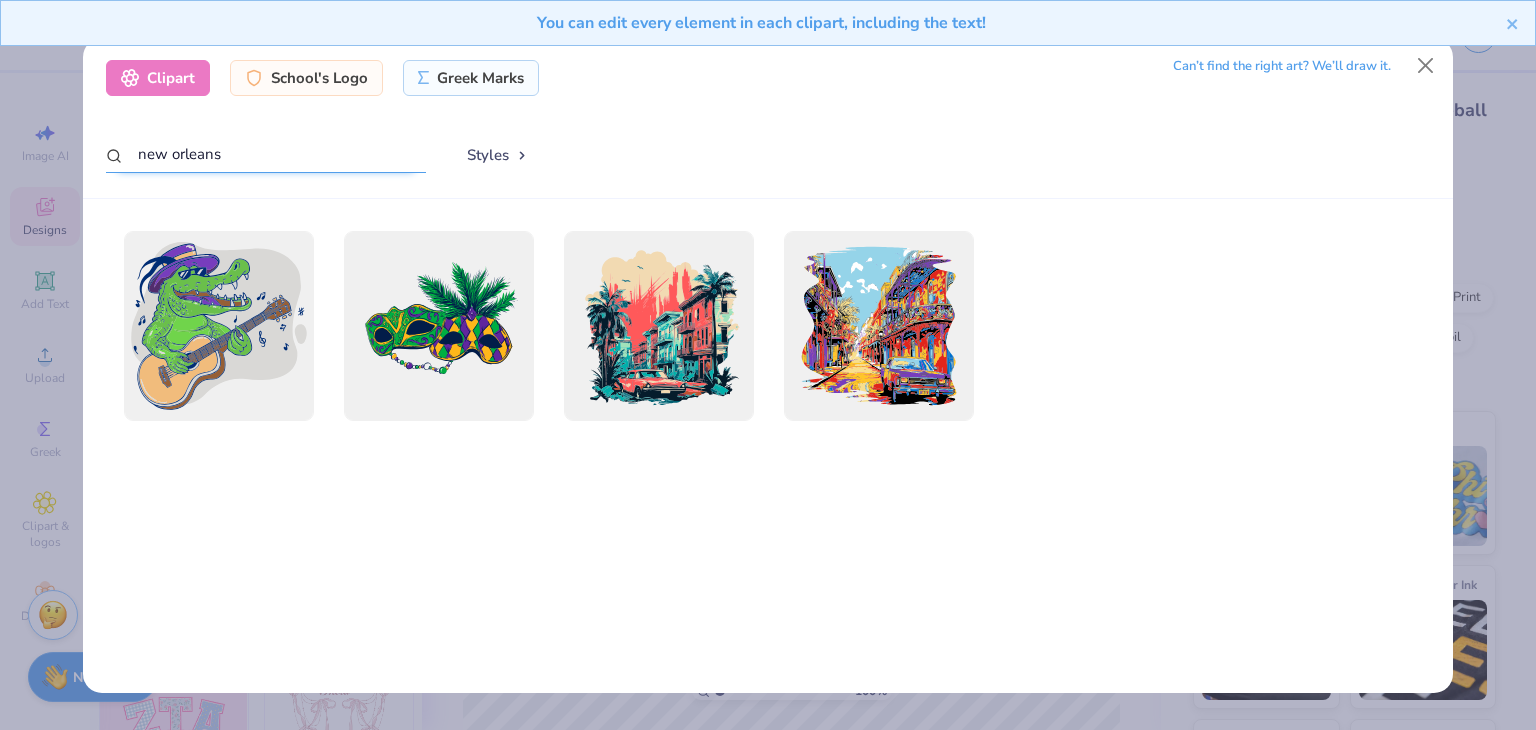 type on "new orleans" 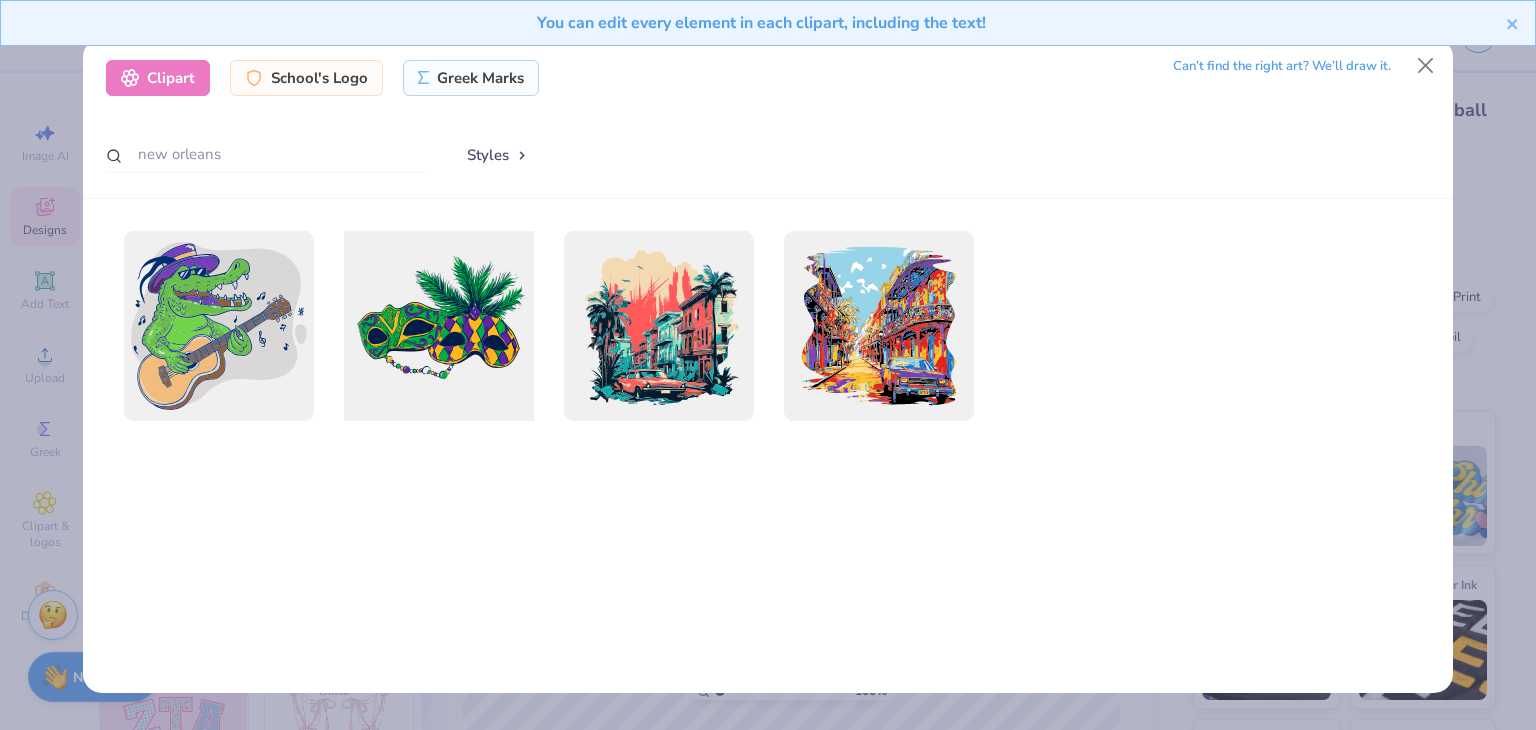 click at bounding box center [438, 326] 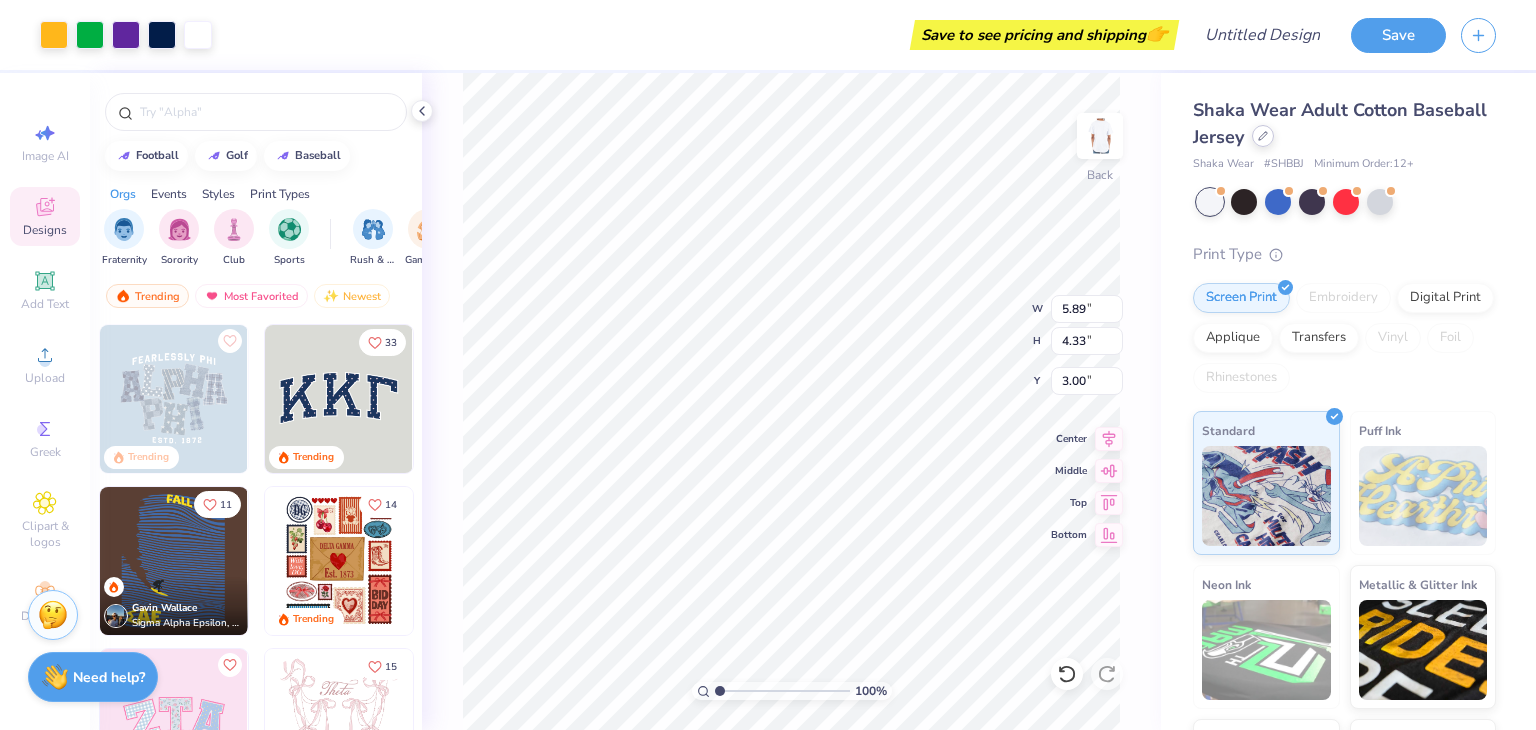 click at bounding box center (1263, 136) 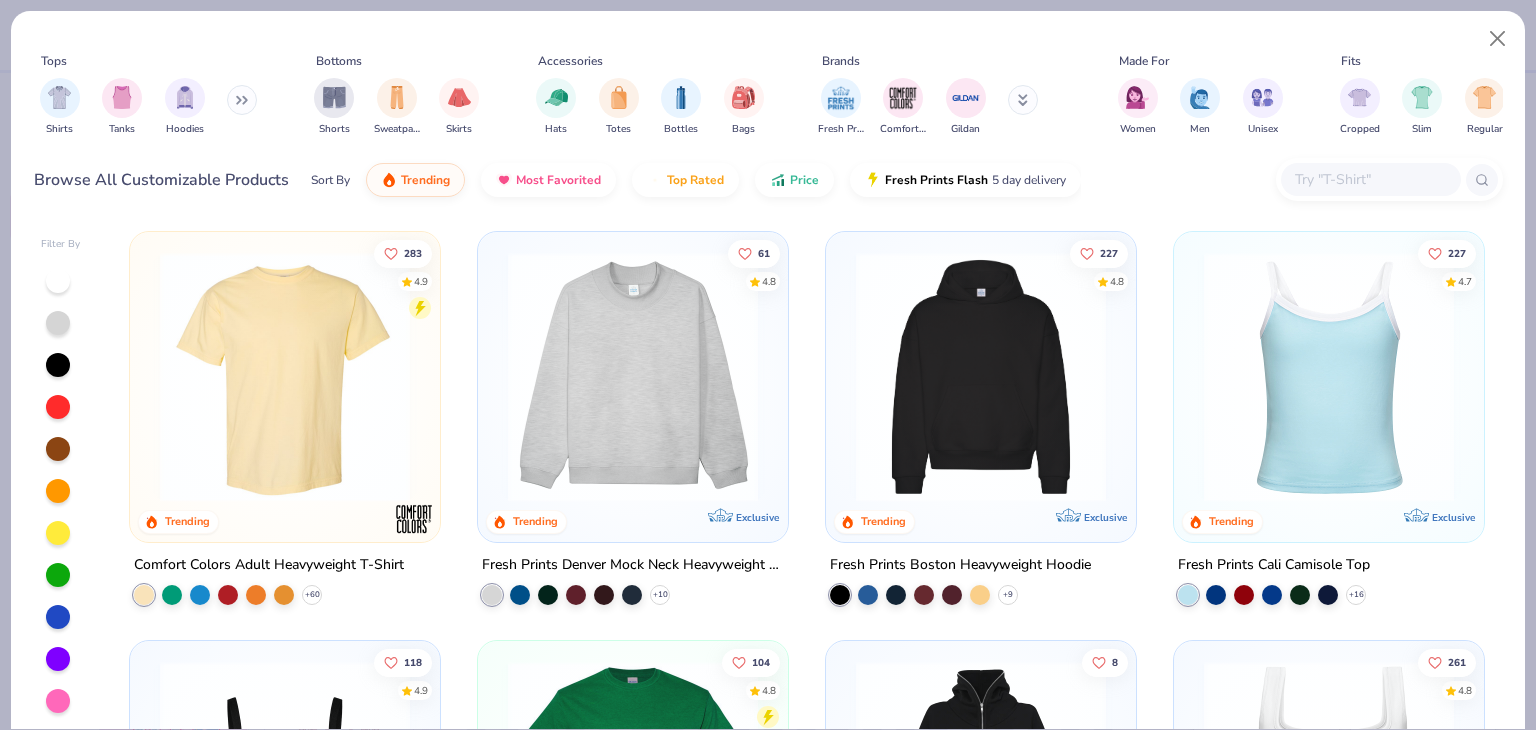 click at bounding box center [1370, 179] 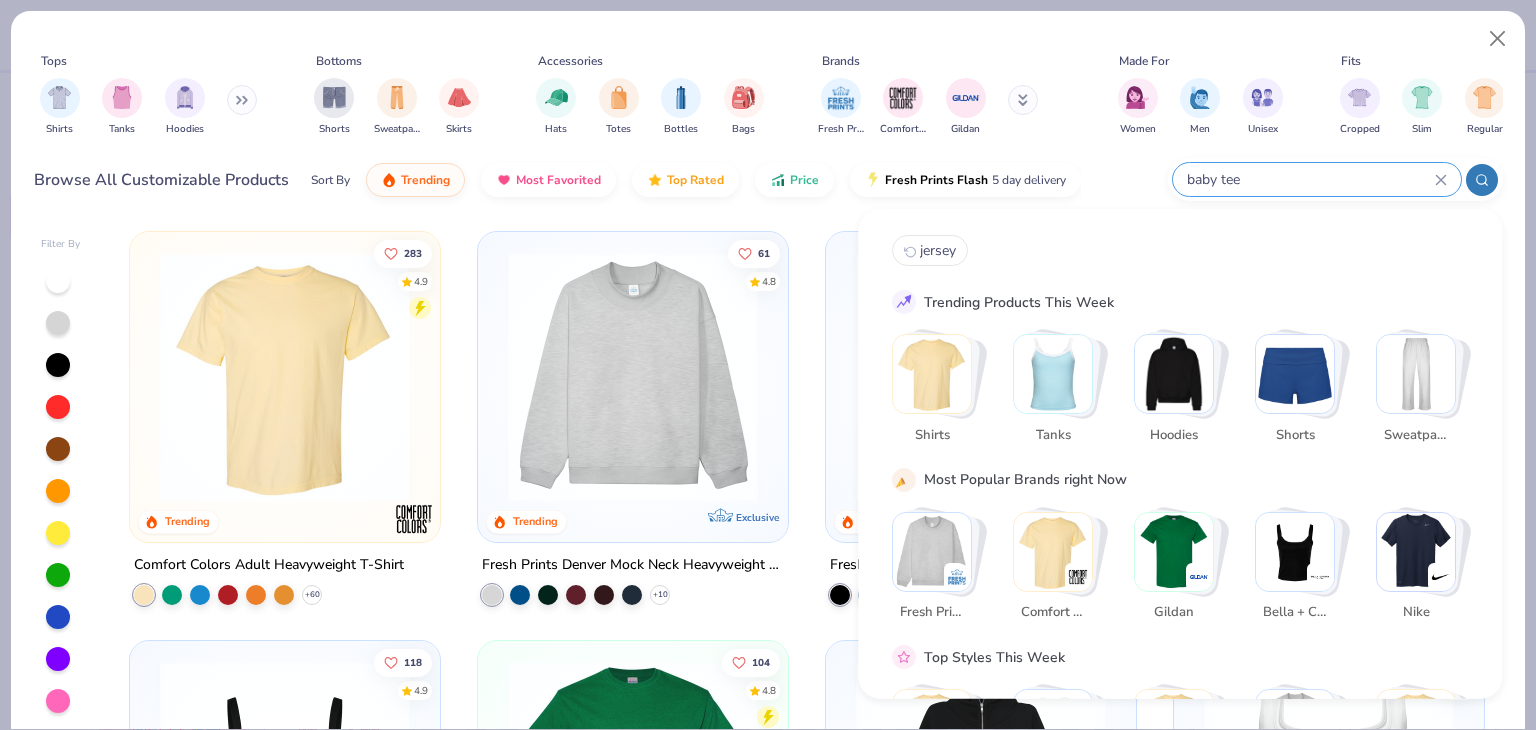 type on "baby tee" 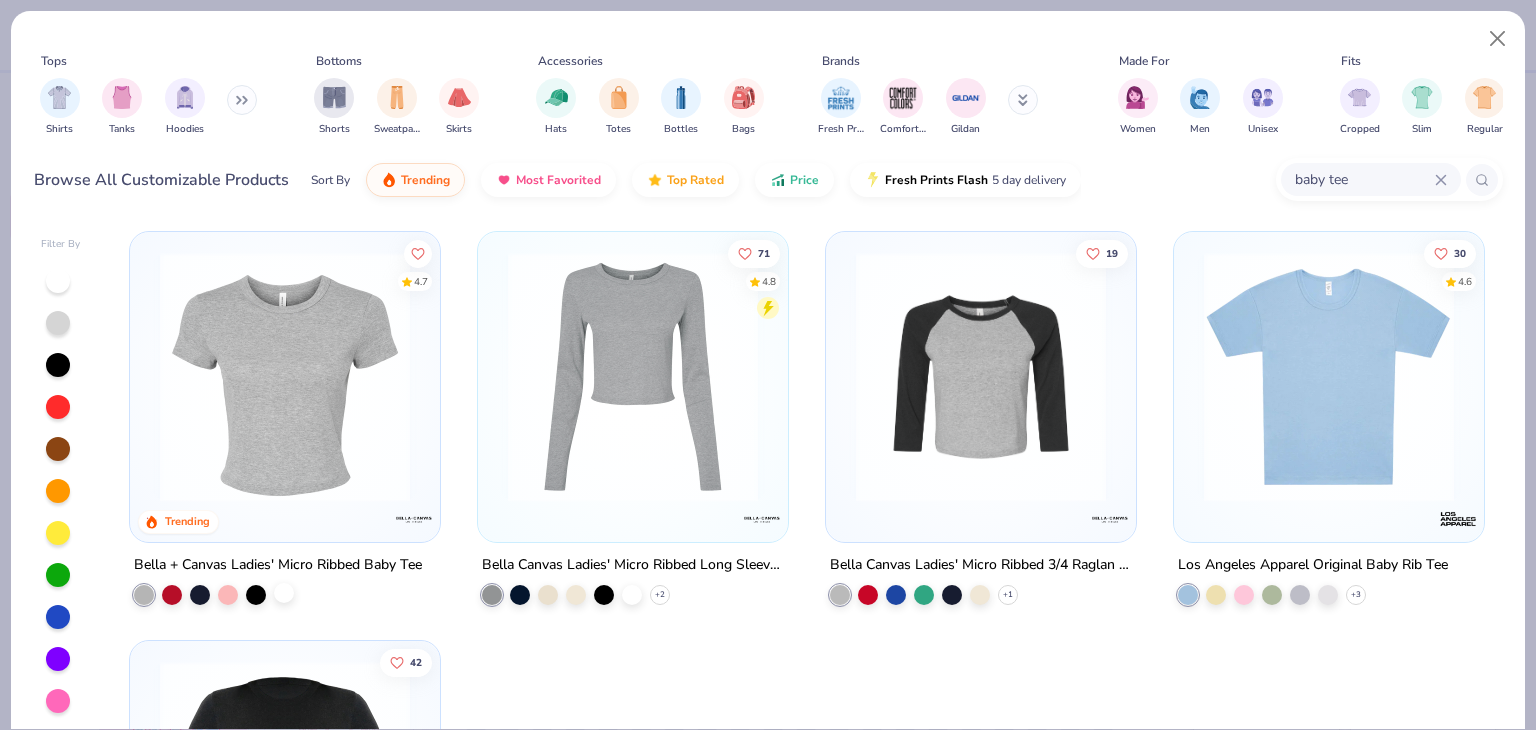 click at bounding box center [284, 593] 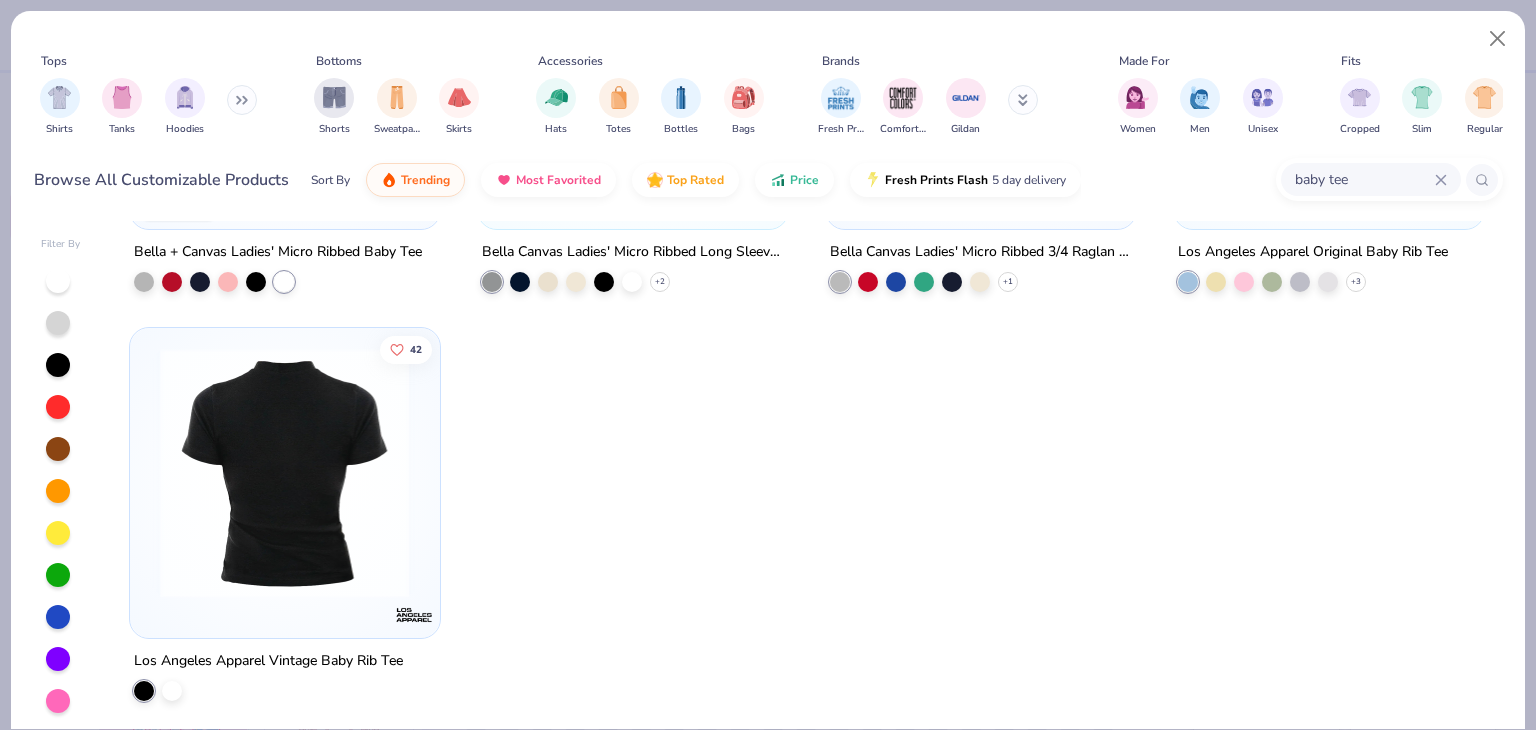 scroll, scrollTop: 317, scrollLeft: 0, axis: vertical 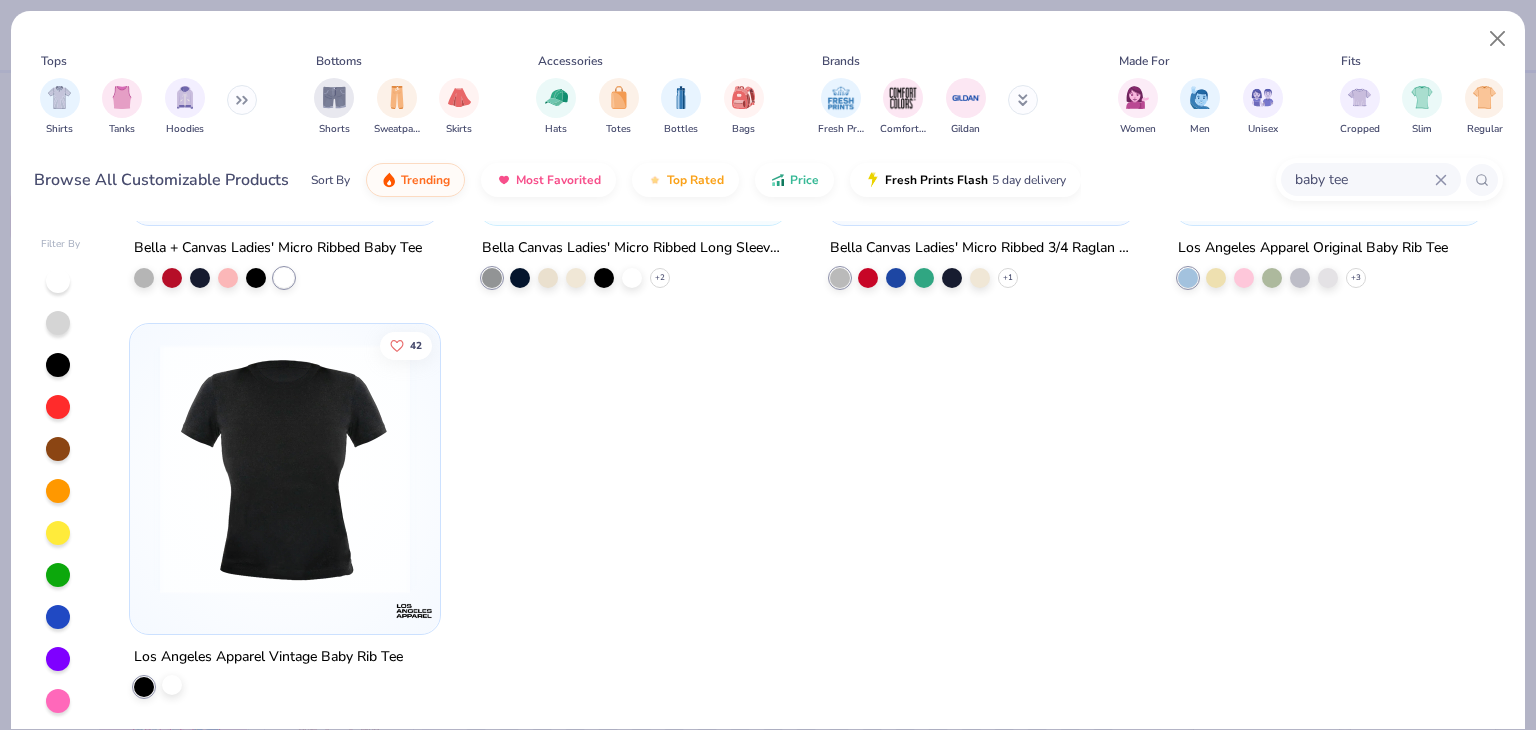 click at bounding box center [172, 684] 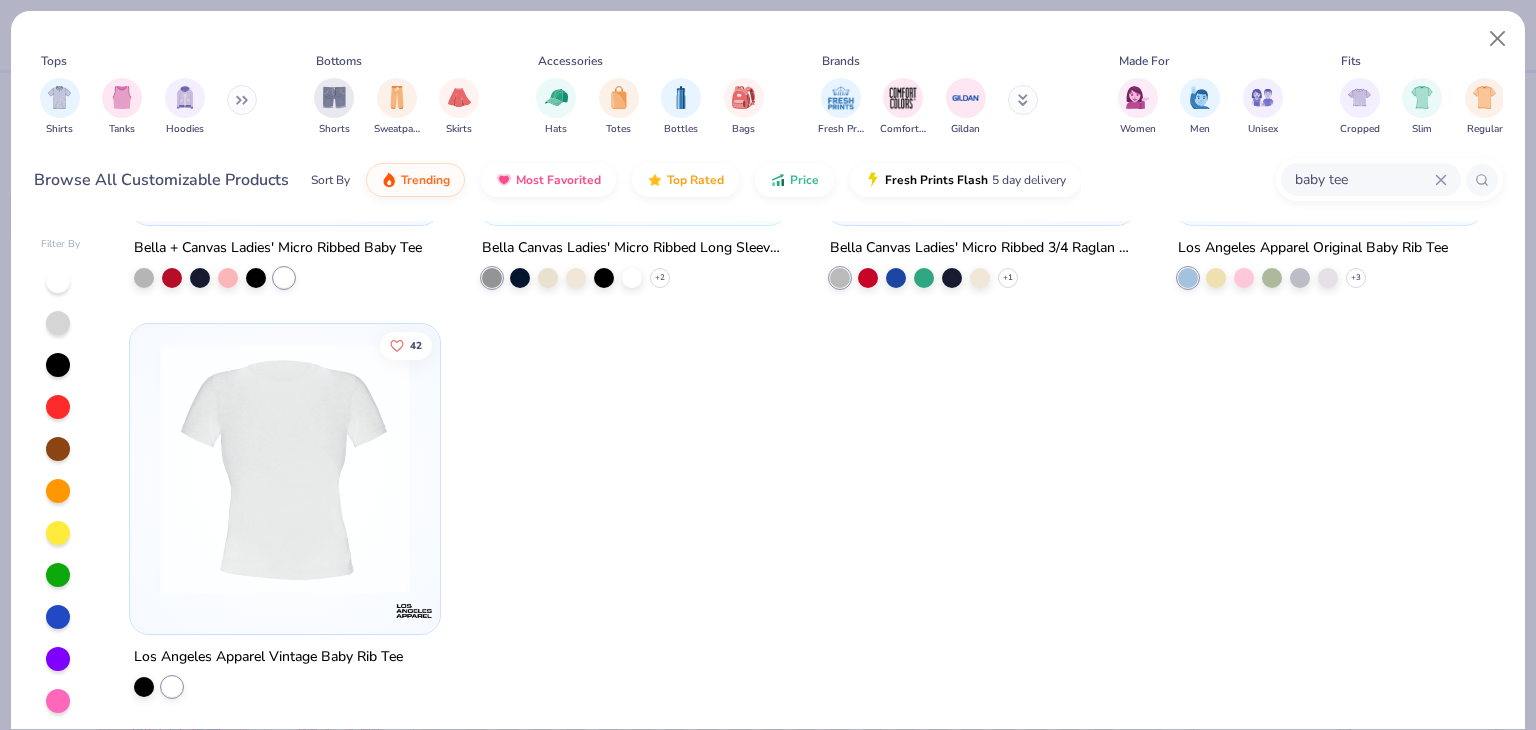 click at bounding box center (285, 469) 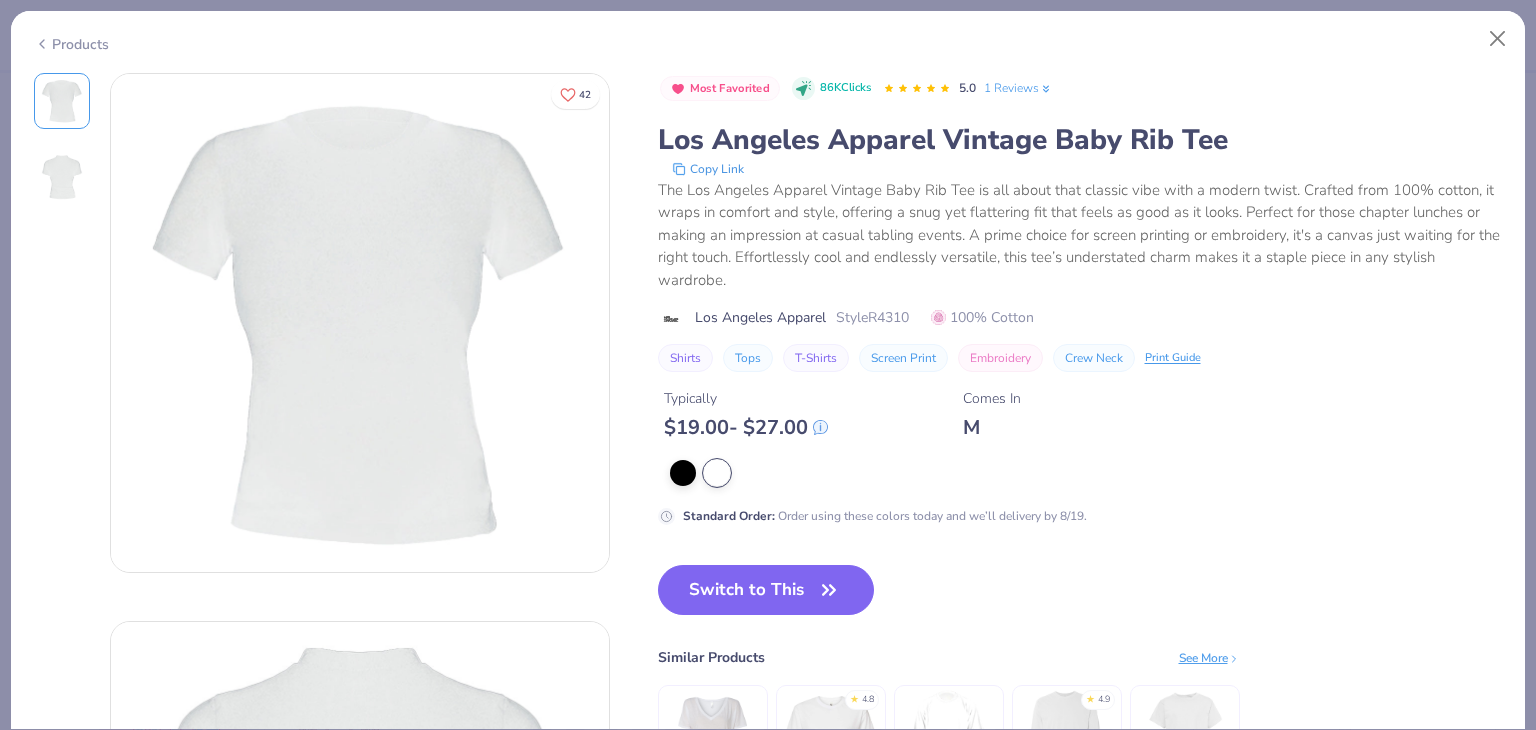 click 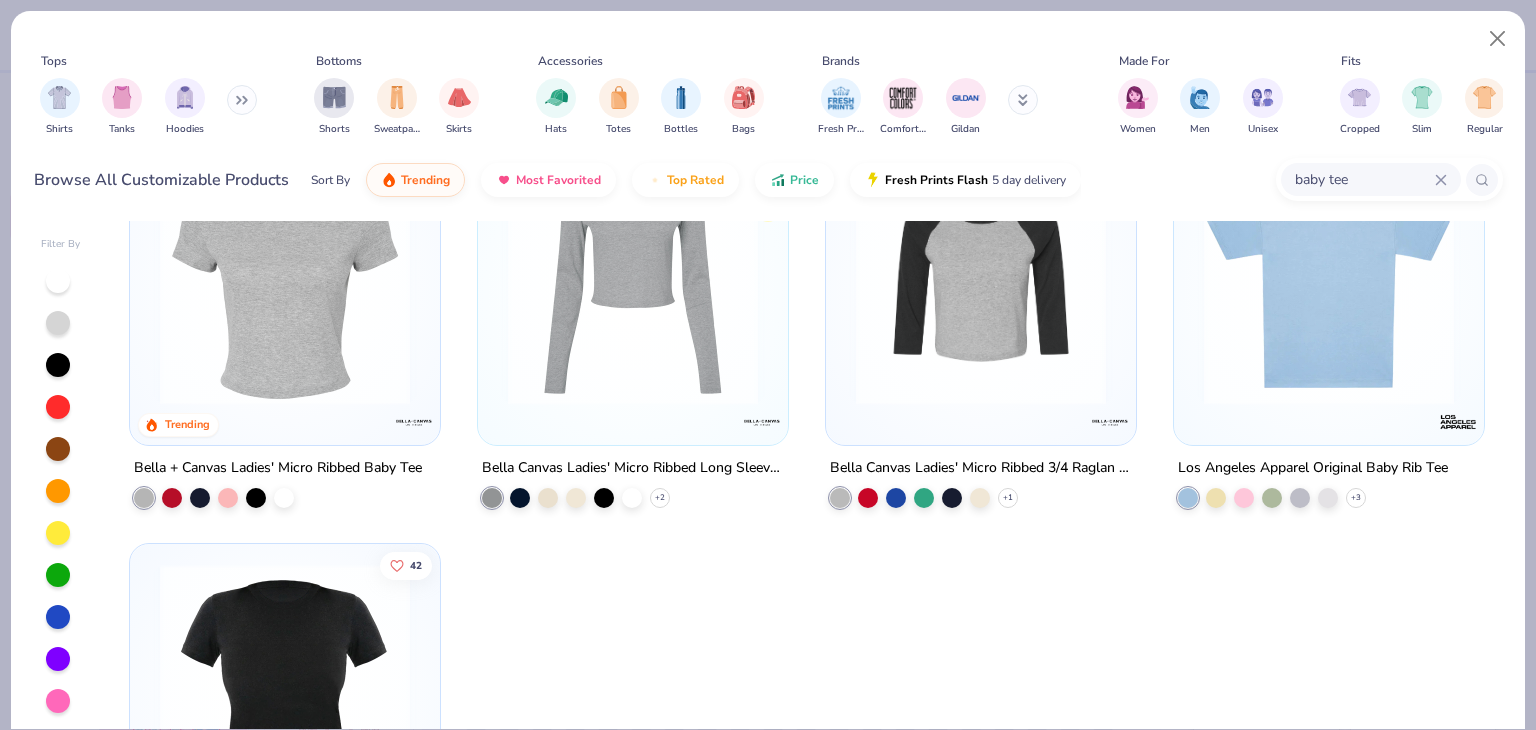 scroll, scrollTop: 0, scrollLeft: 0, axis: both 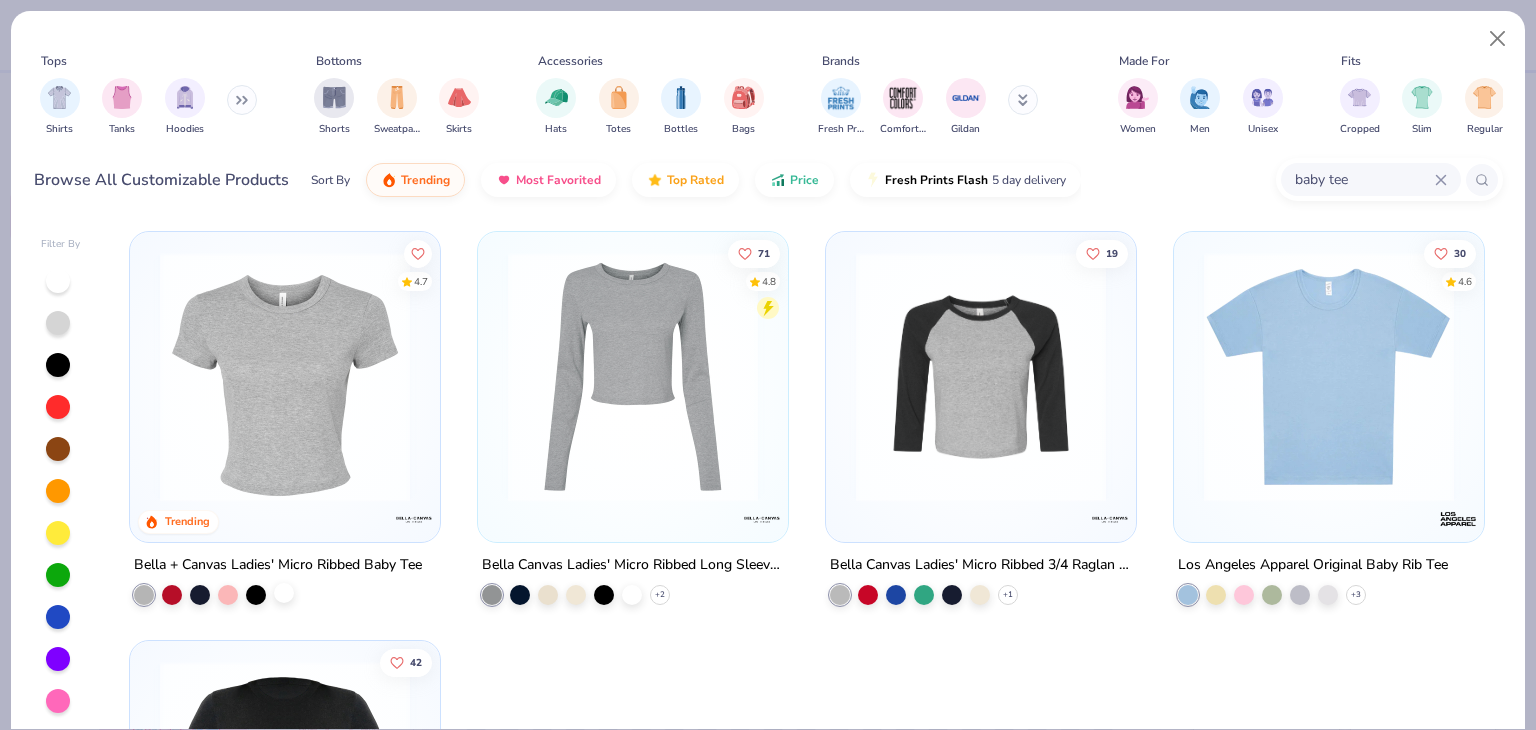 click at bounding box center [284, 593] 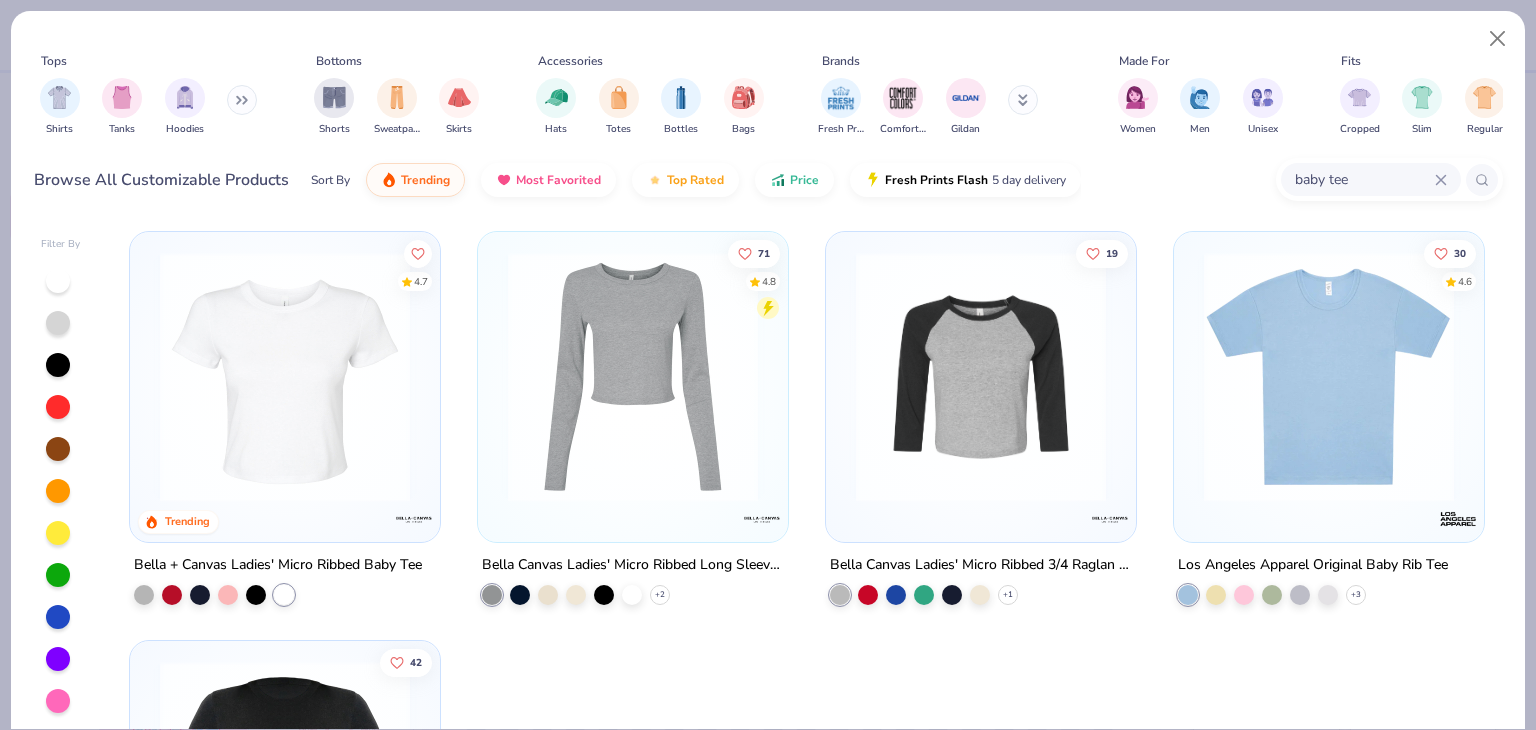 click at bounding box center (285, 377) 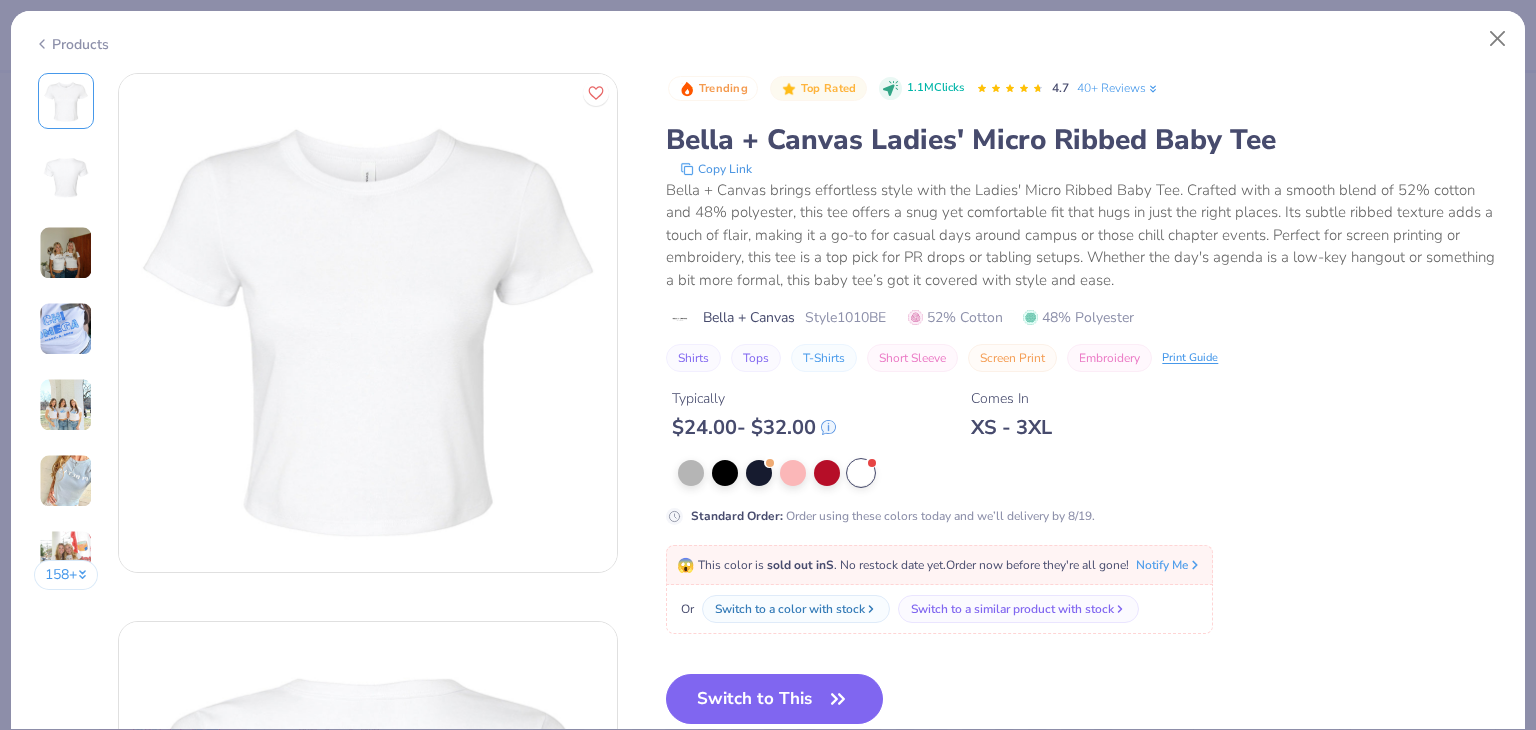 click at bounding box center [66, 405] 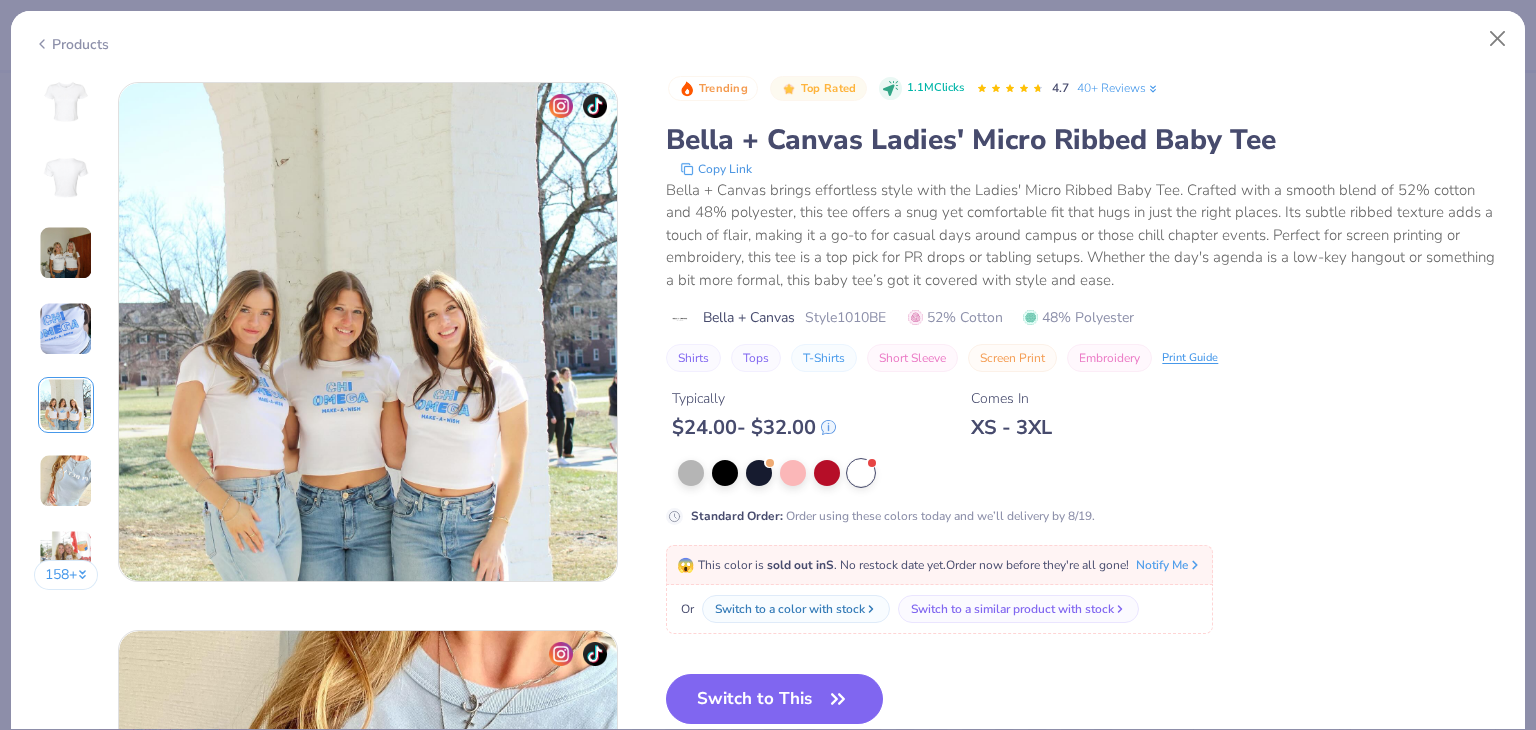 scroll, scrollTop: 2192, scrollLeft: 0, axis: vertical 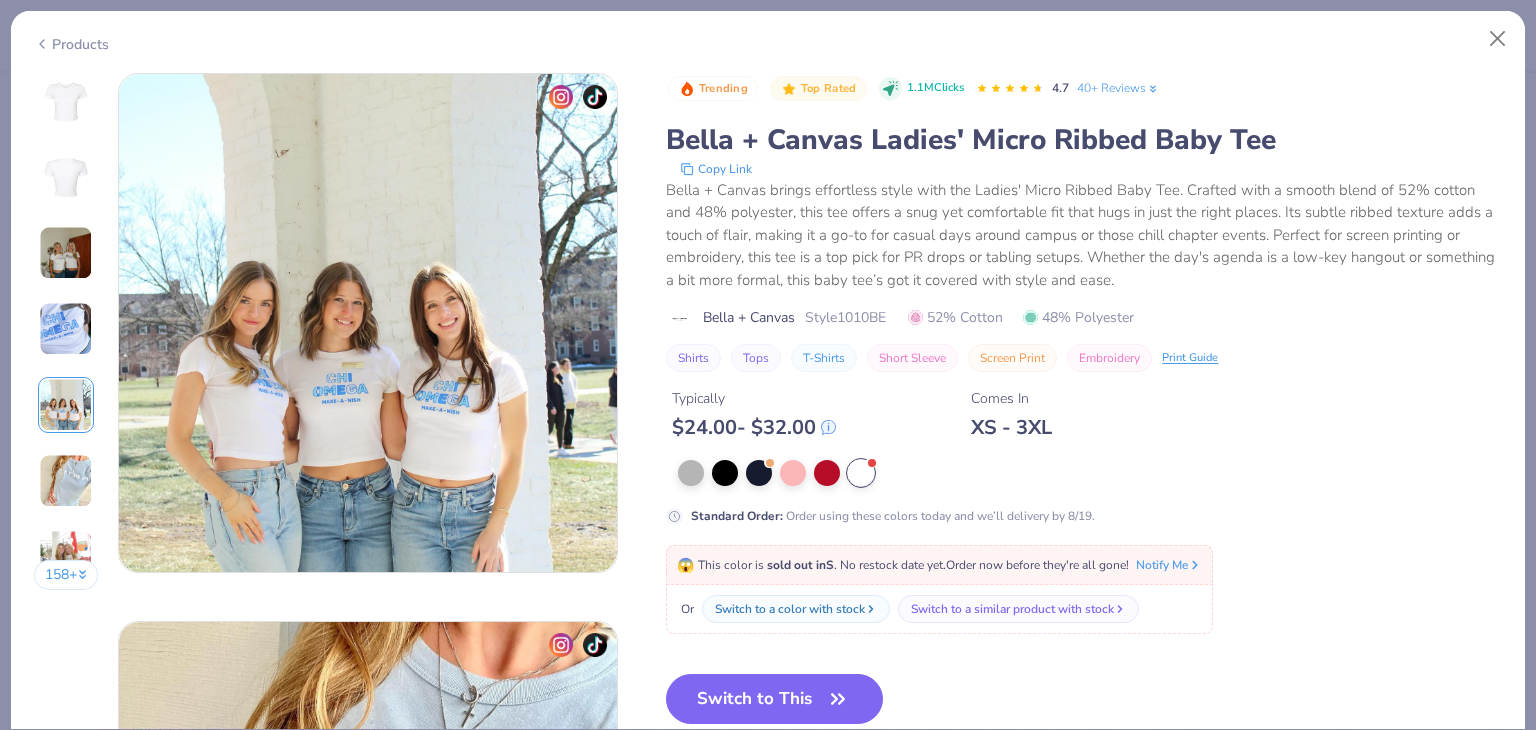 click at bounding box center (66, 101) 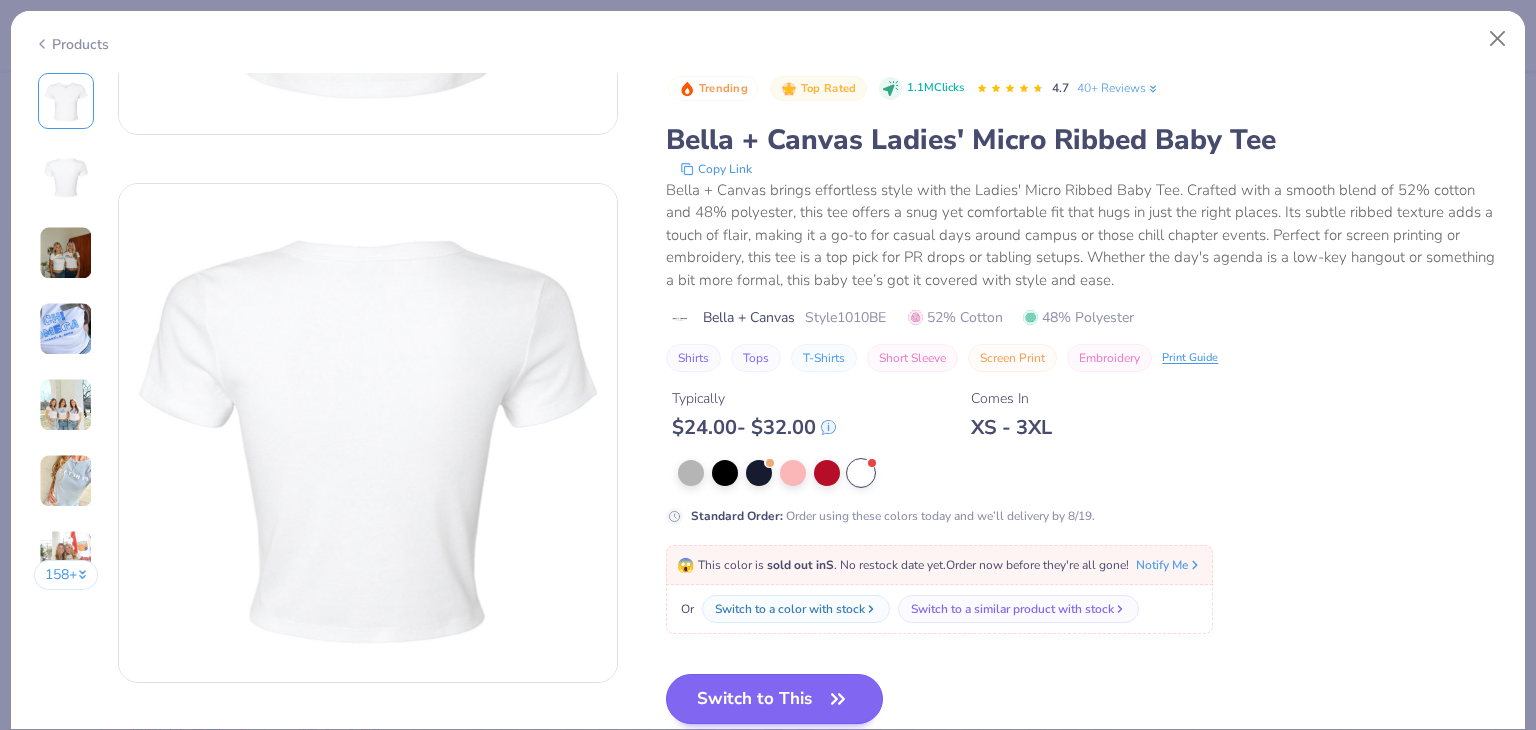scroll, scrollTop: 0, scrollLeft: 0, axis: both 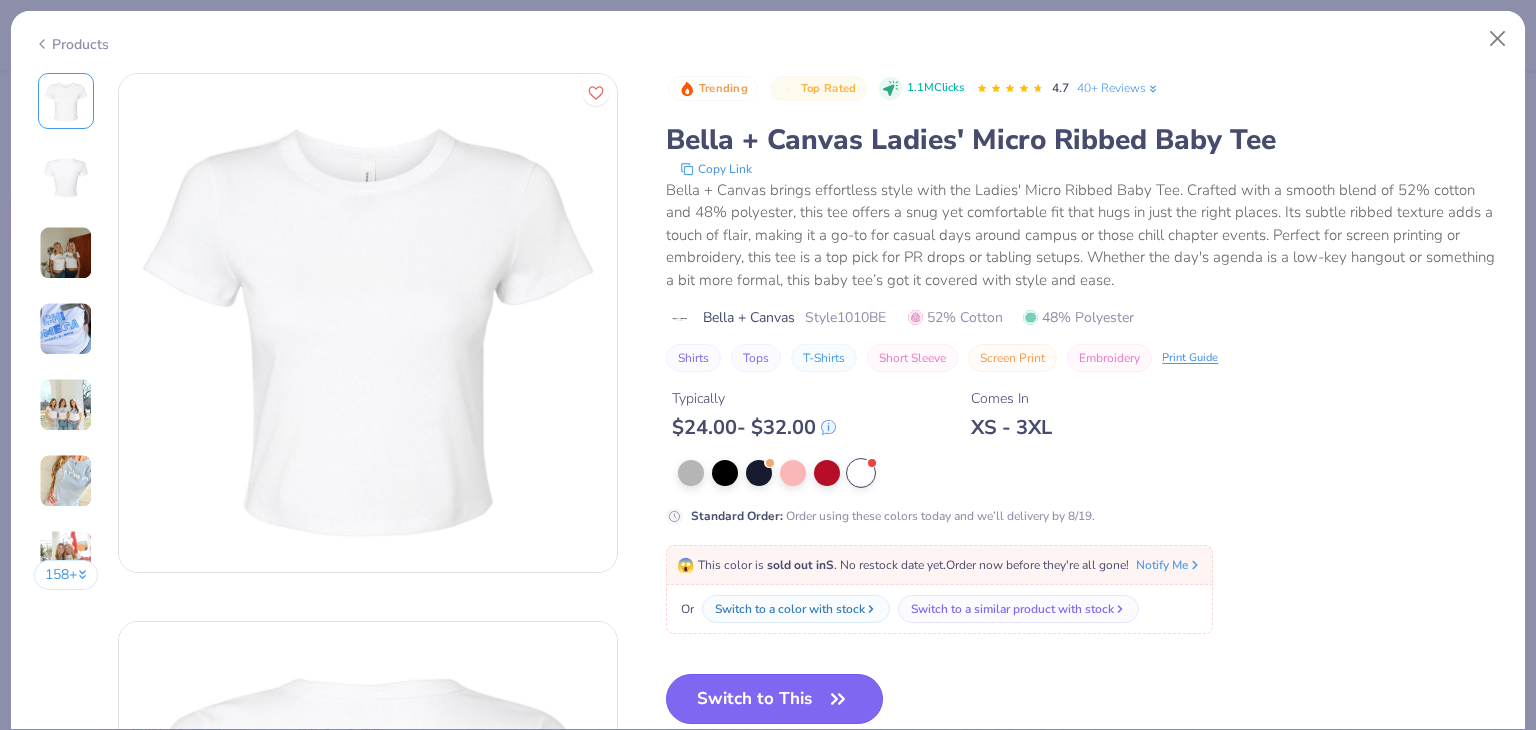 click on "Switch to This" at bounding box center (774, 699) 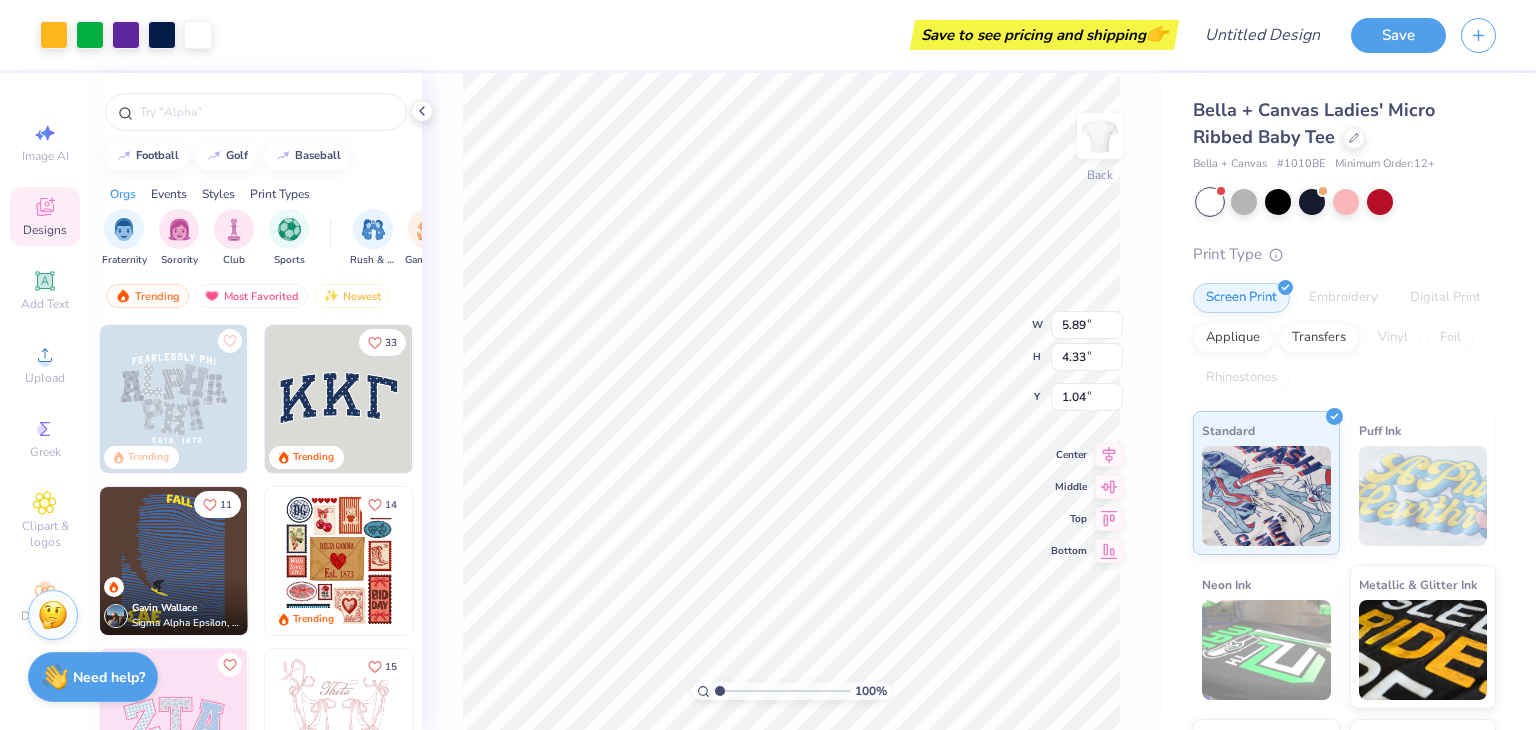 type on "5.18" 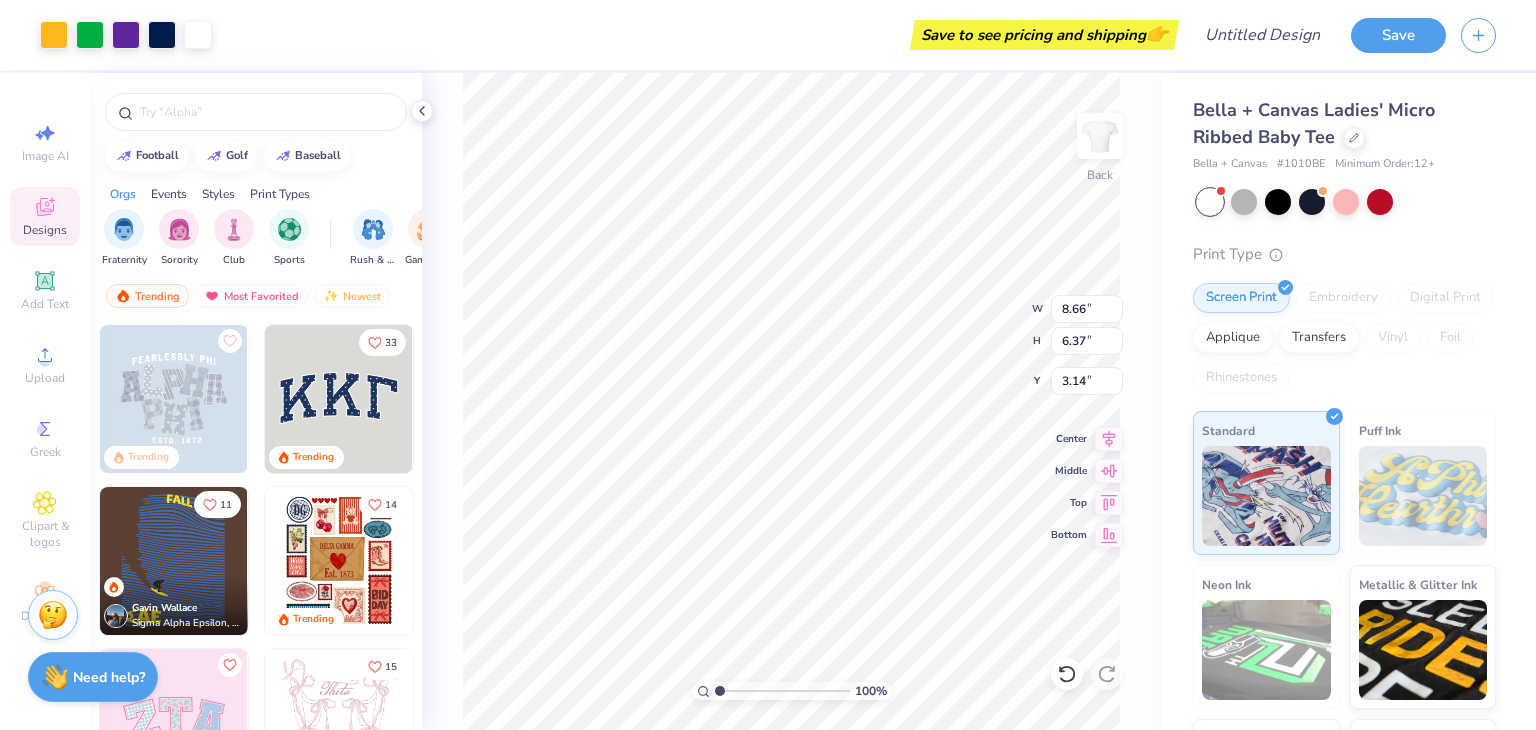 type on "8.66" 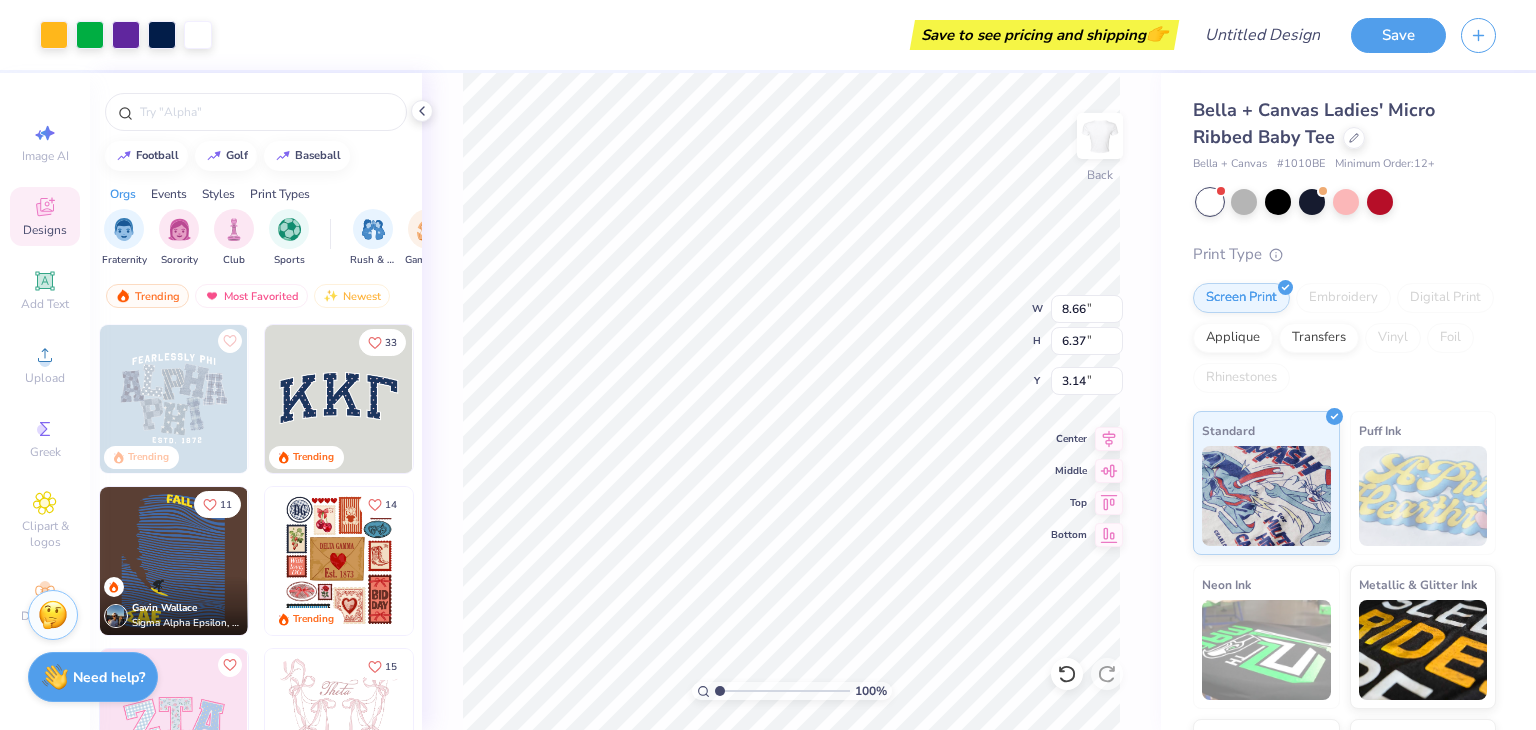 type on "6.37" 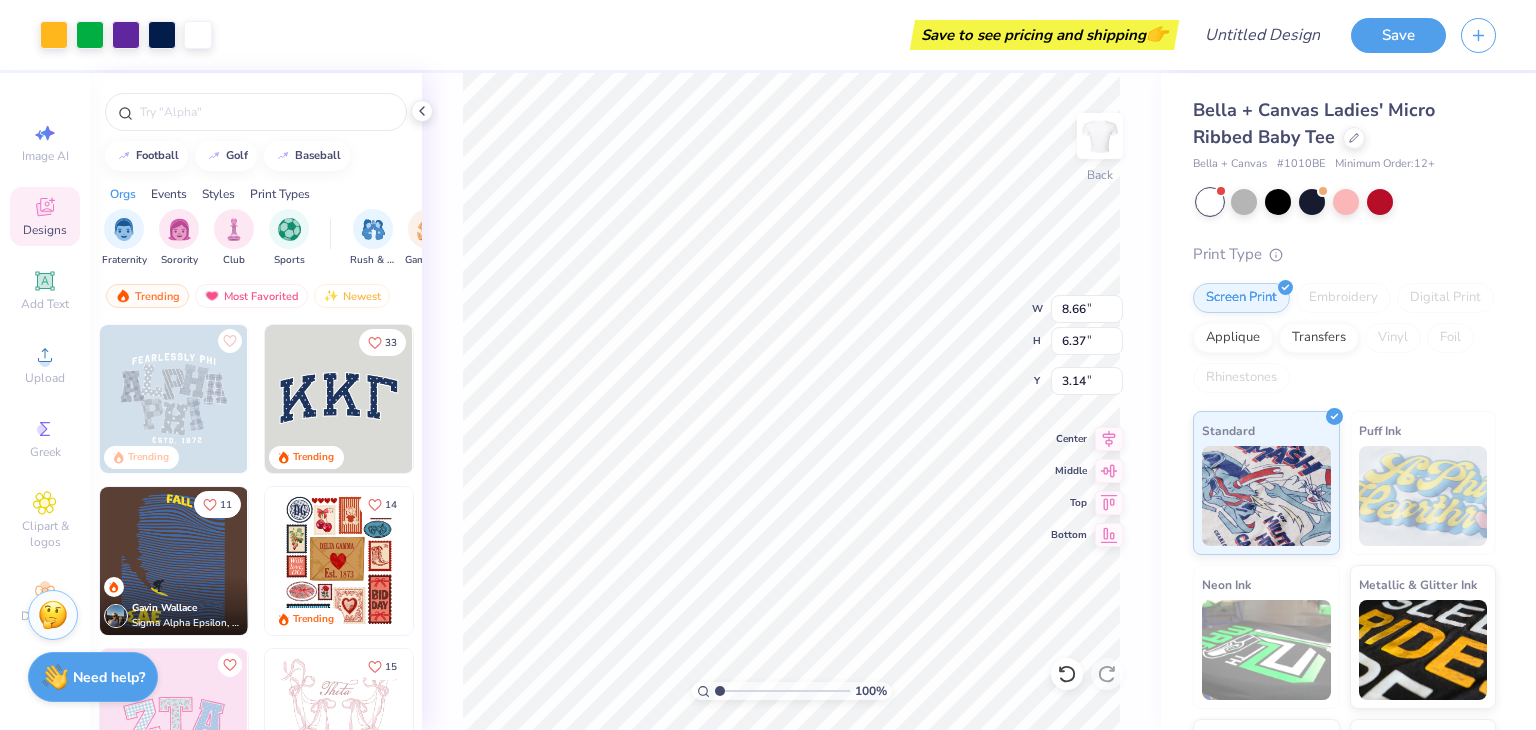 type on "2.51" 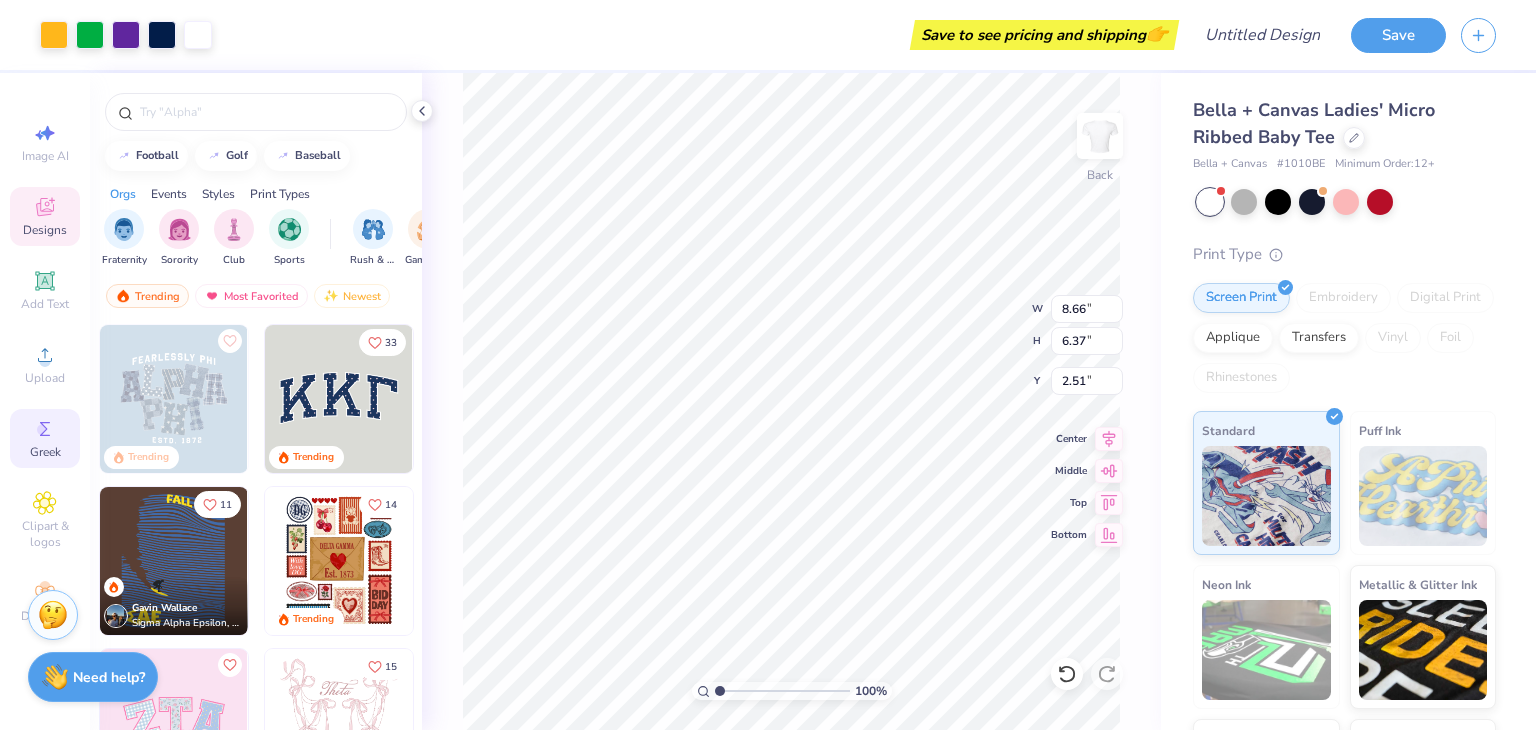 click 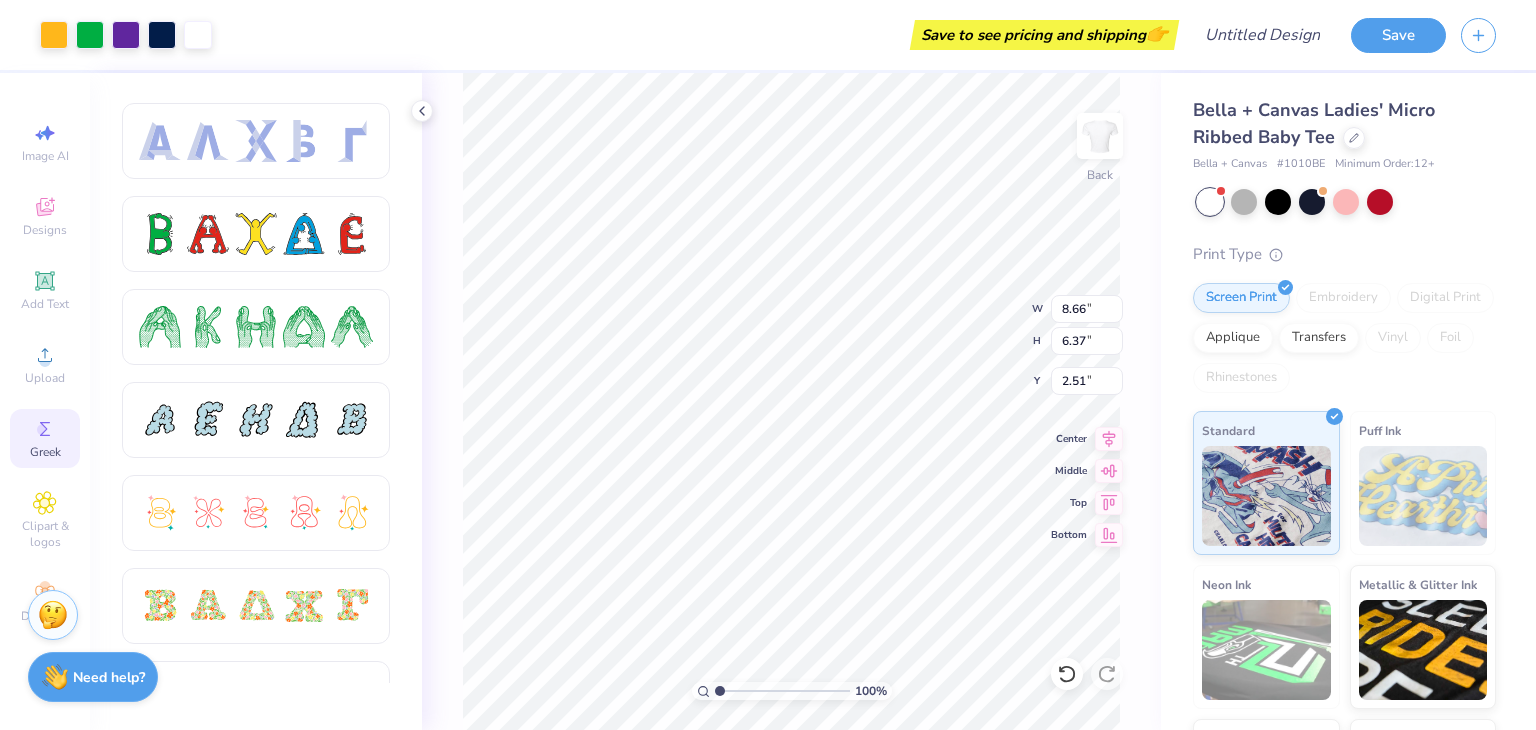 scroll, scrollTop: 200, scrollLeft: 0, axis: vertical 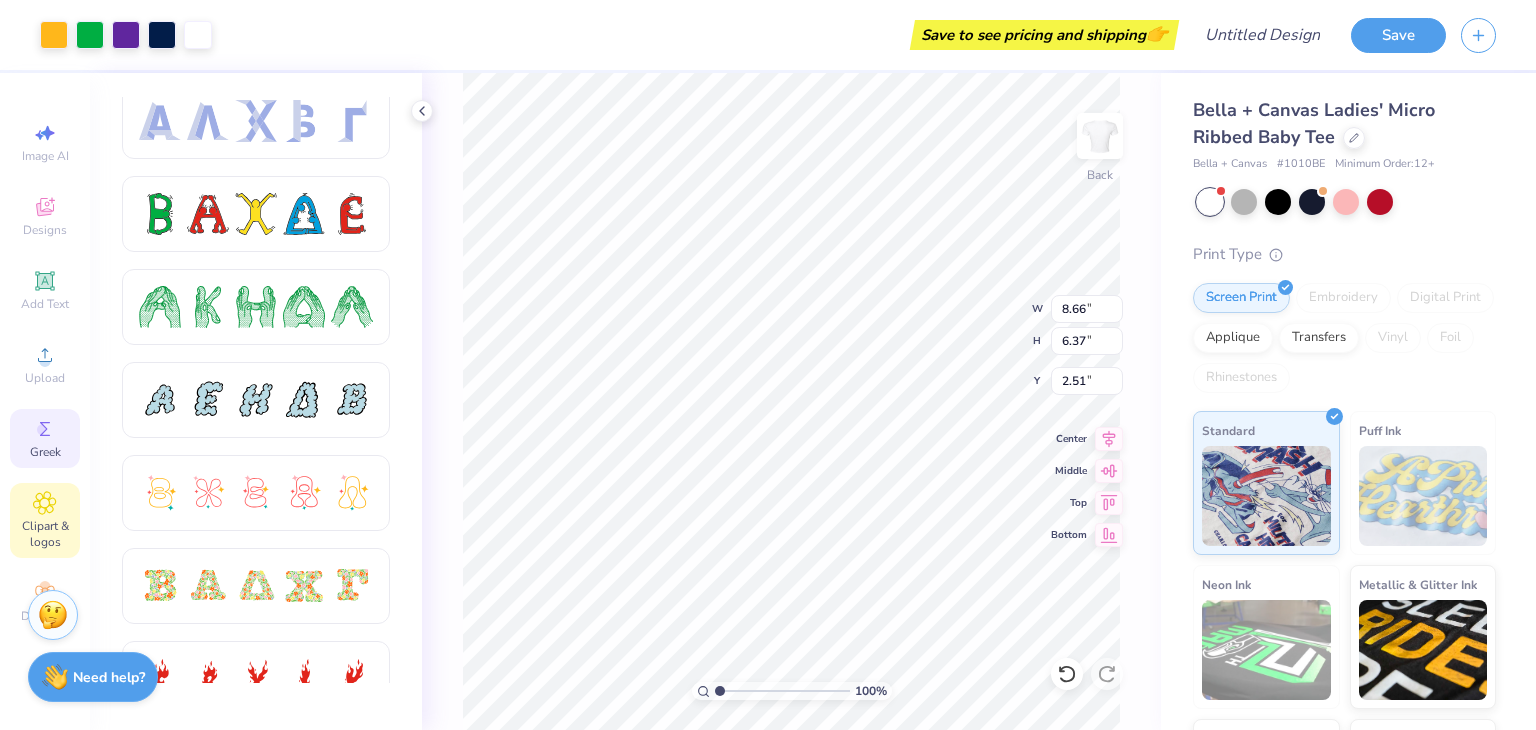 click 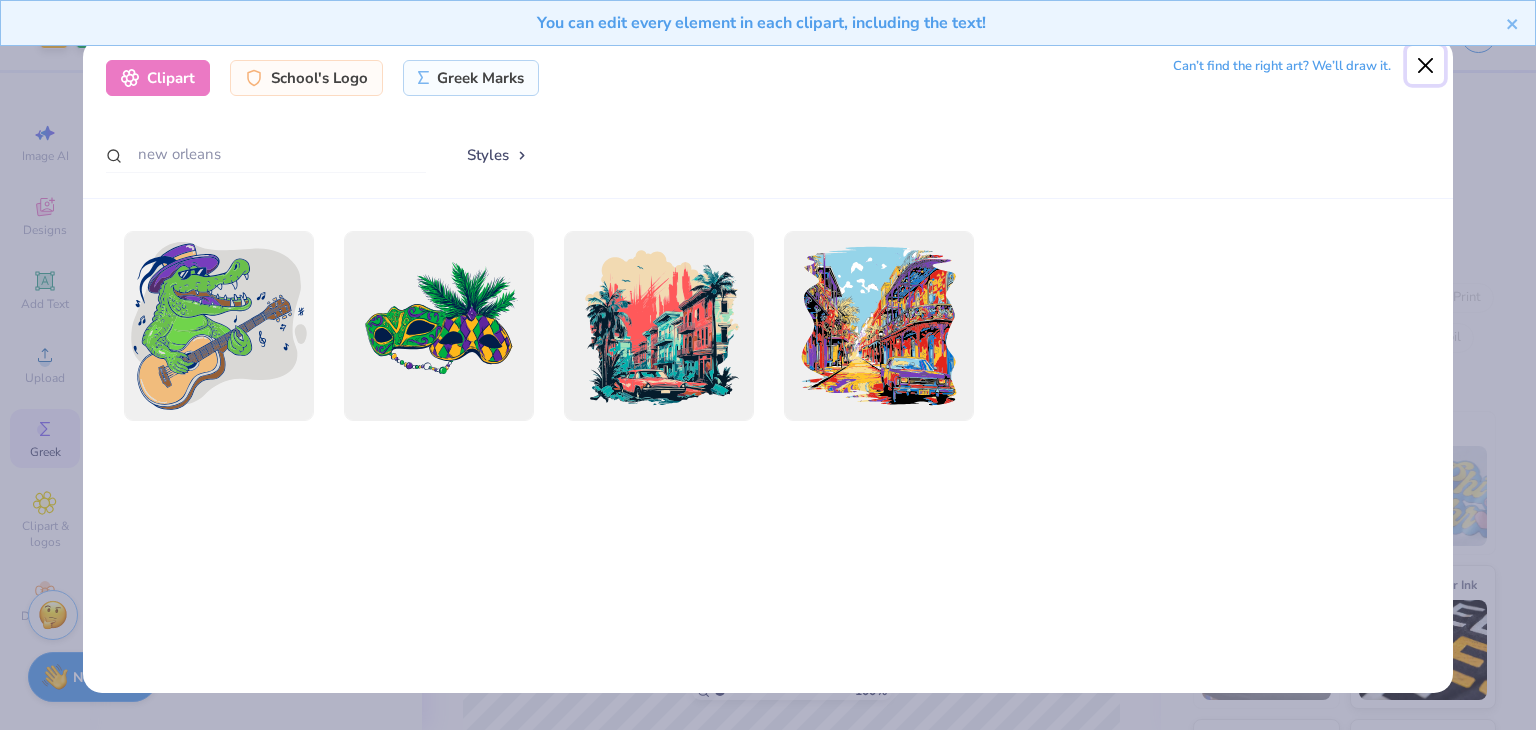 click at bounding box center [1426, 65] 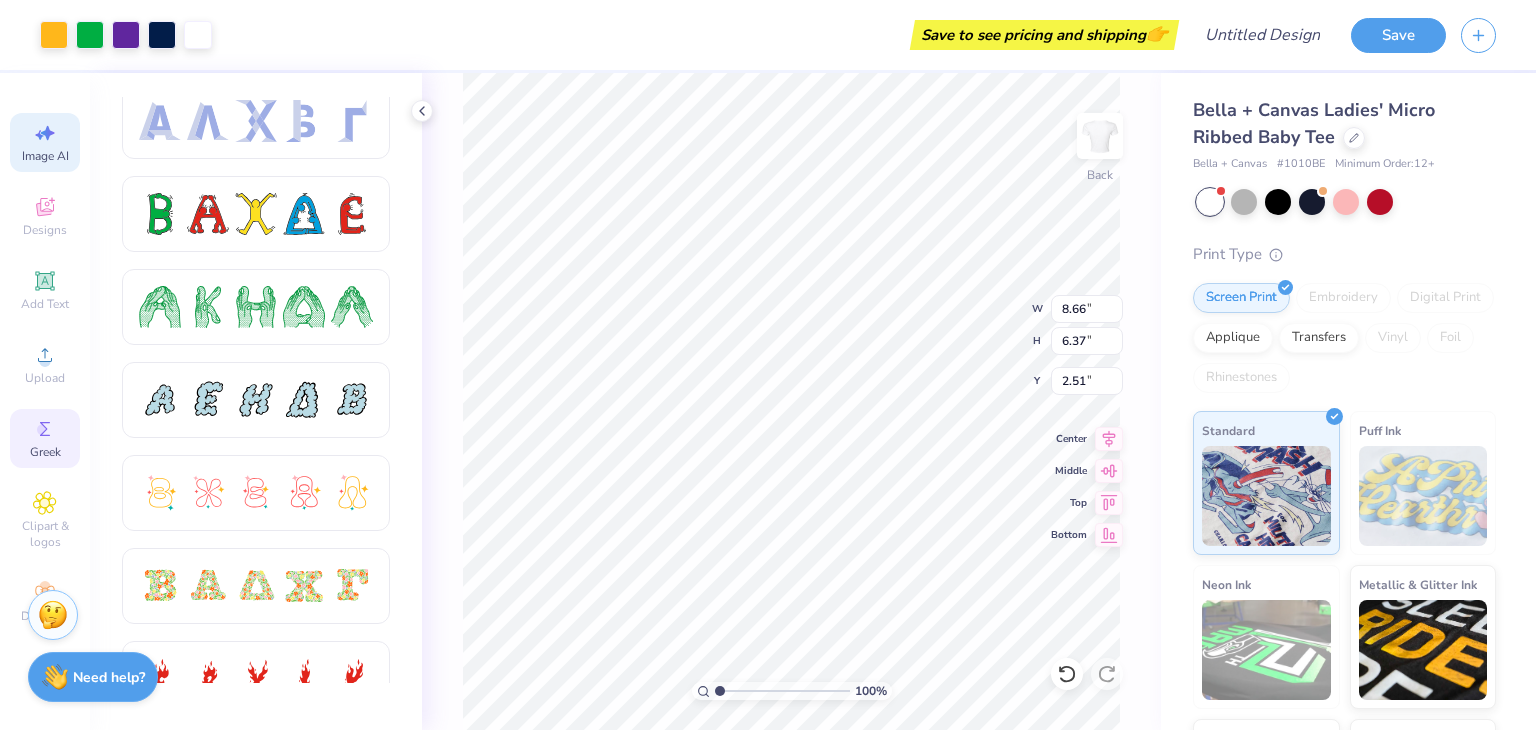 click 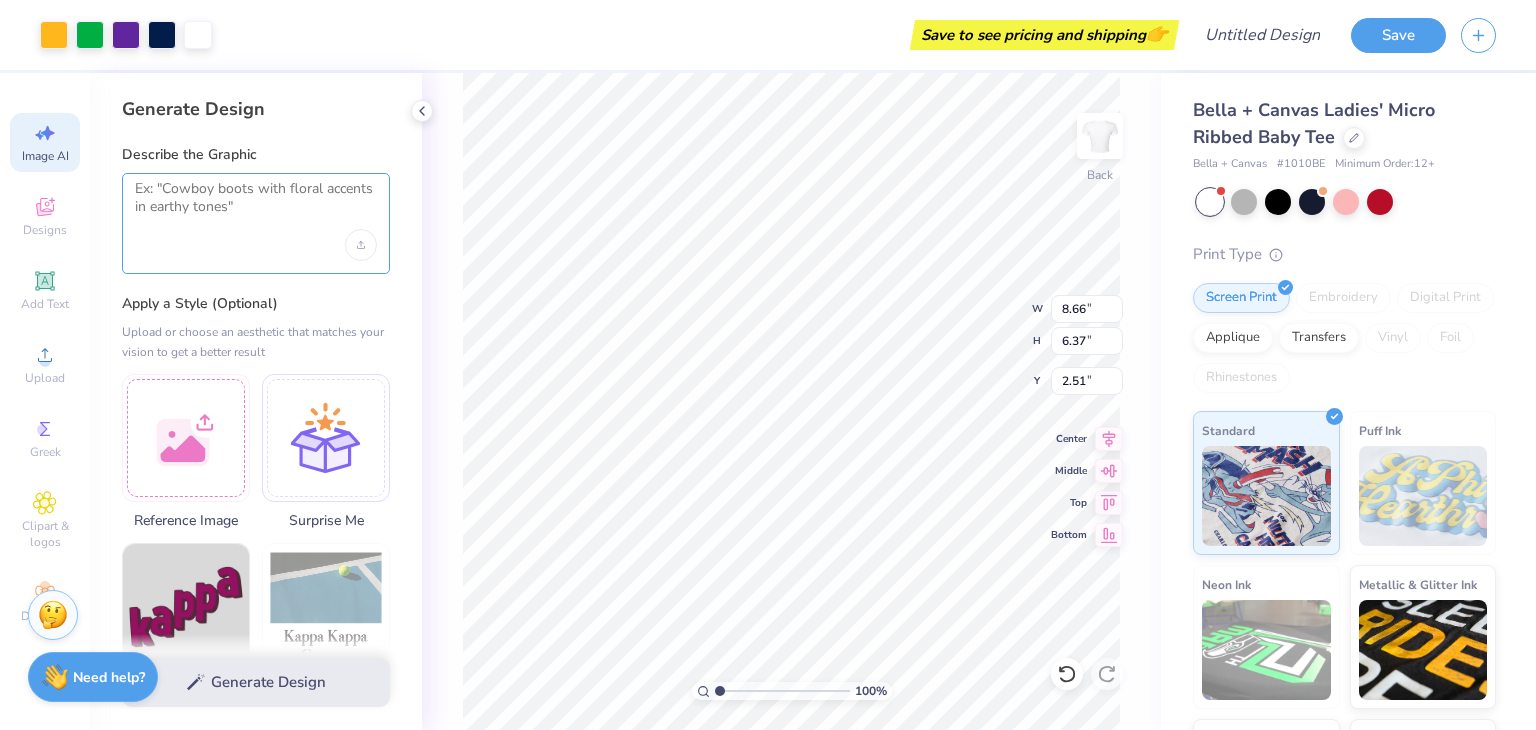 click at bounding box center (256, 205) 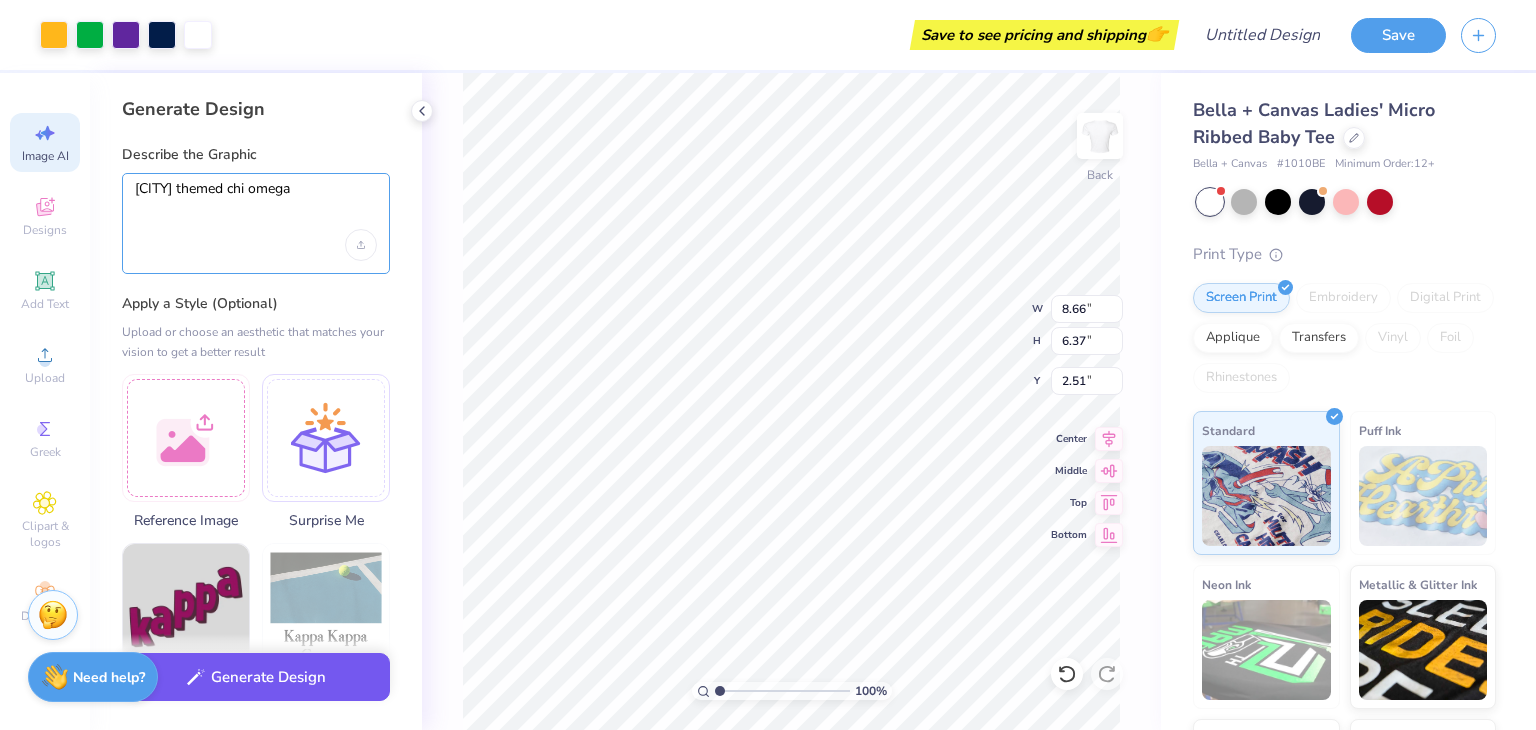type on "new orleans themed chi omega" 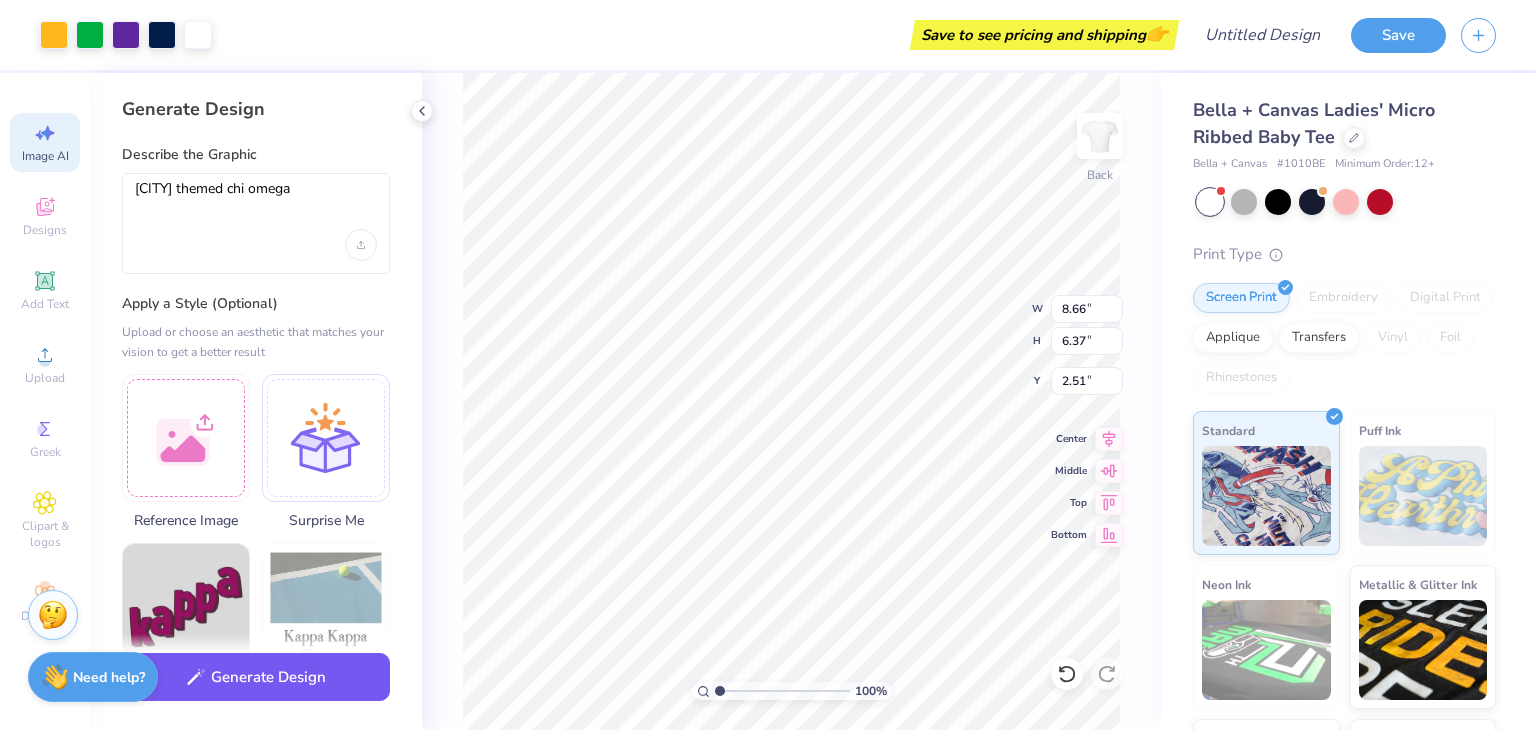 click on "Generate Design" at bounding box center [256, 677] 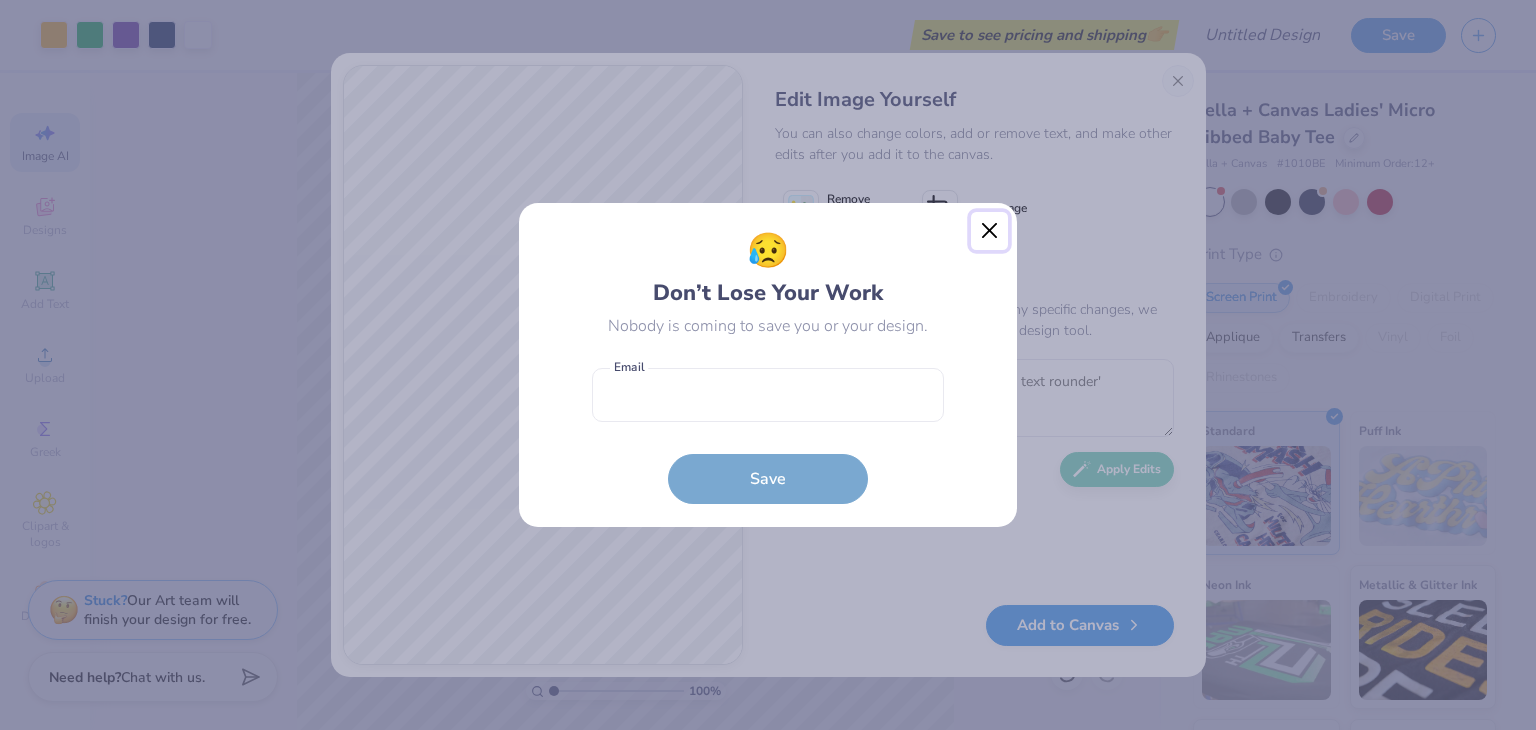 click at bounding box center [990, 231] 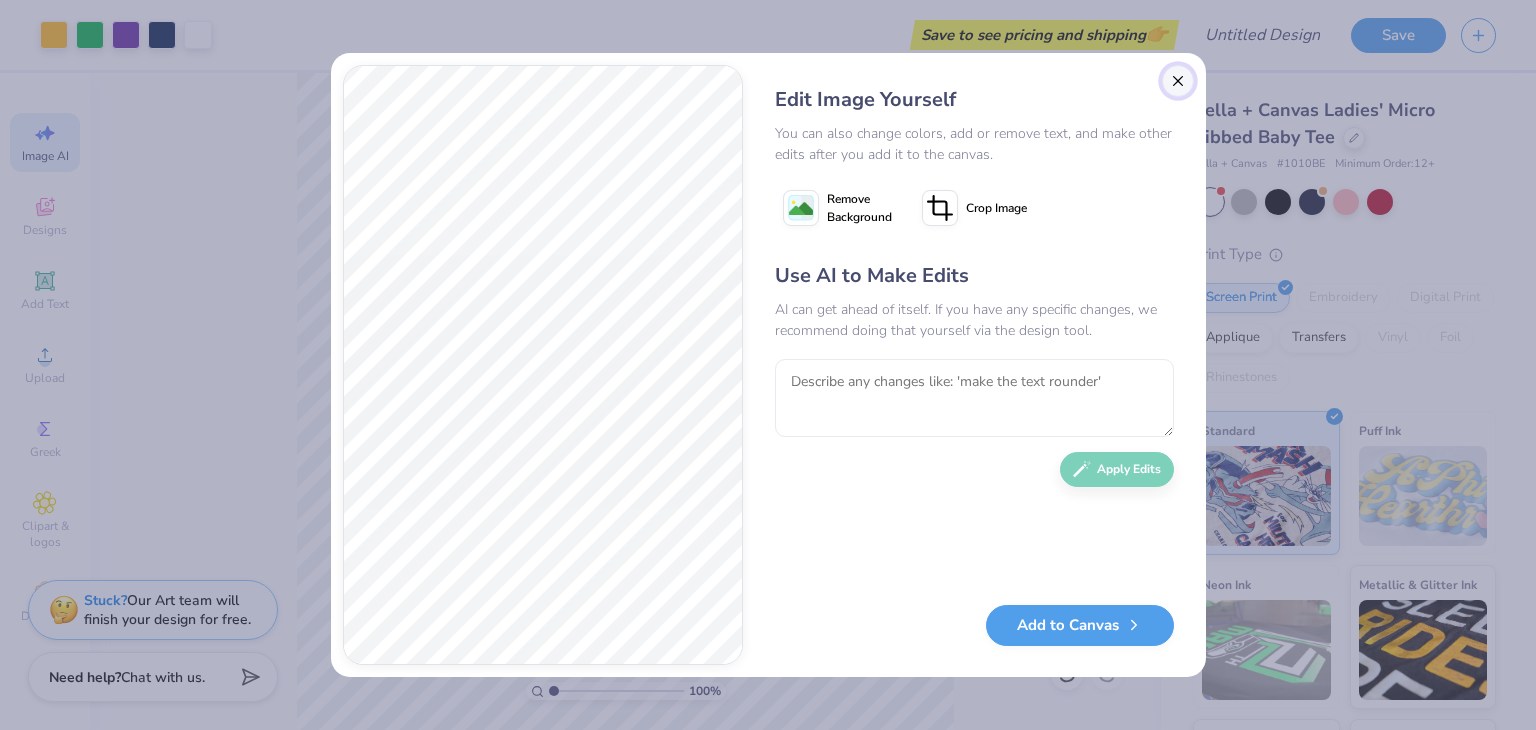 click at bounding box center (1178, 81) 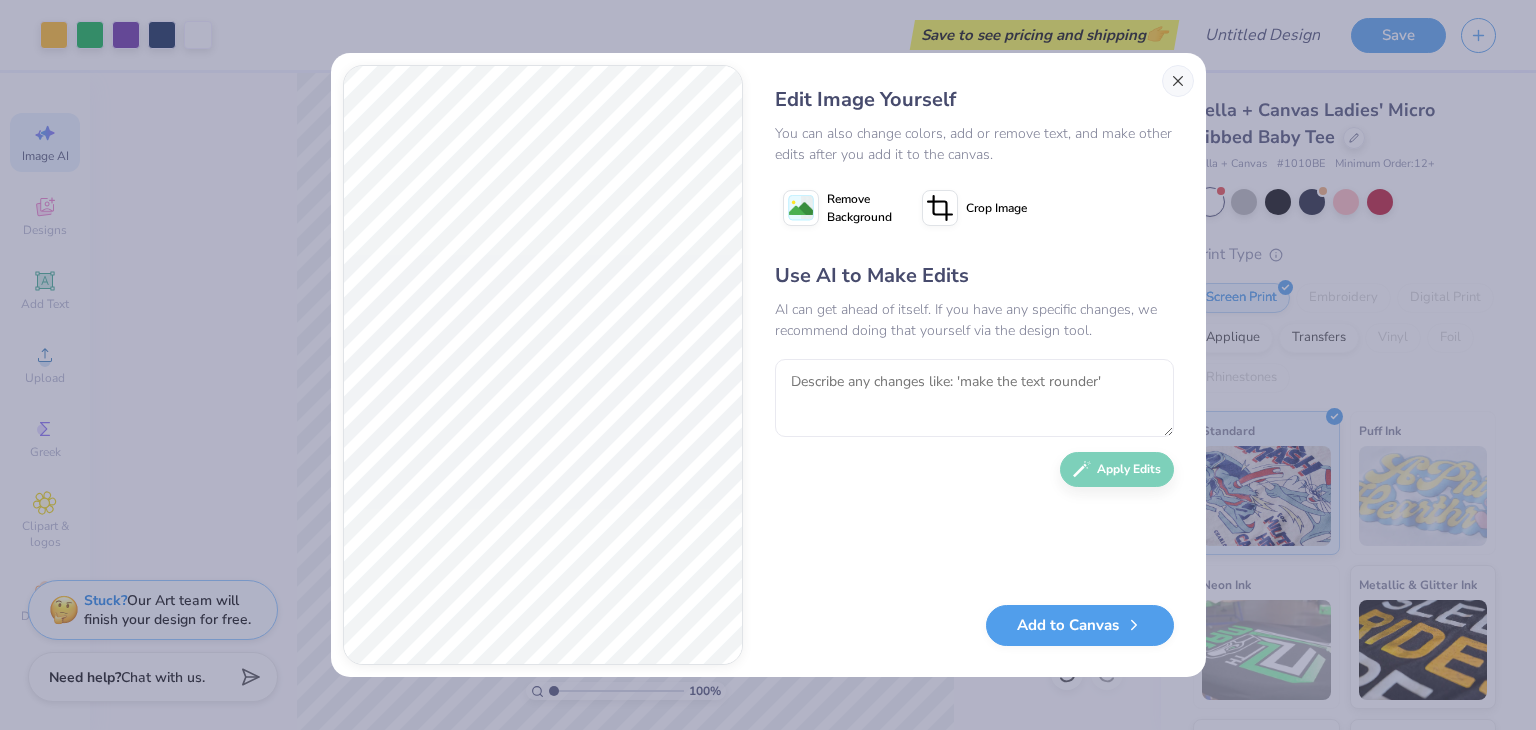scroll, scrollTop: 0, scrollLeft: 44, axis: horizontal 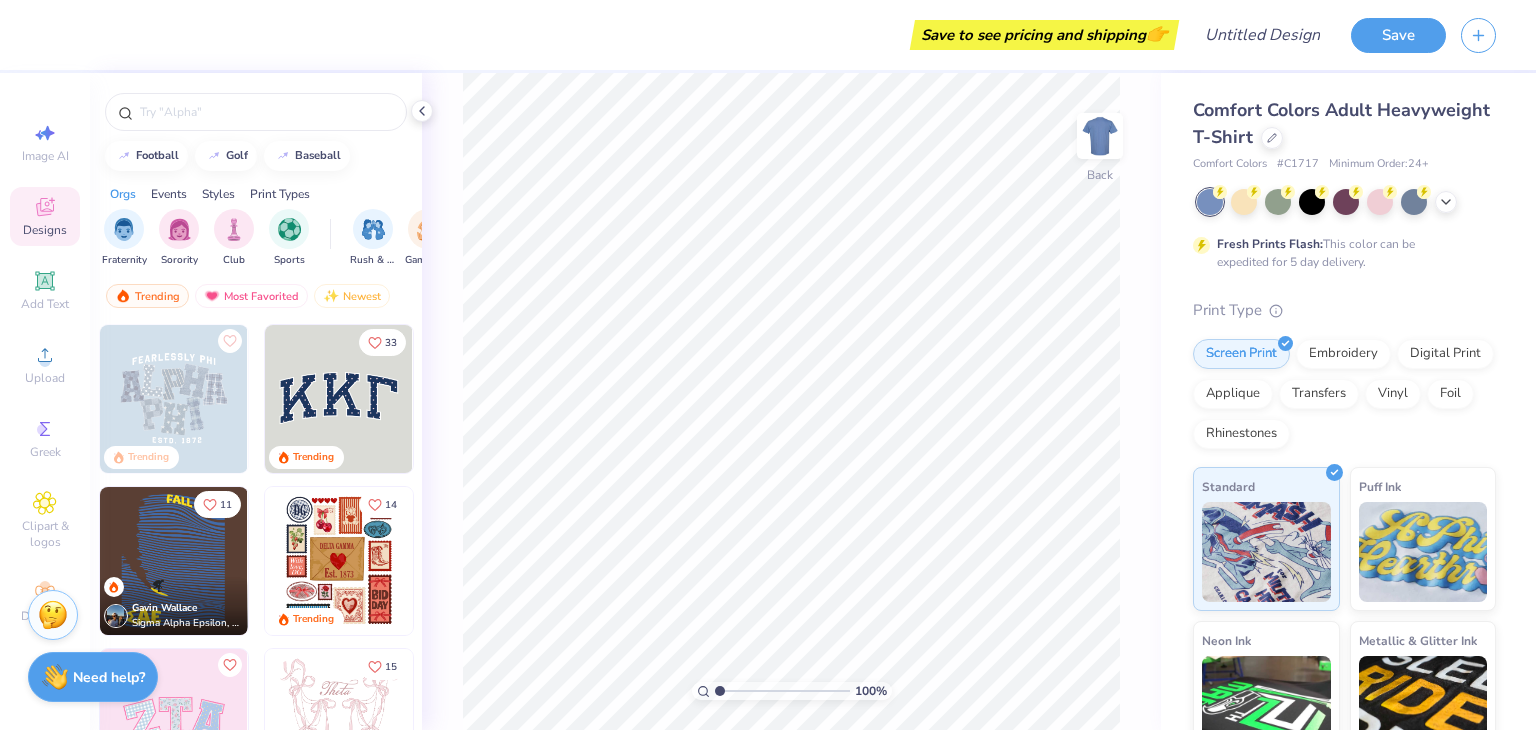 click on "Comfort Colors Adult Heavyweight T-Shirt" at bounding box center (1344, 124) 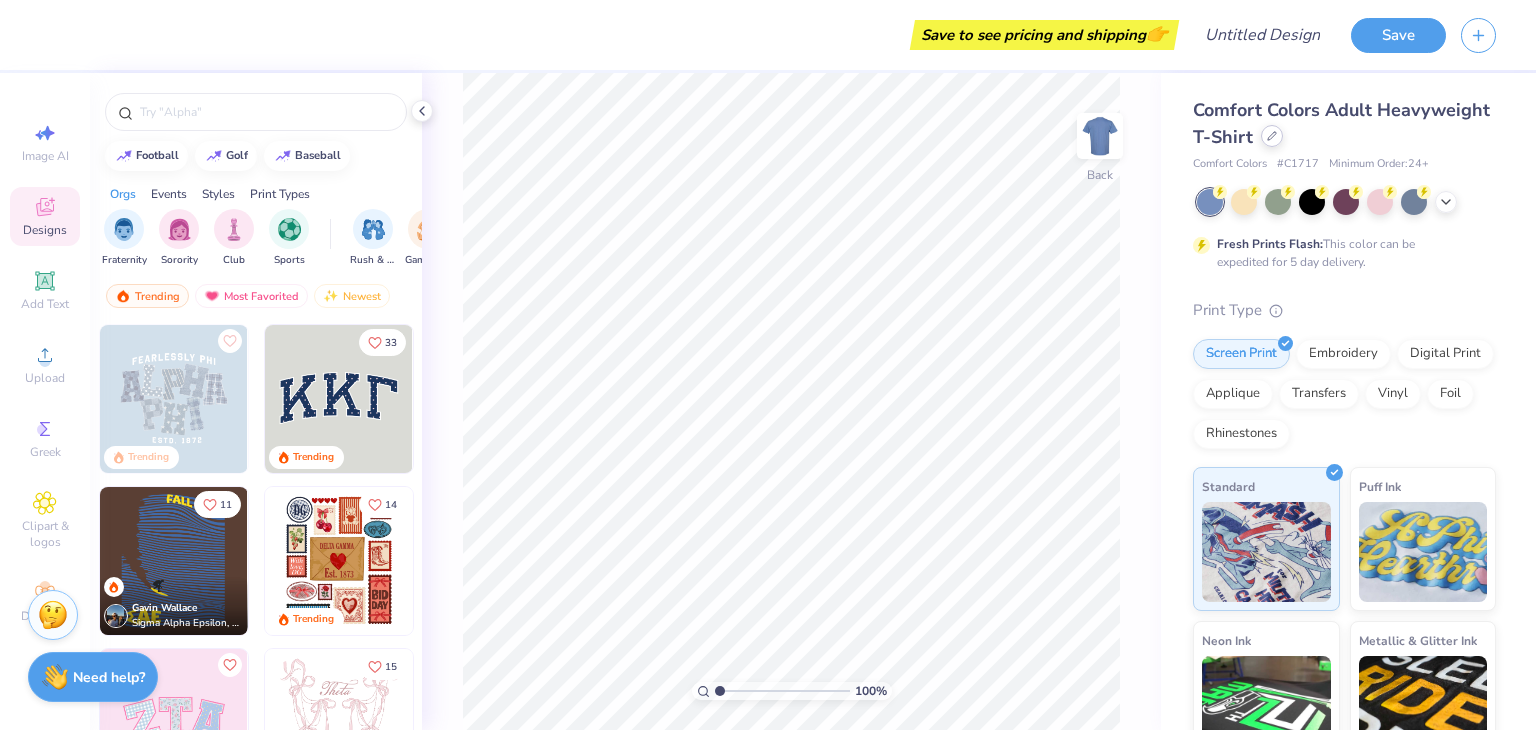 click 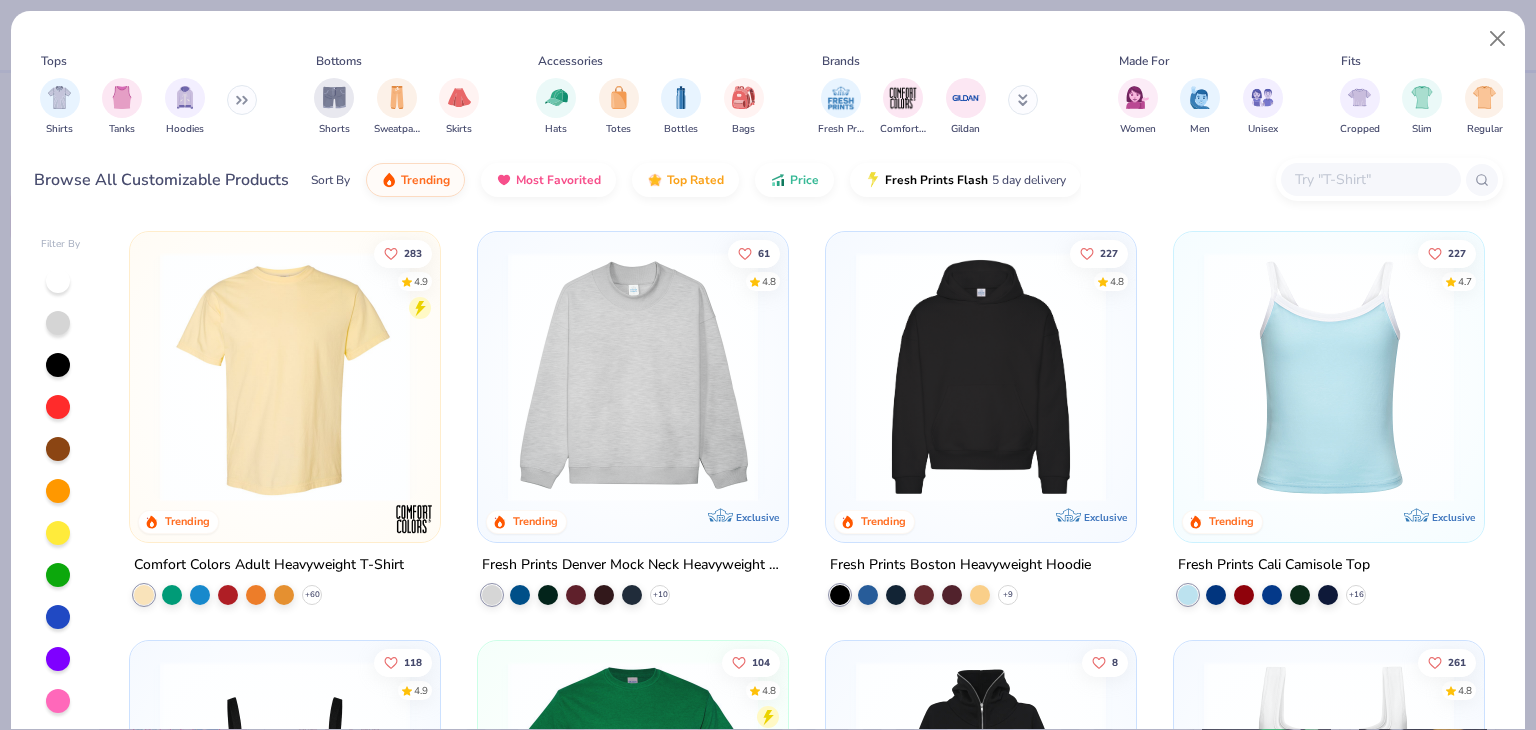 click at bounding box center (1370, 179) 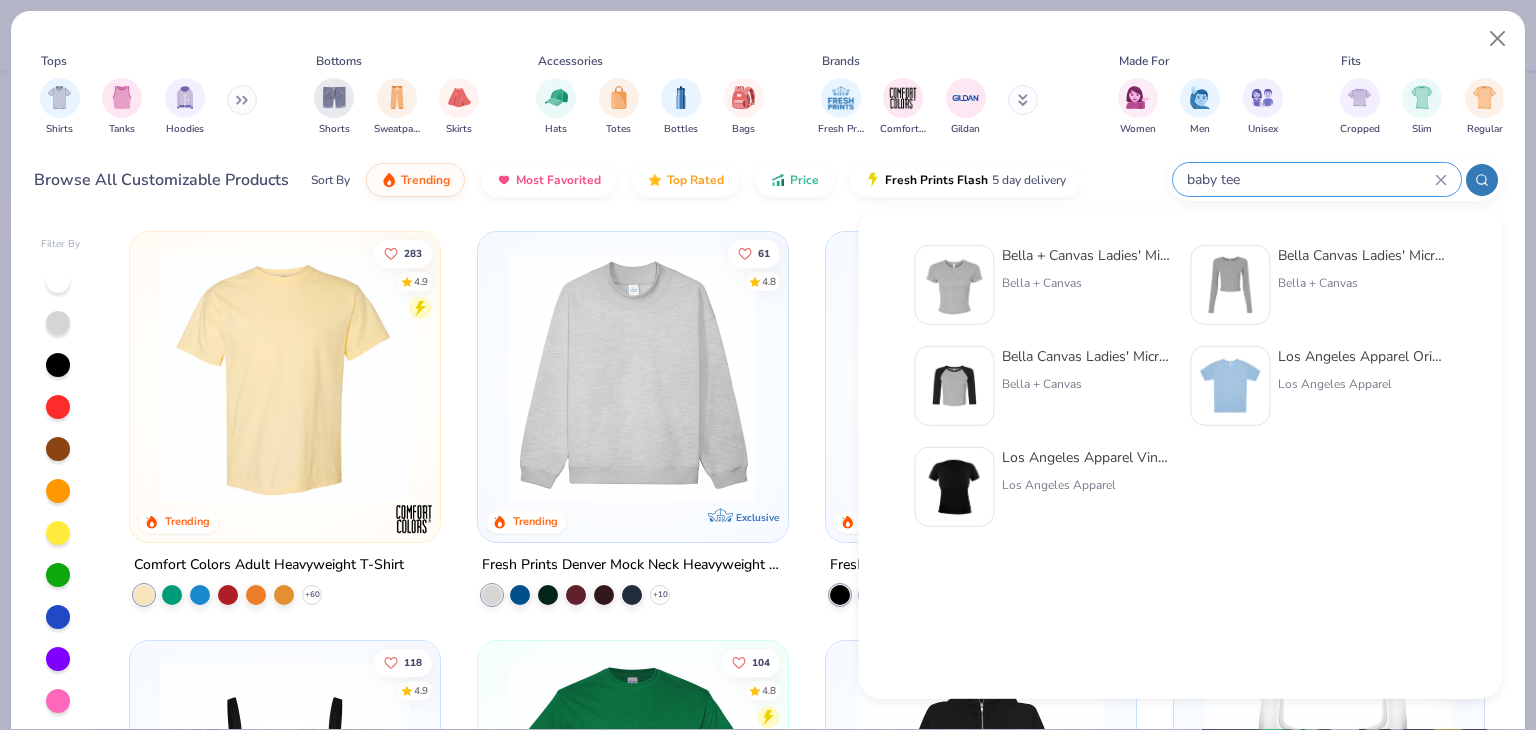 type on "baby tee" 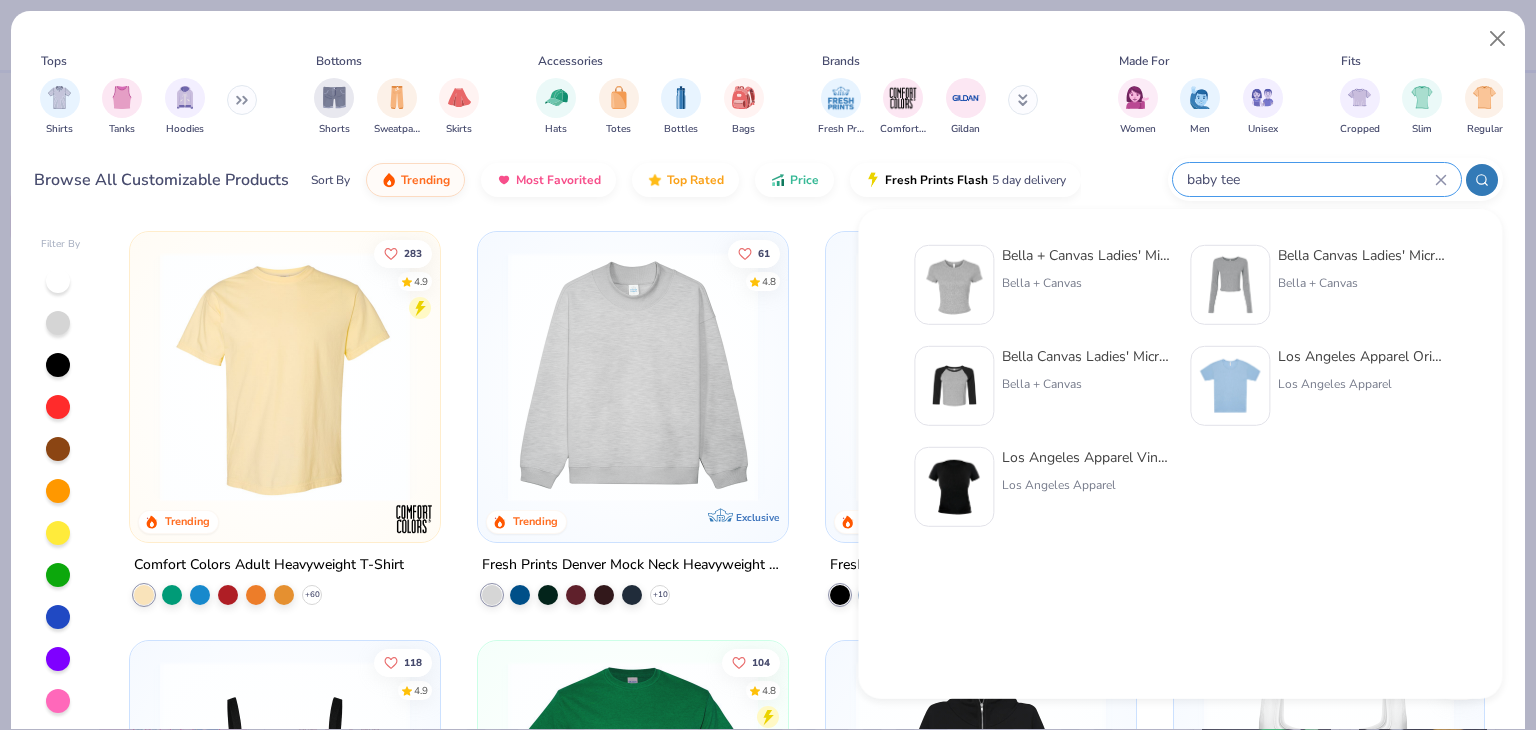 click at bounding box center (954, 285) 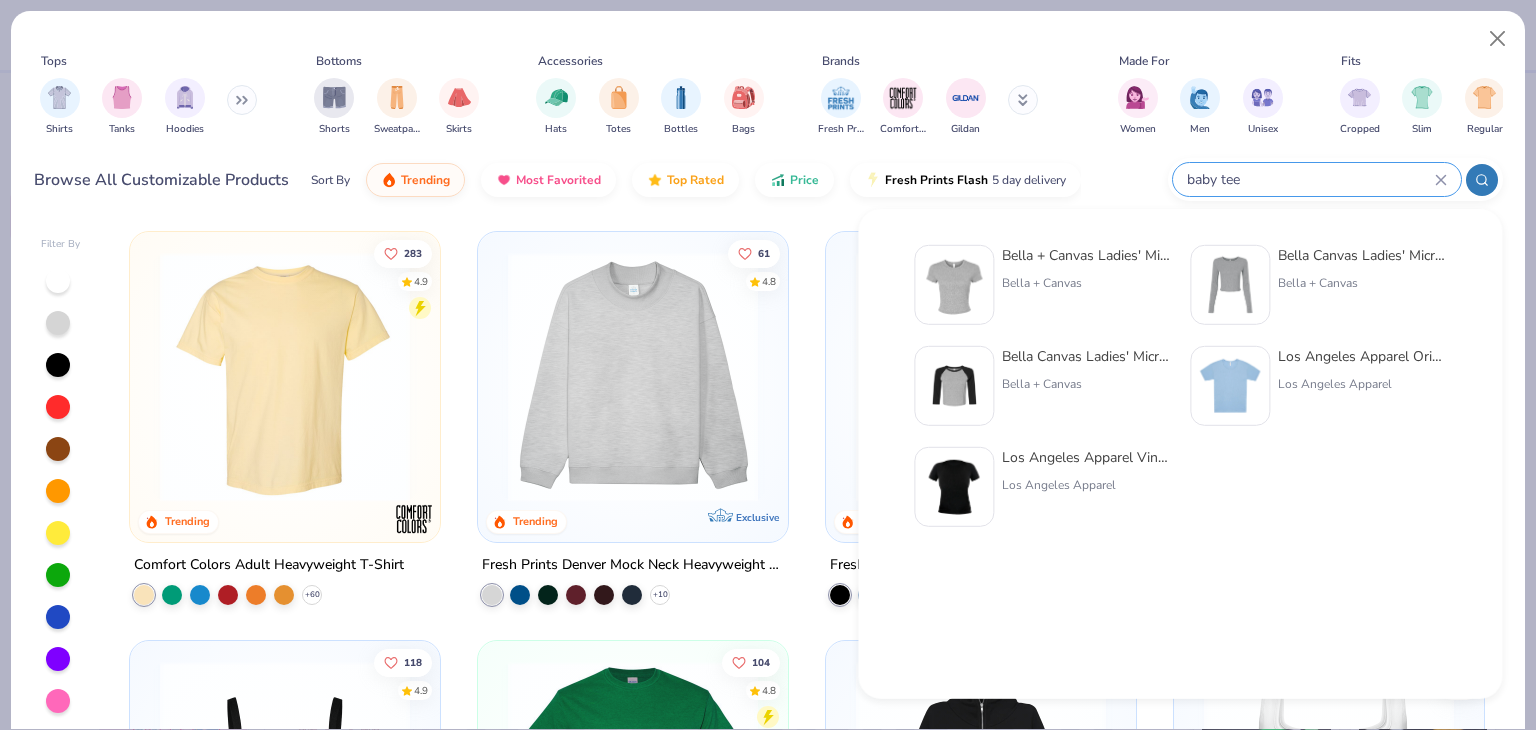 type 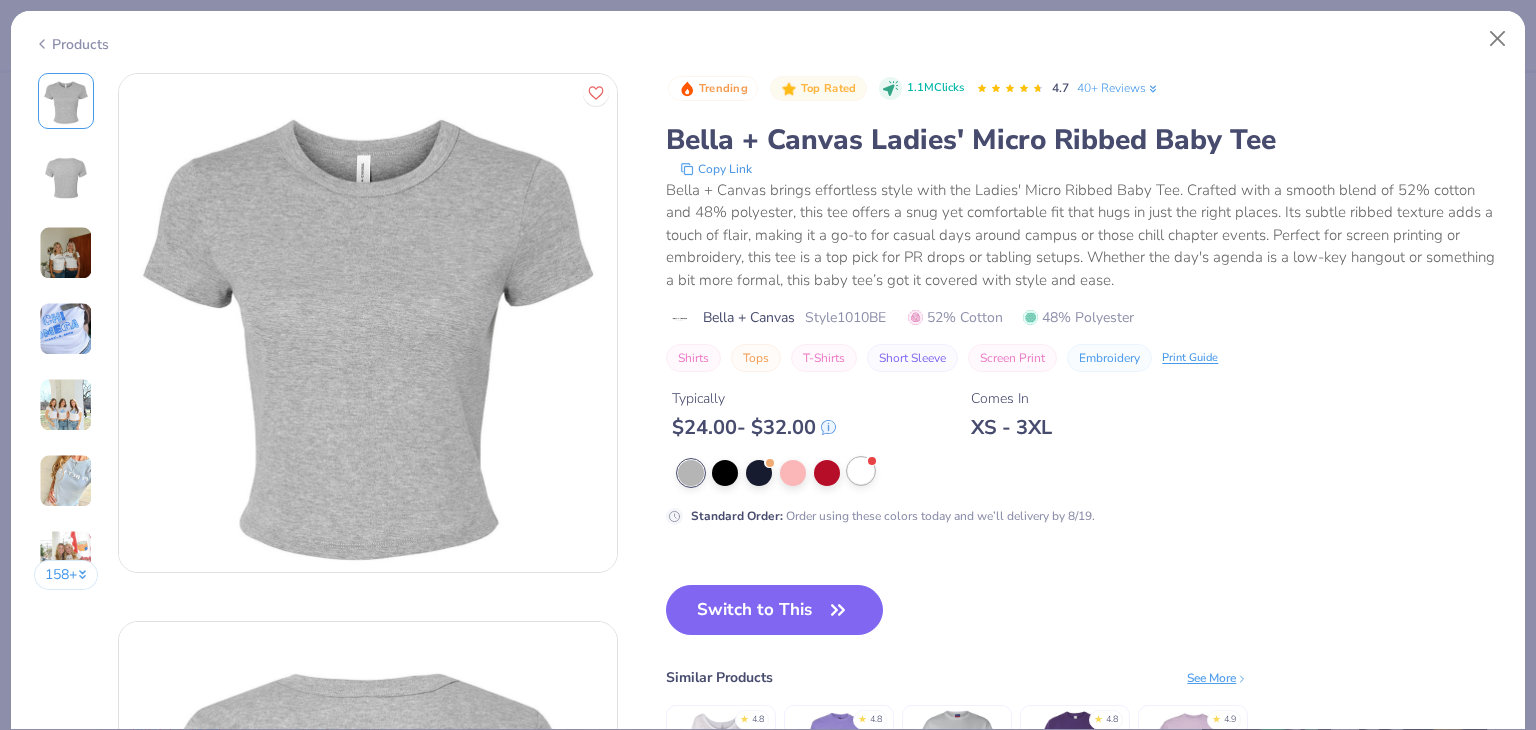 click at bounding box center [861, 471] 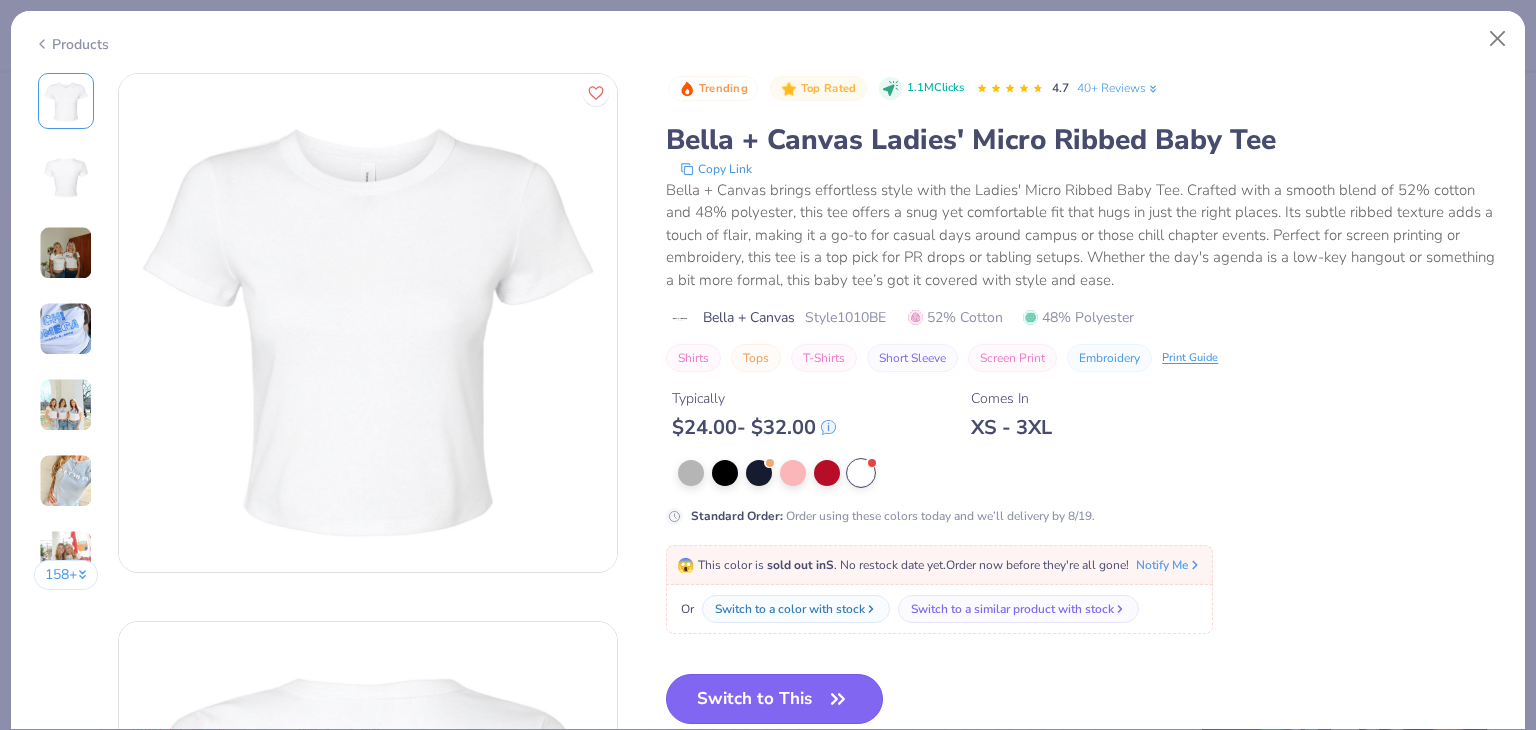 click on "Switch to This" at bounding box center (774, 699) 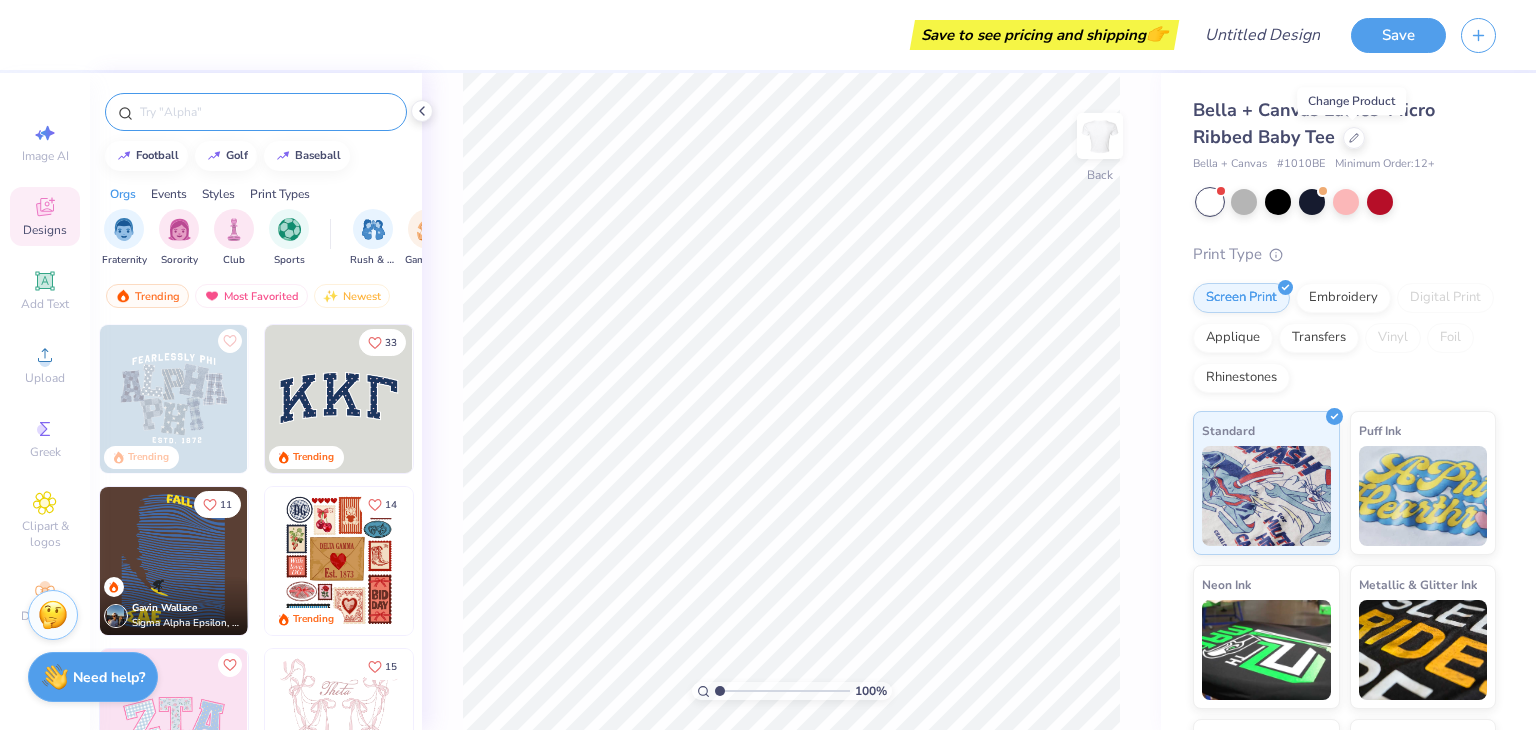 click at bounding box center [266, 112] 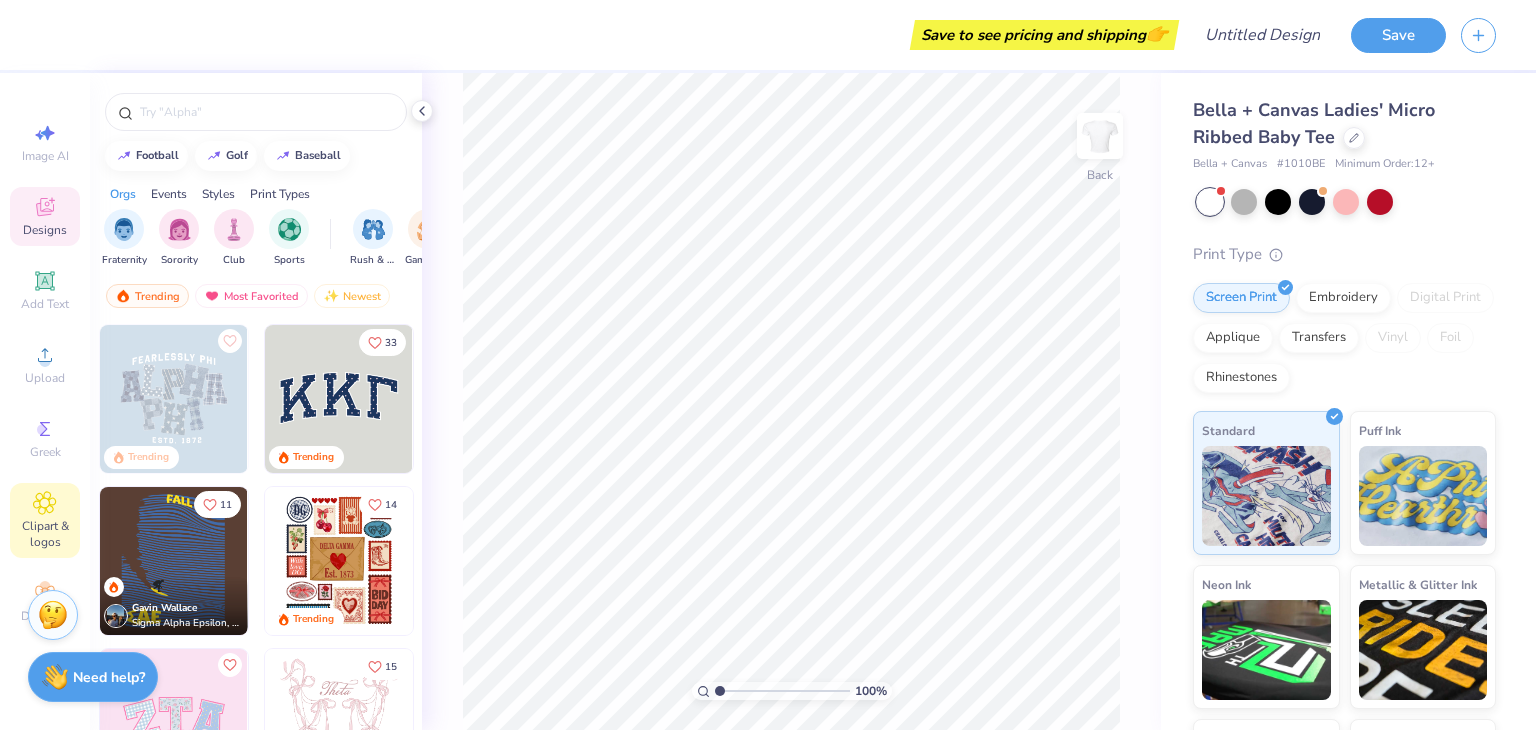 click 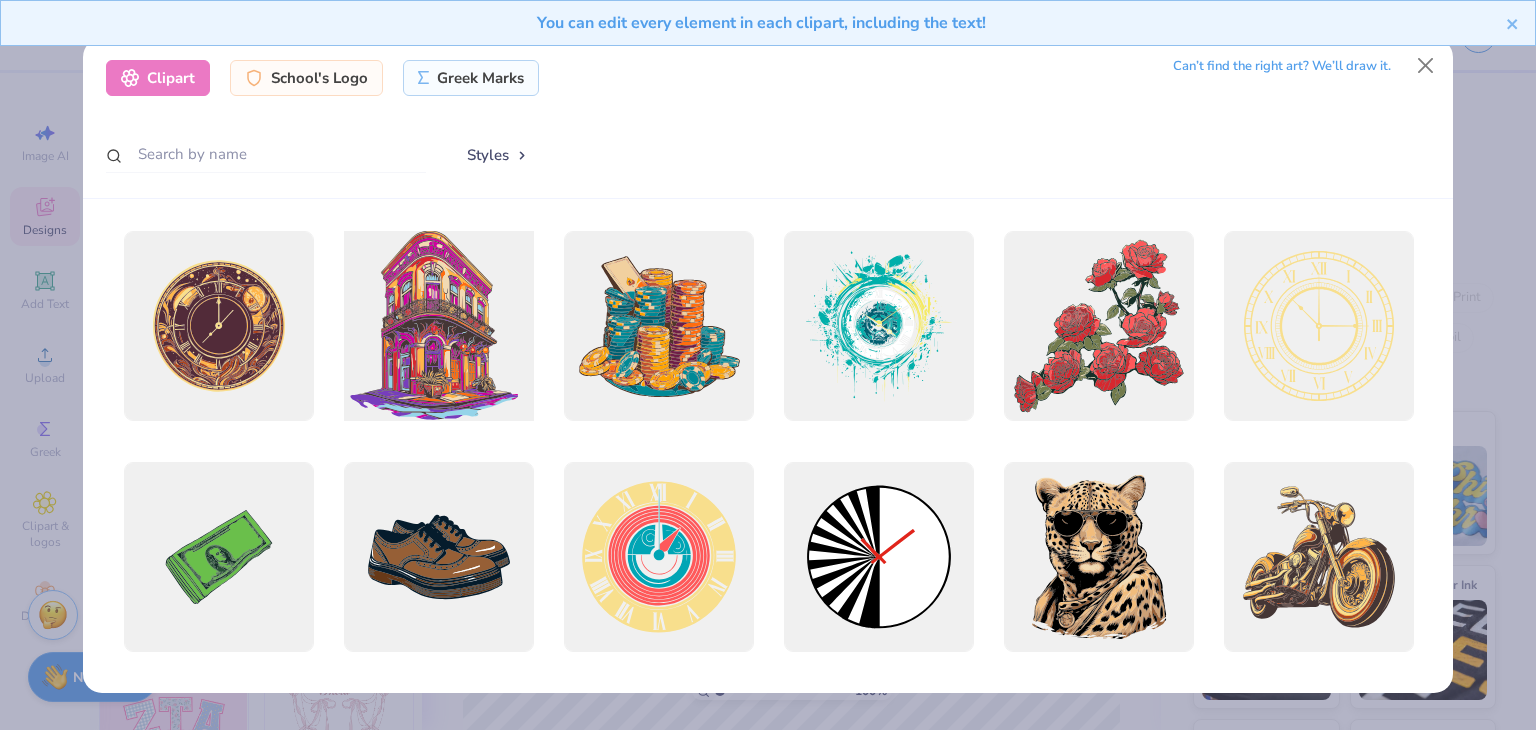 click at bounding box center (438, 326) 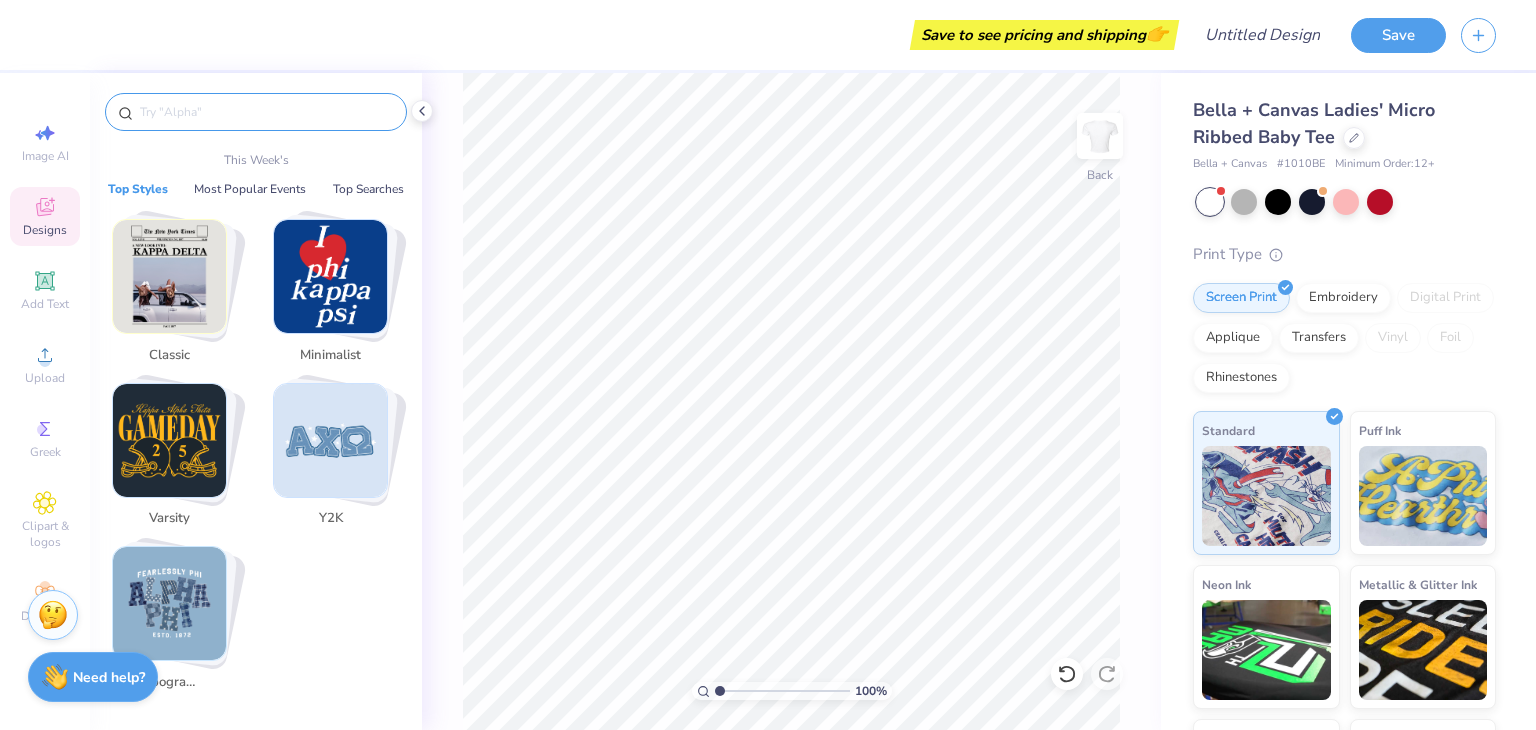 click at bounding box center (266, 112) 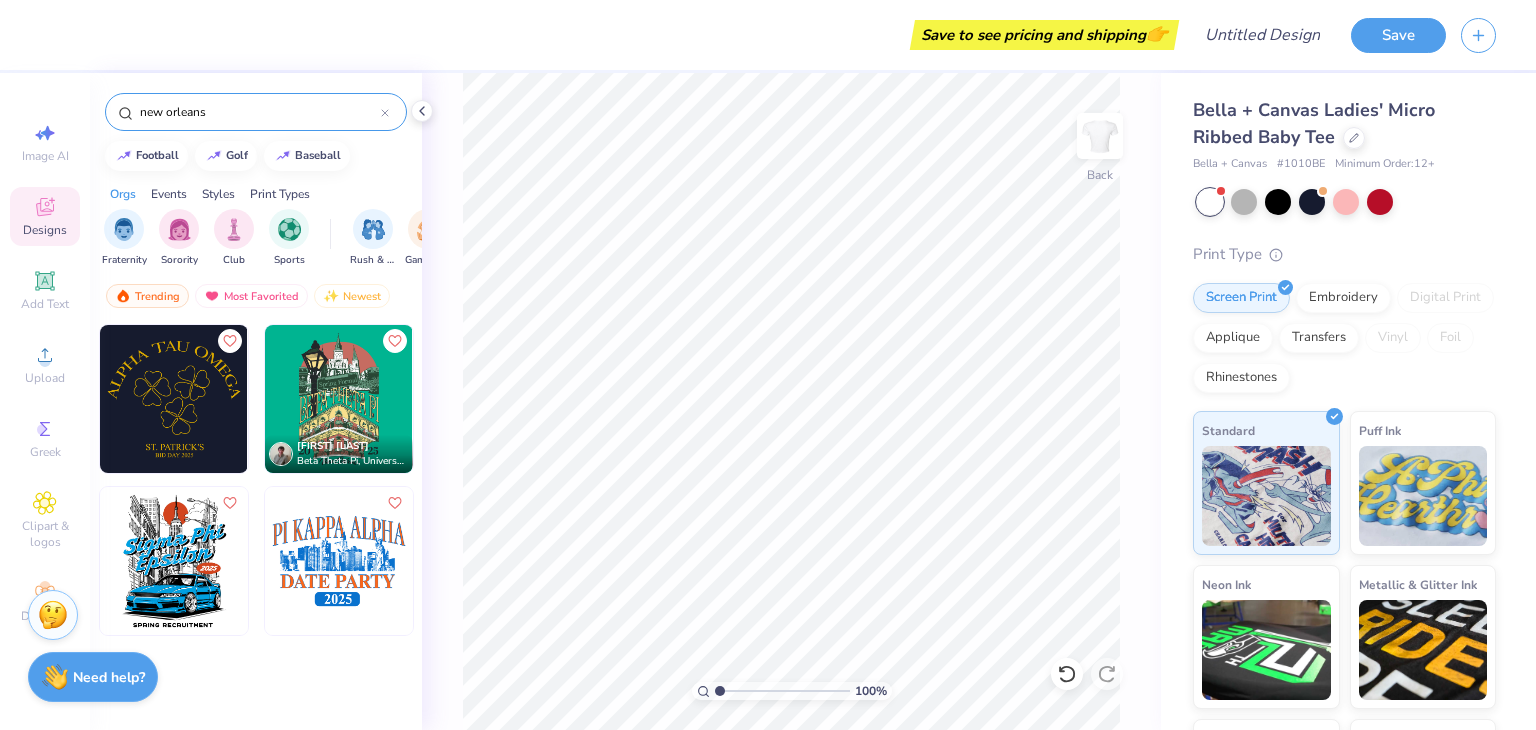 type on "new orleans" 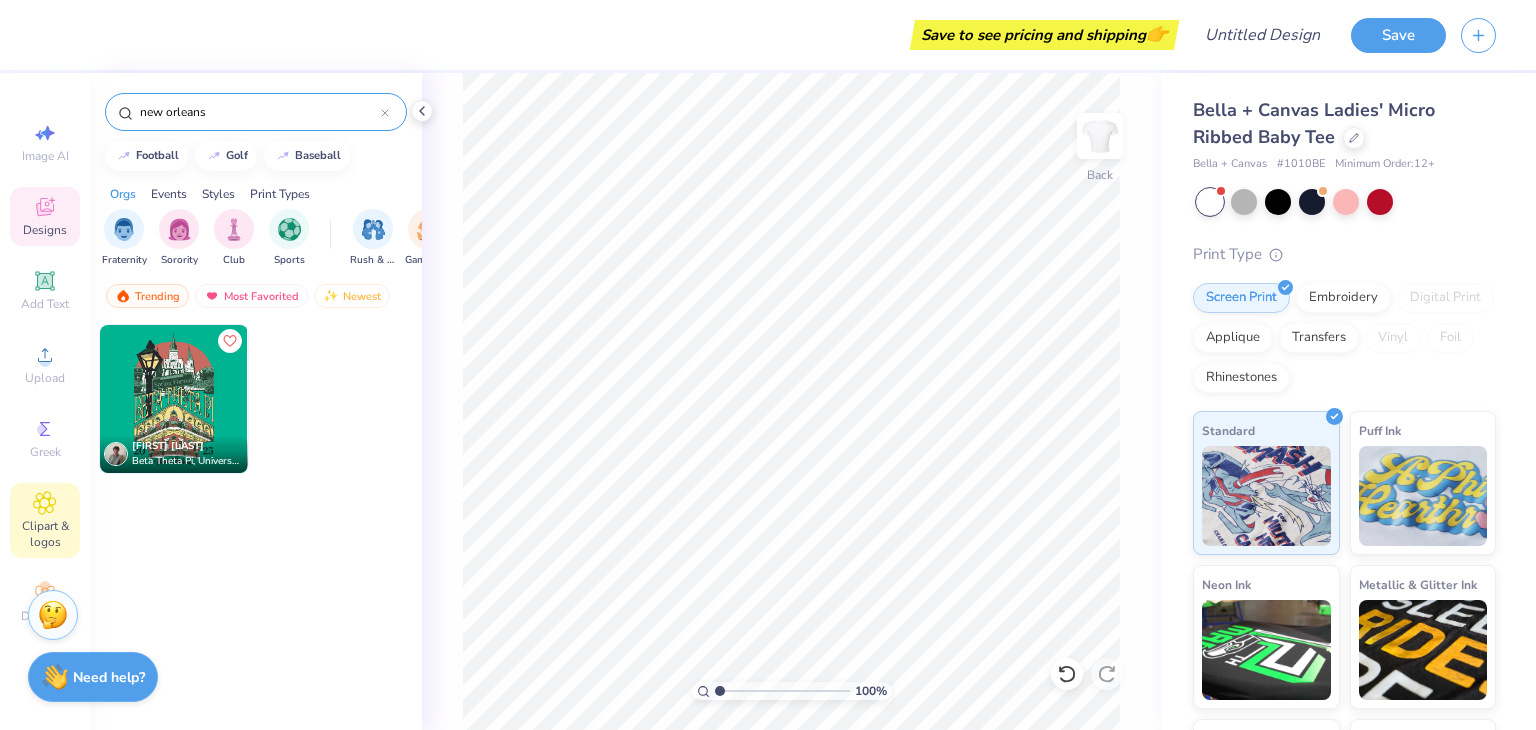click on "Clipart & logos" at bounding box center [45, 520] 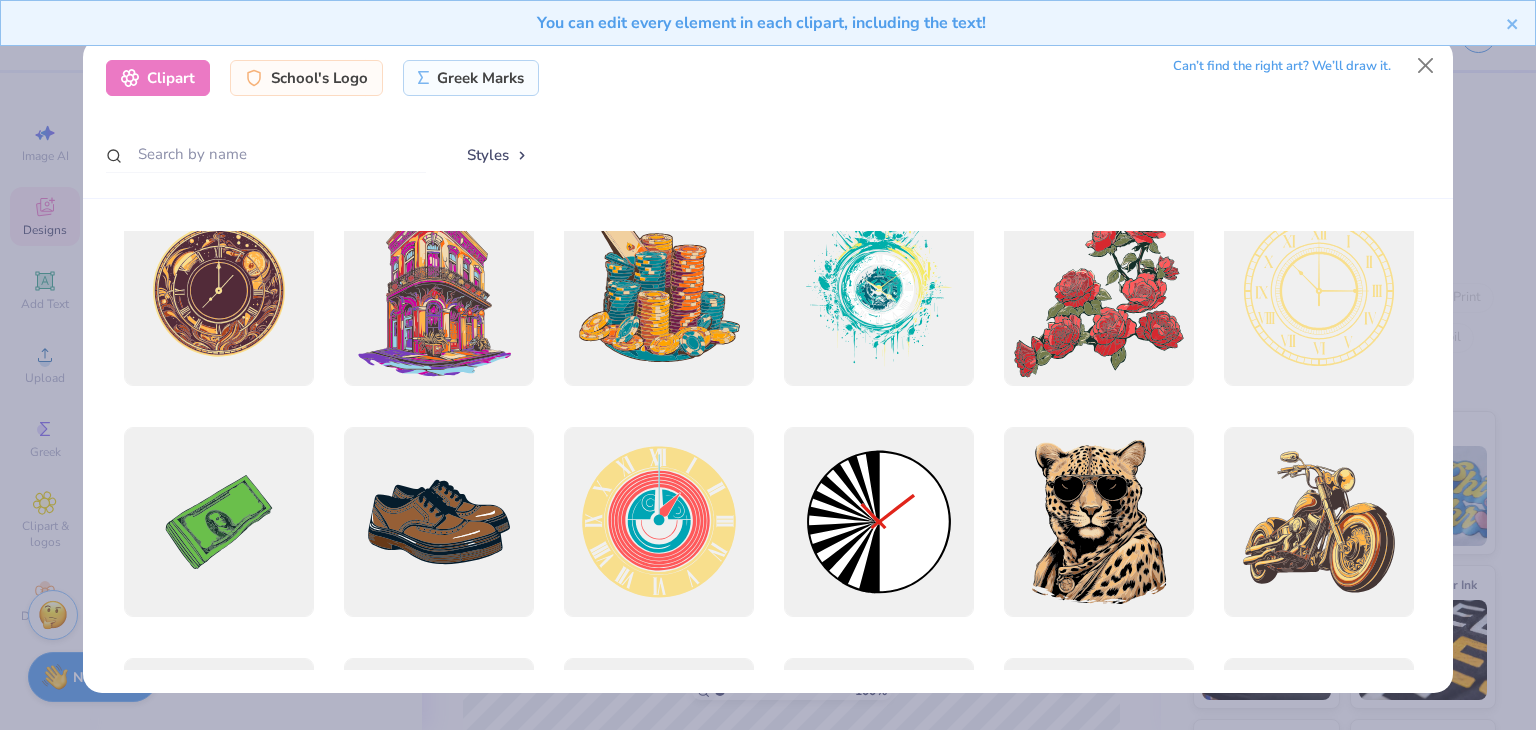 scroll, scrollTop: 0, scrollLeft: 0, axis: both 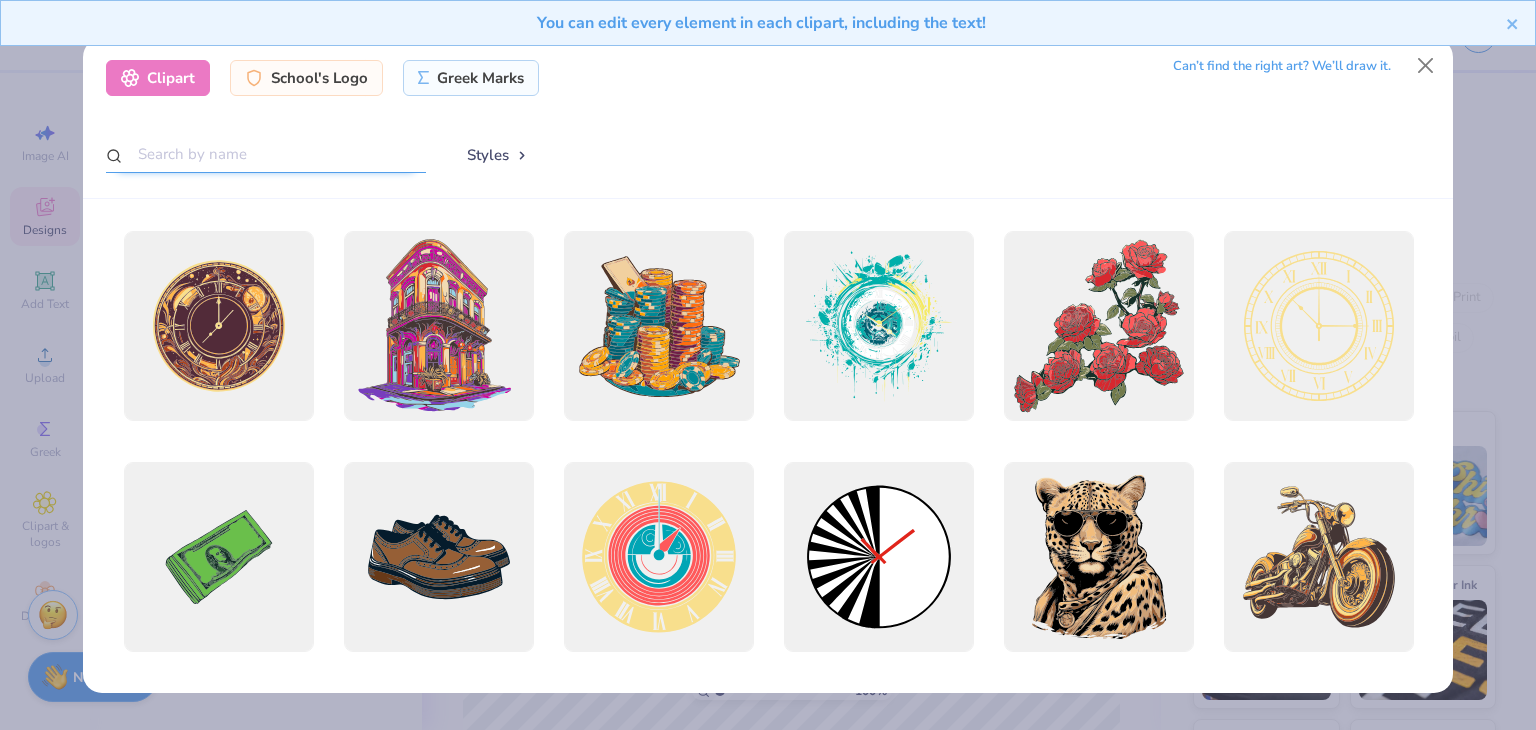 click at bounding box center [266, 154] 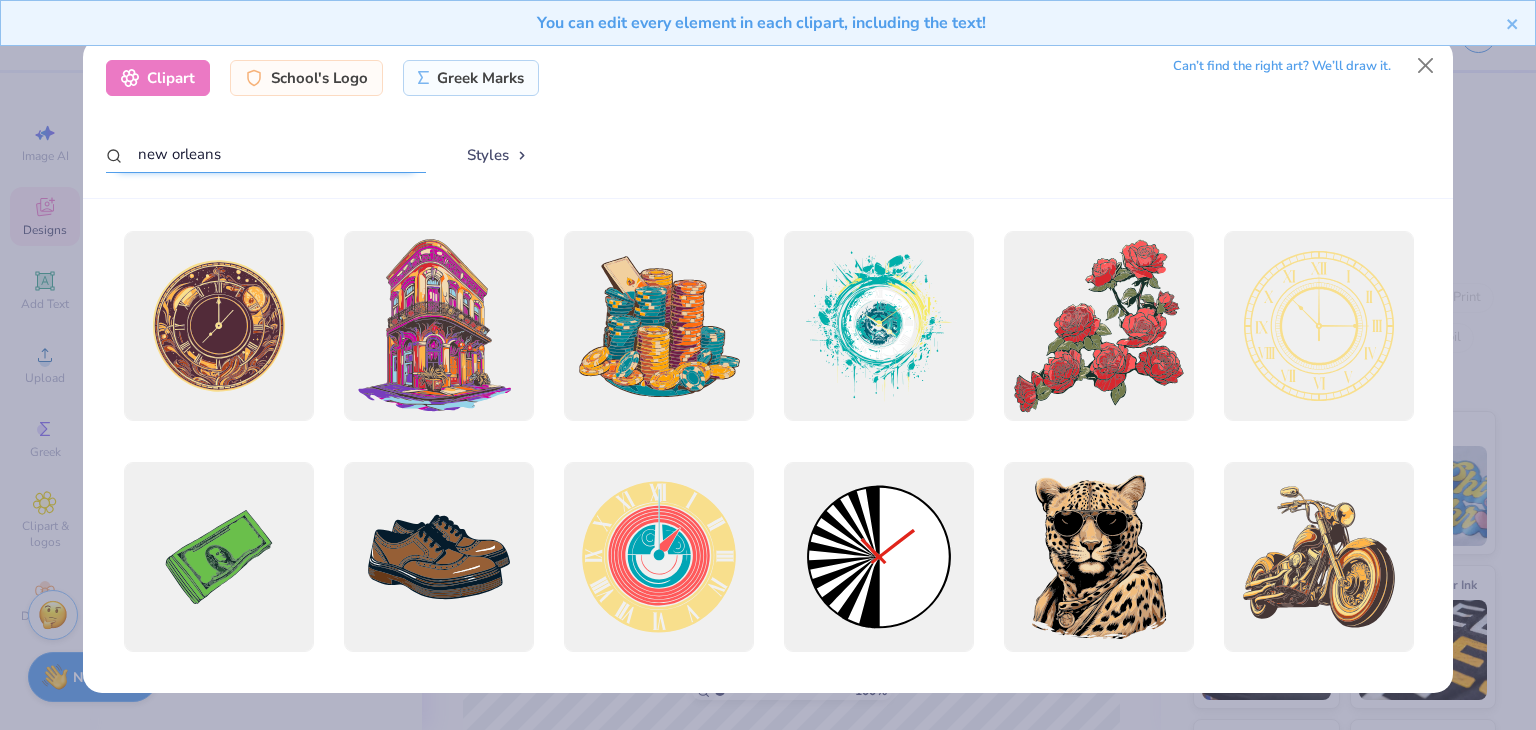 type on "new orleans" 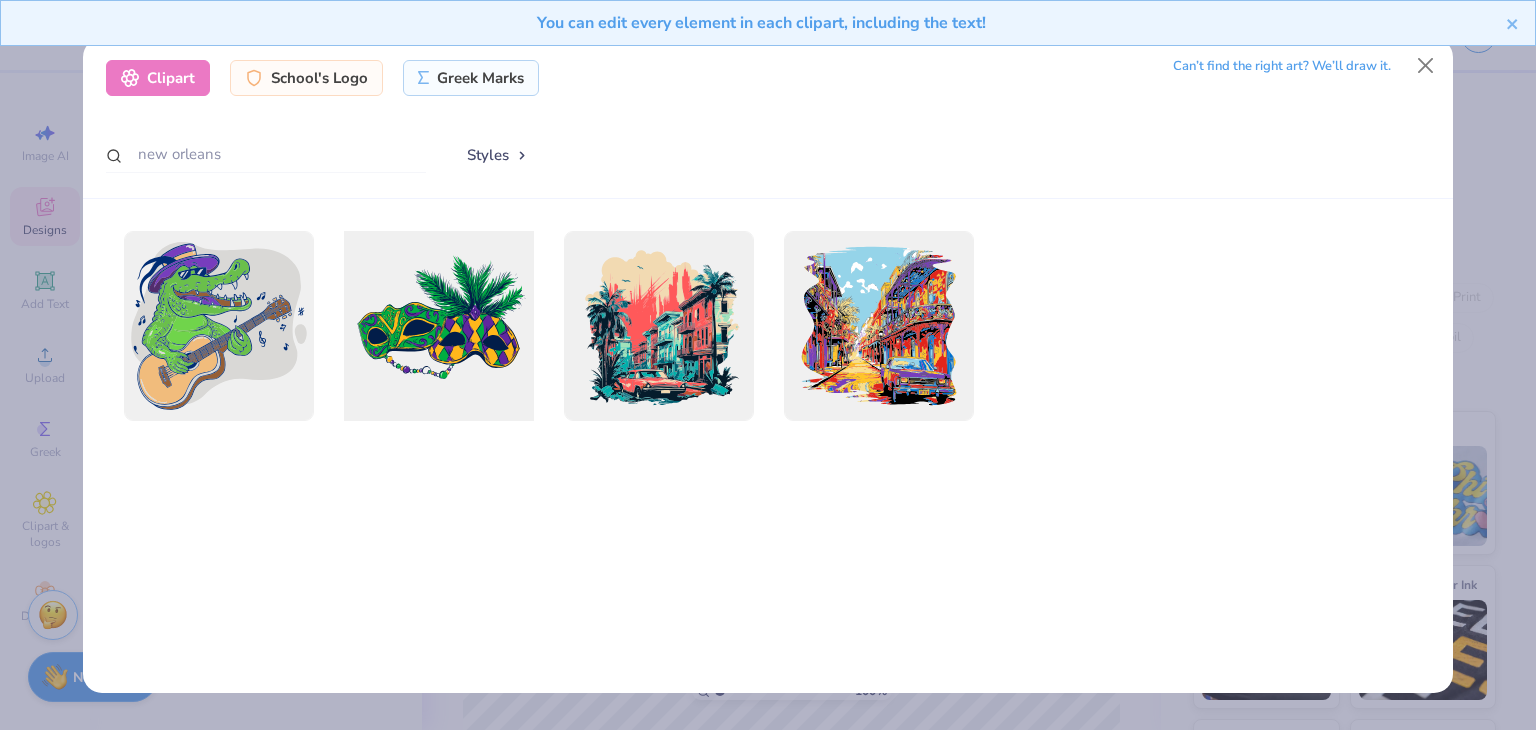 click at bounding box center (438, 326) 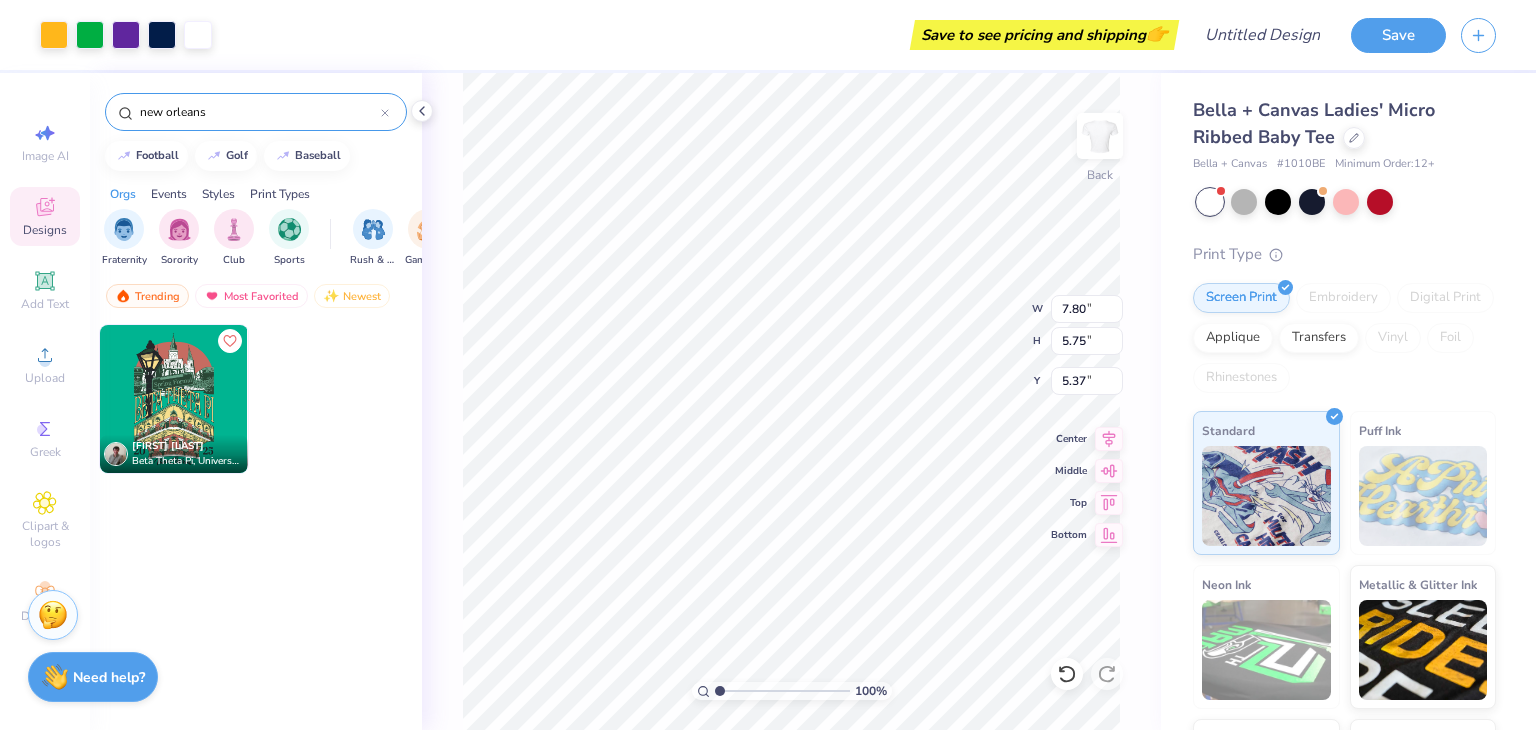 type on "7.80" 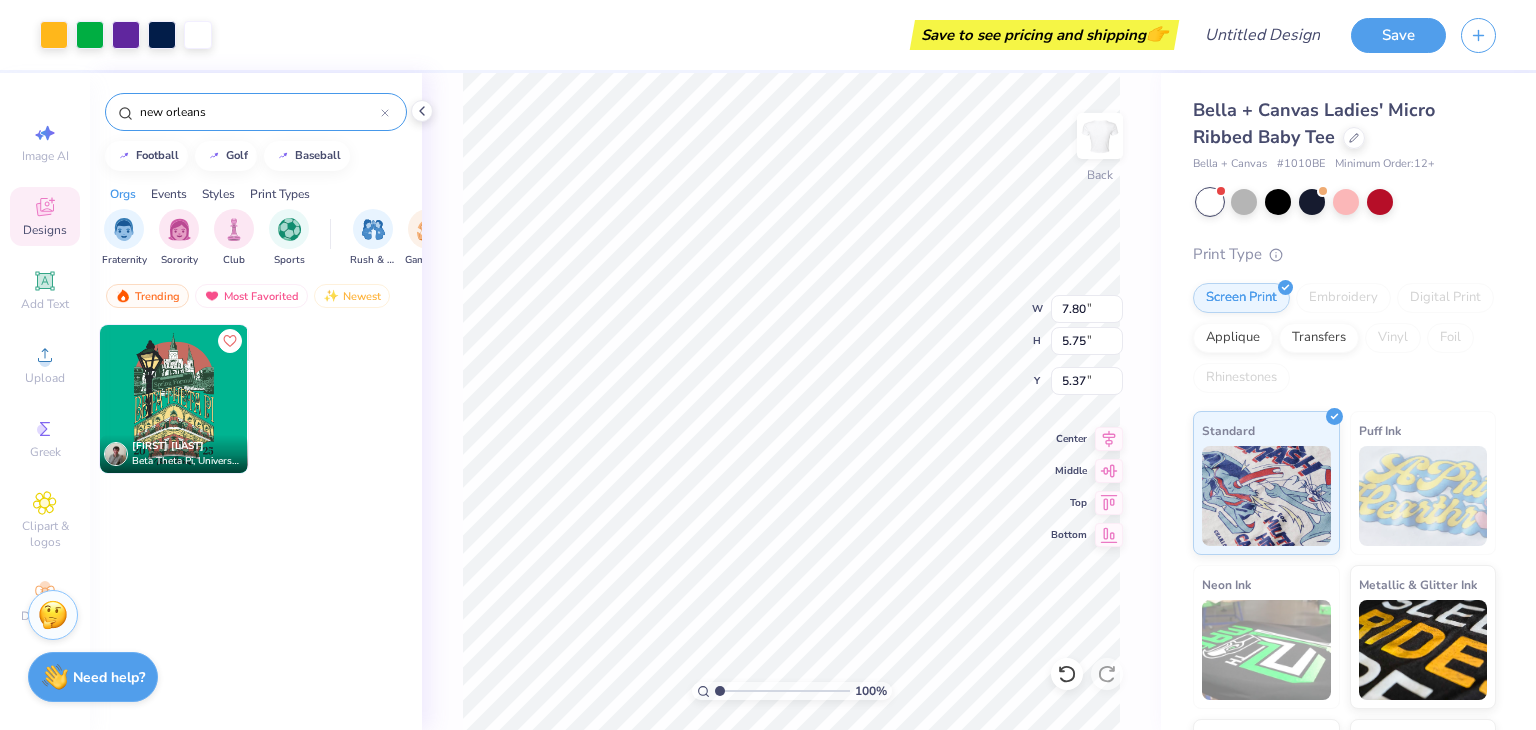 type on "5.75" 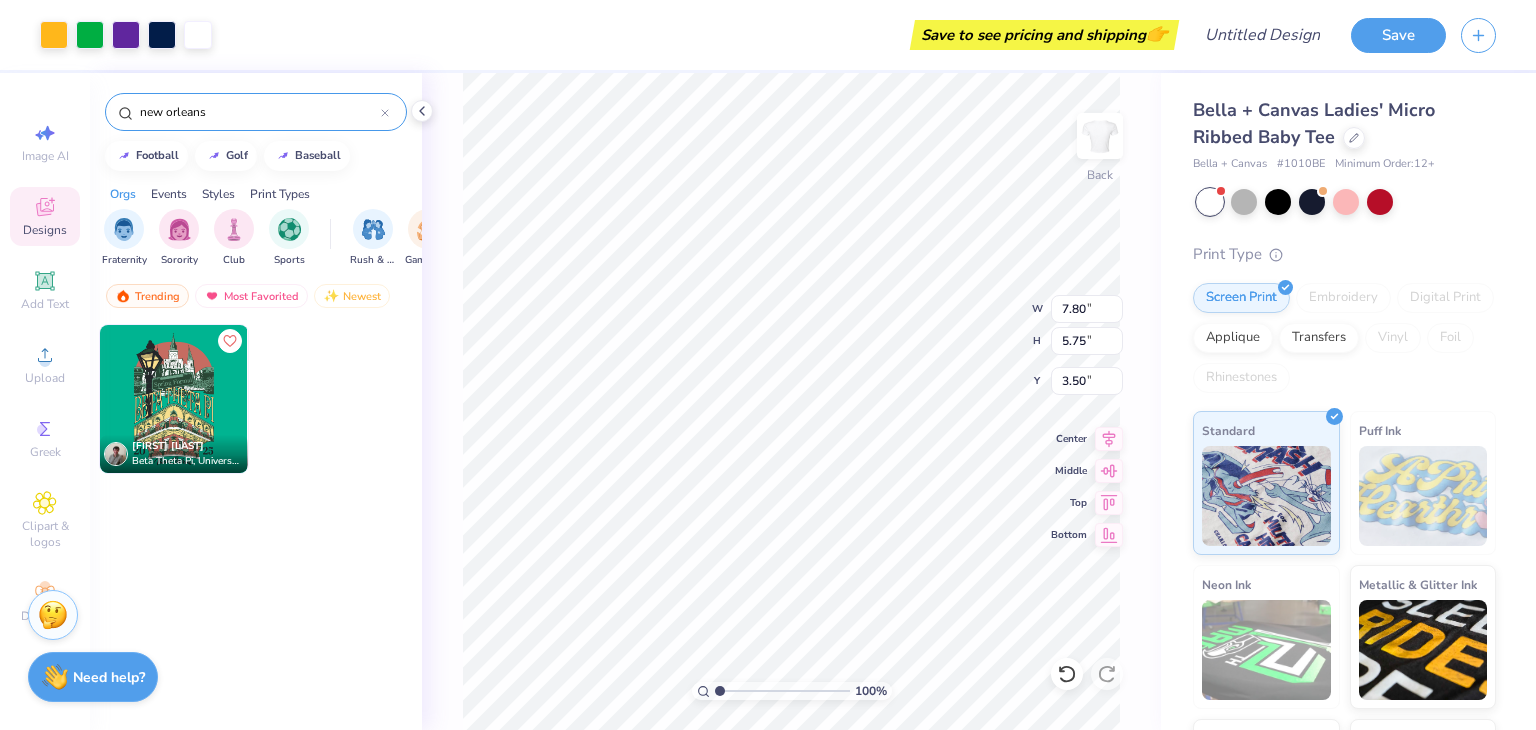 type on "3.00" 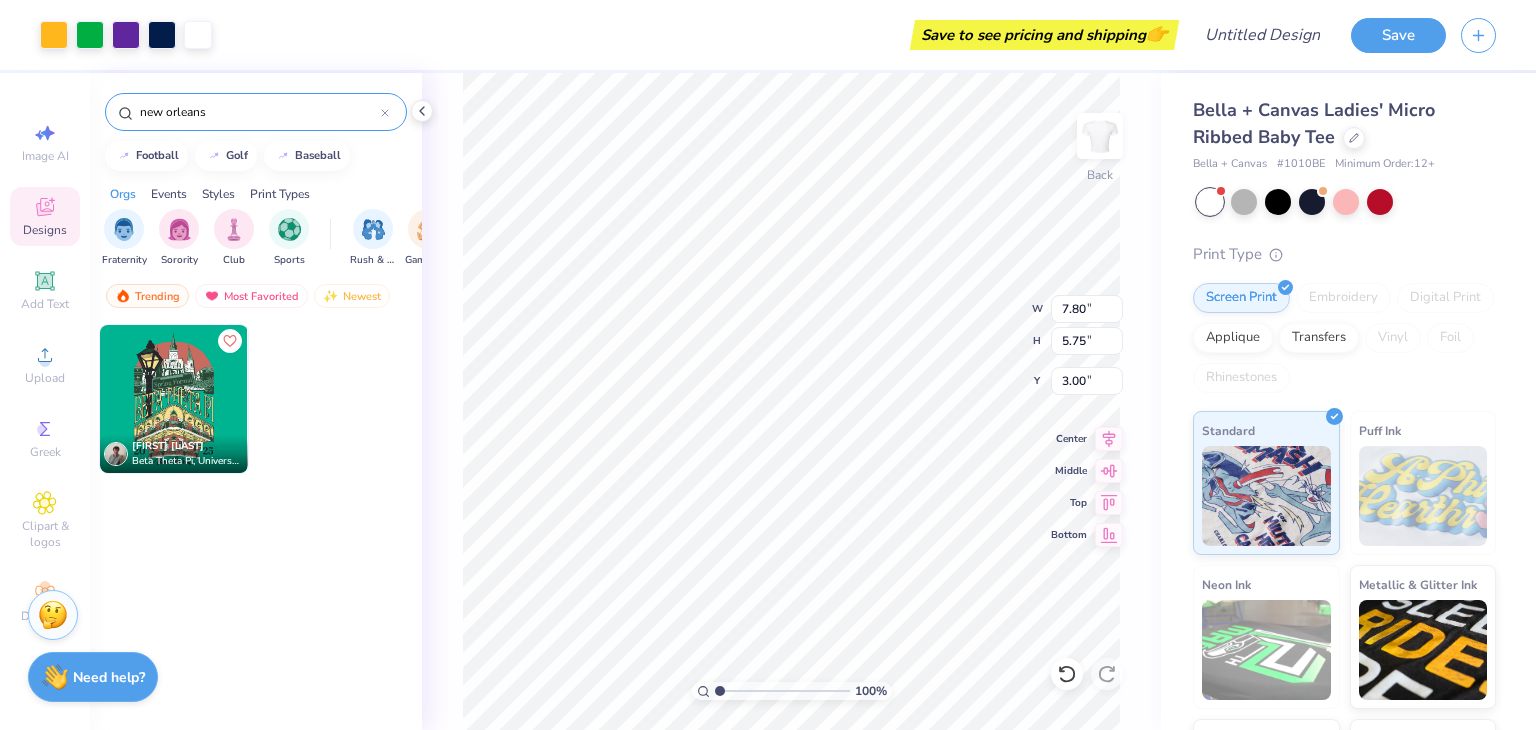 click on "Add Text" at bounding box center [45, 290] 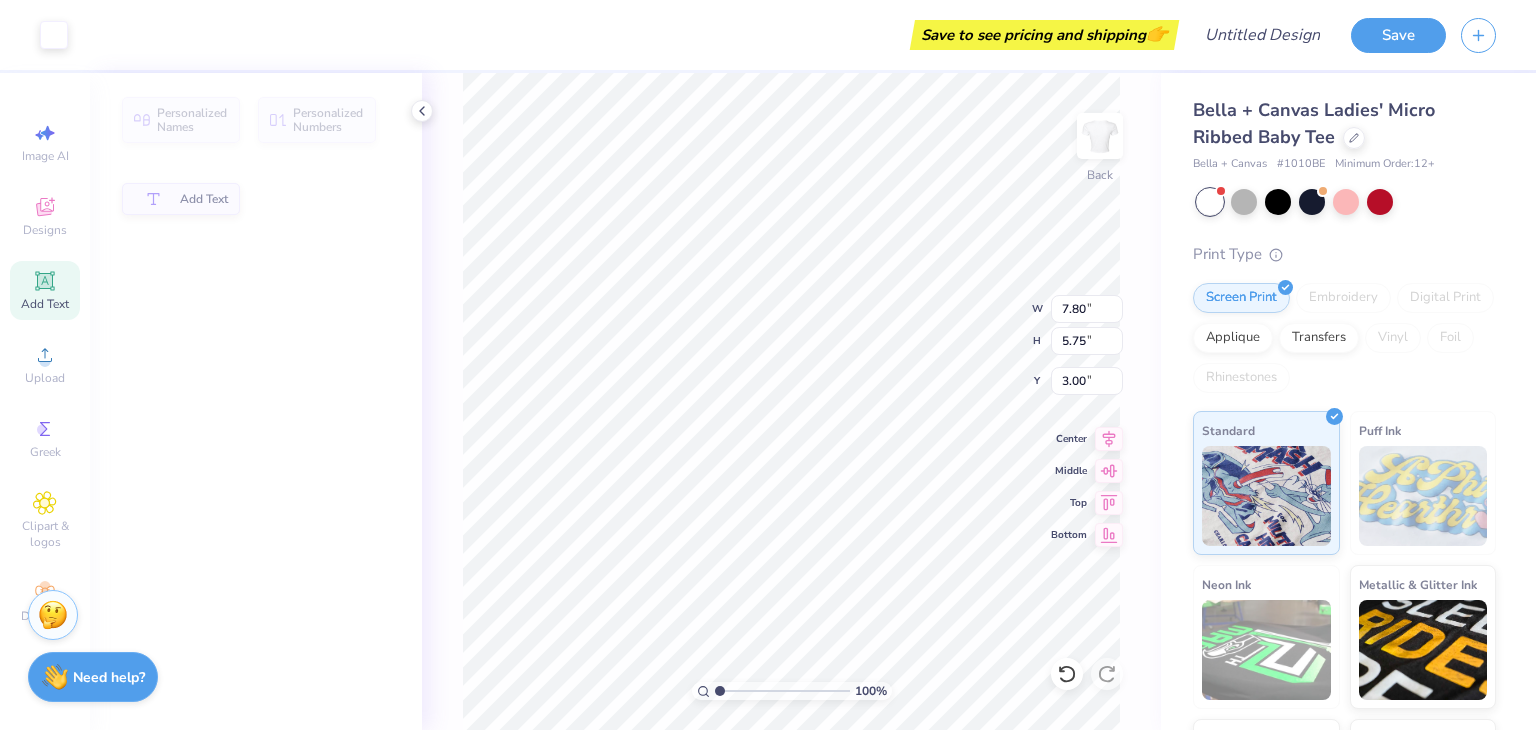 type on "4.77" 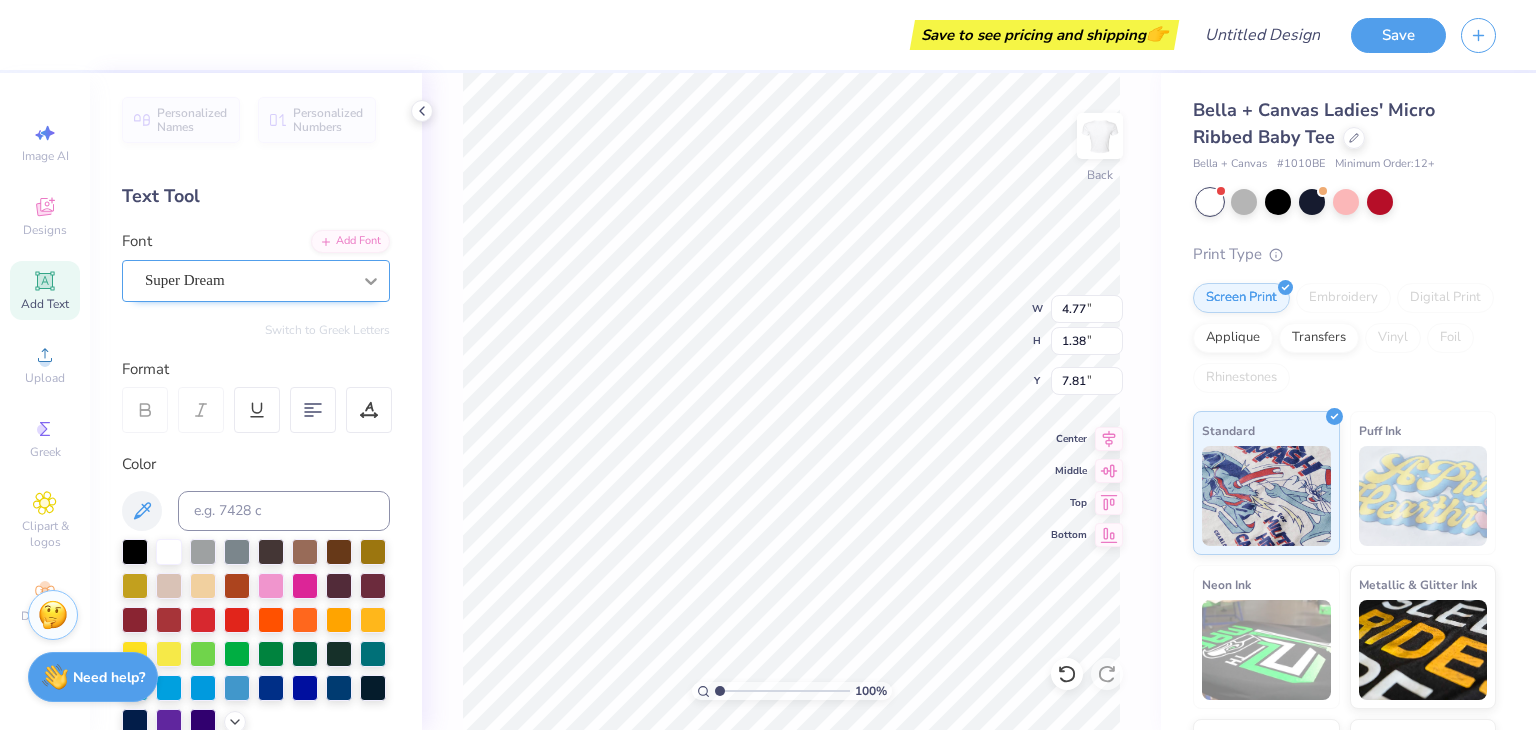 click at bounding box center [371, 281] 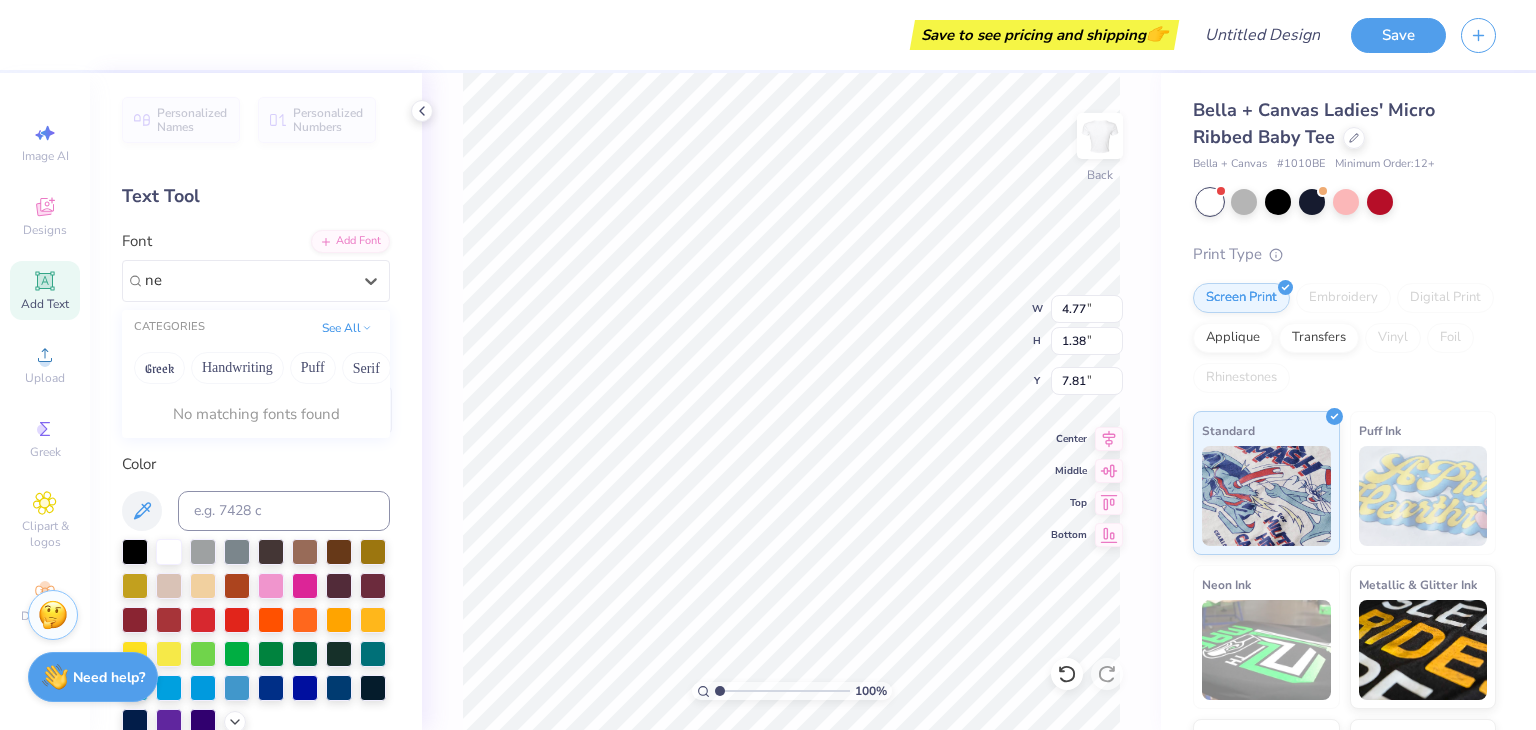 type on "n" 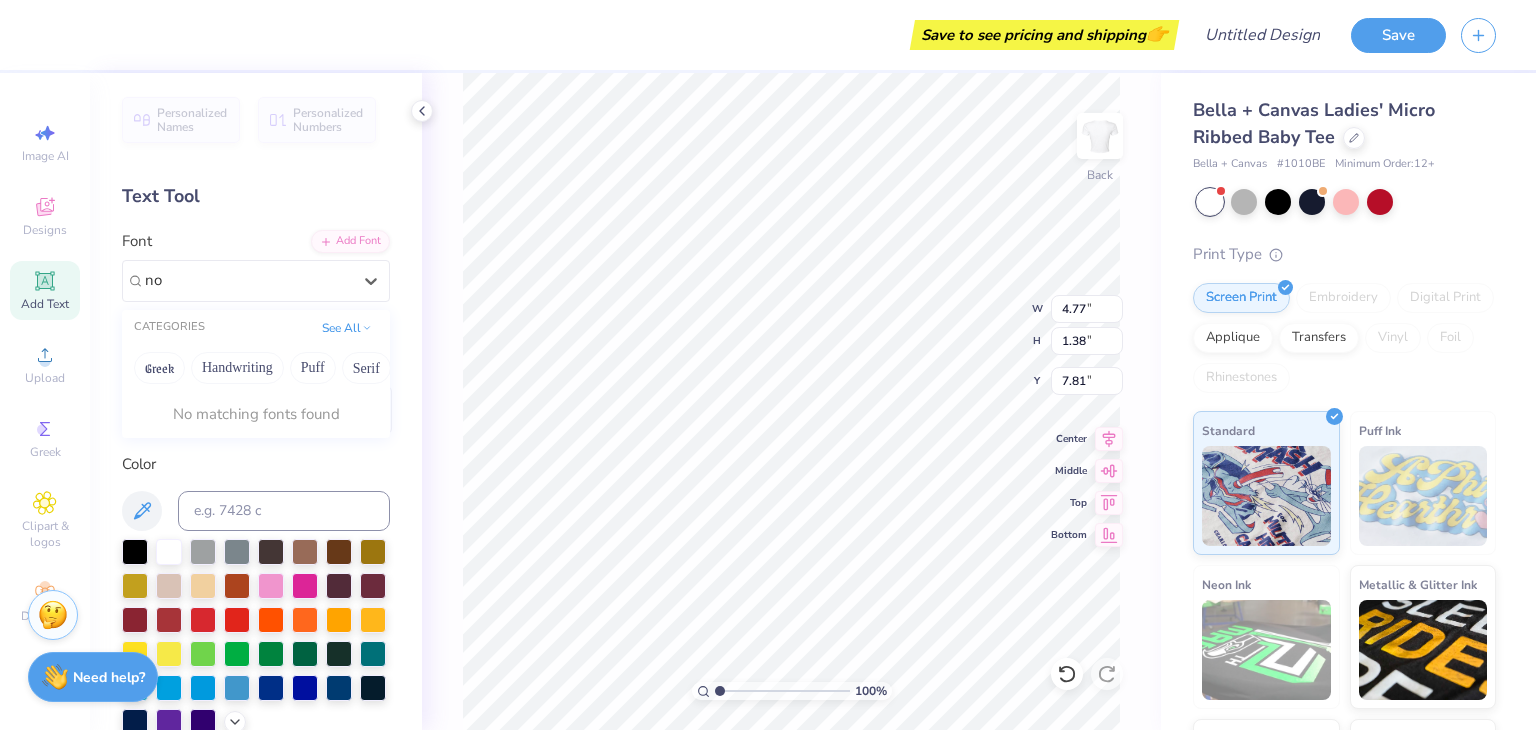 type on "n" 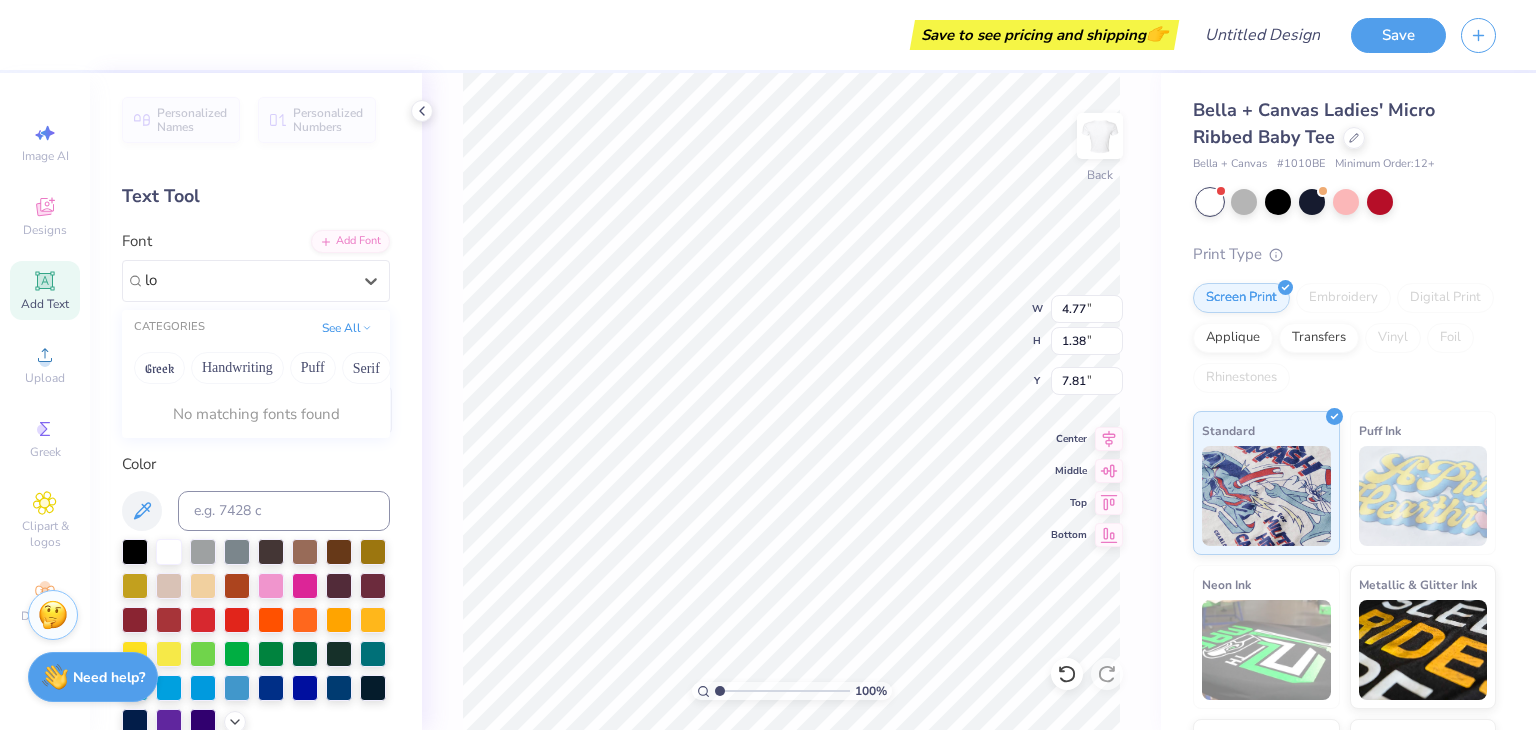 type on "l" 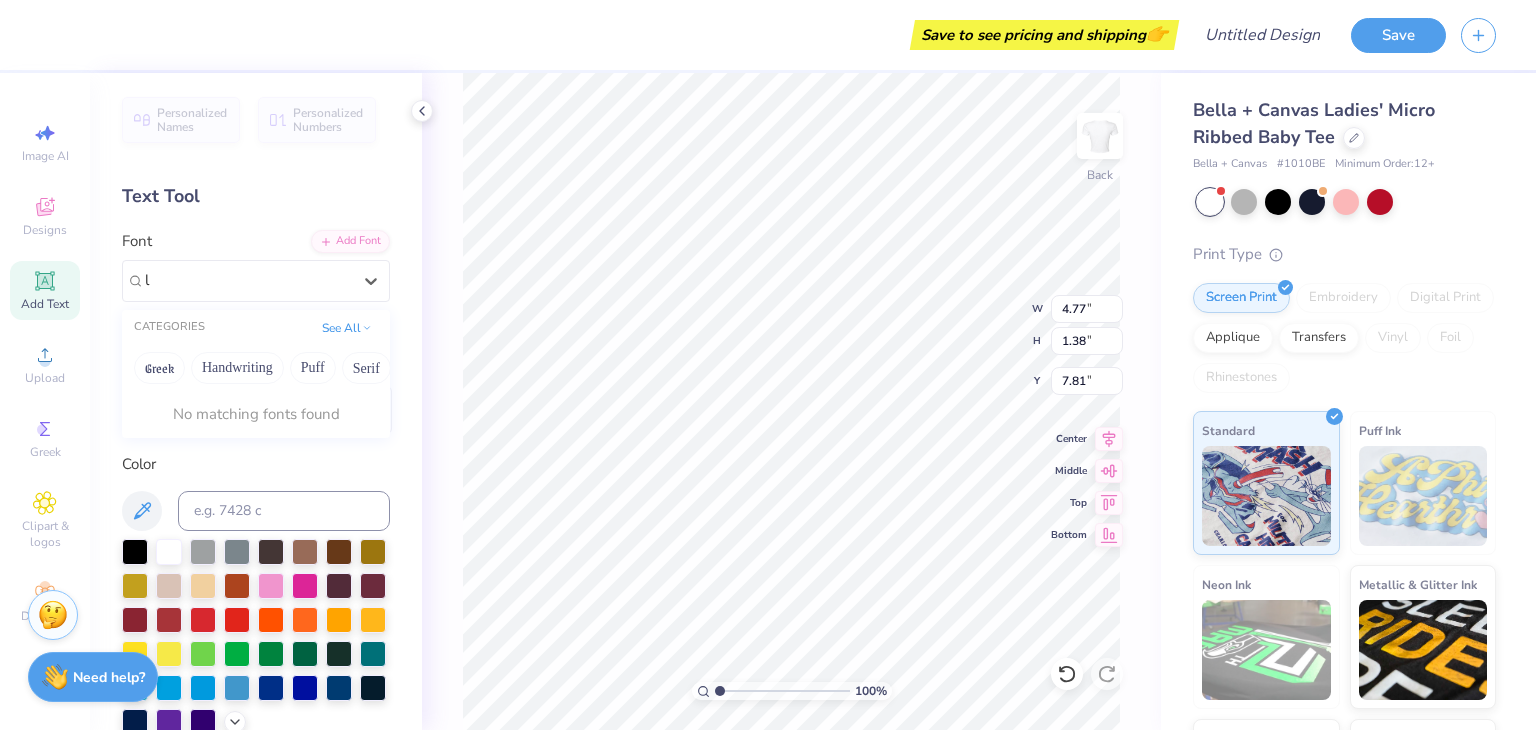 type 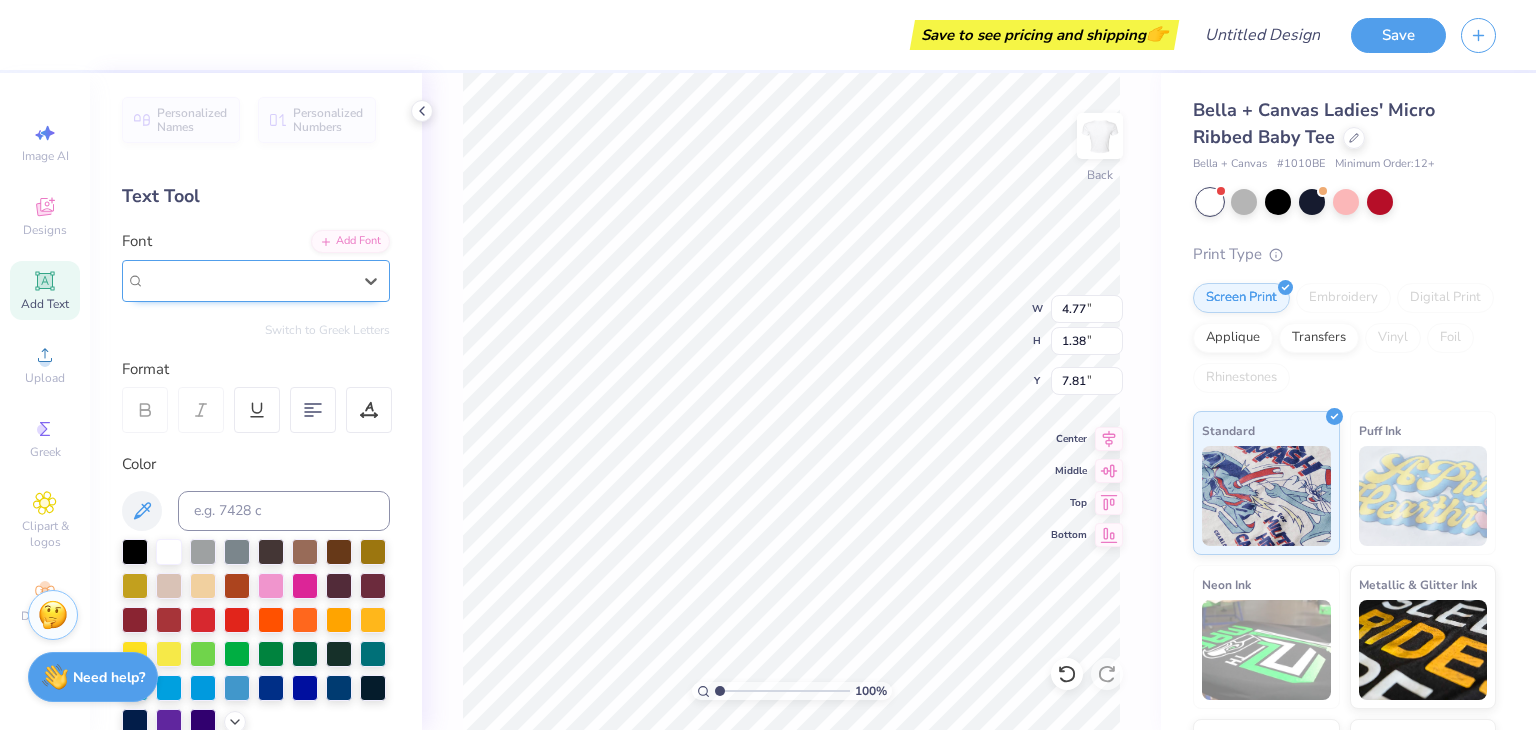 click on "Super Dream" at bounding box center (248, 280) 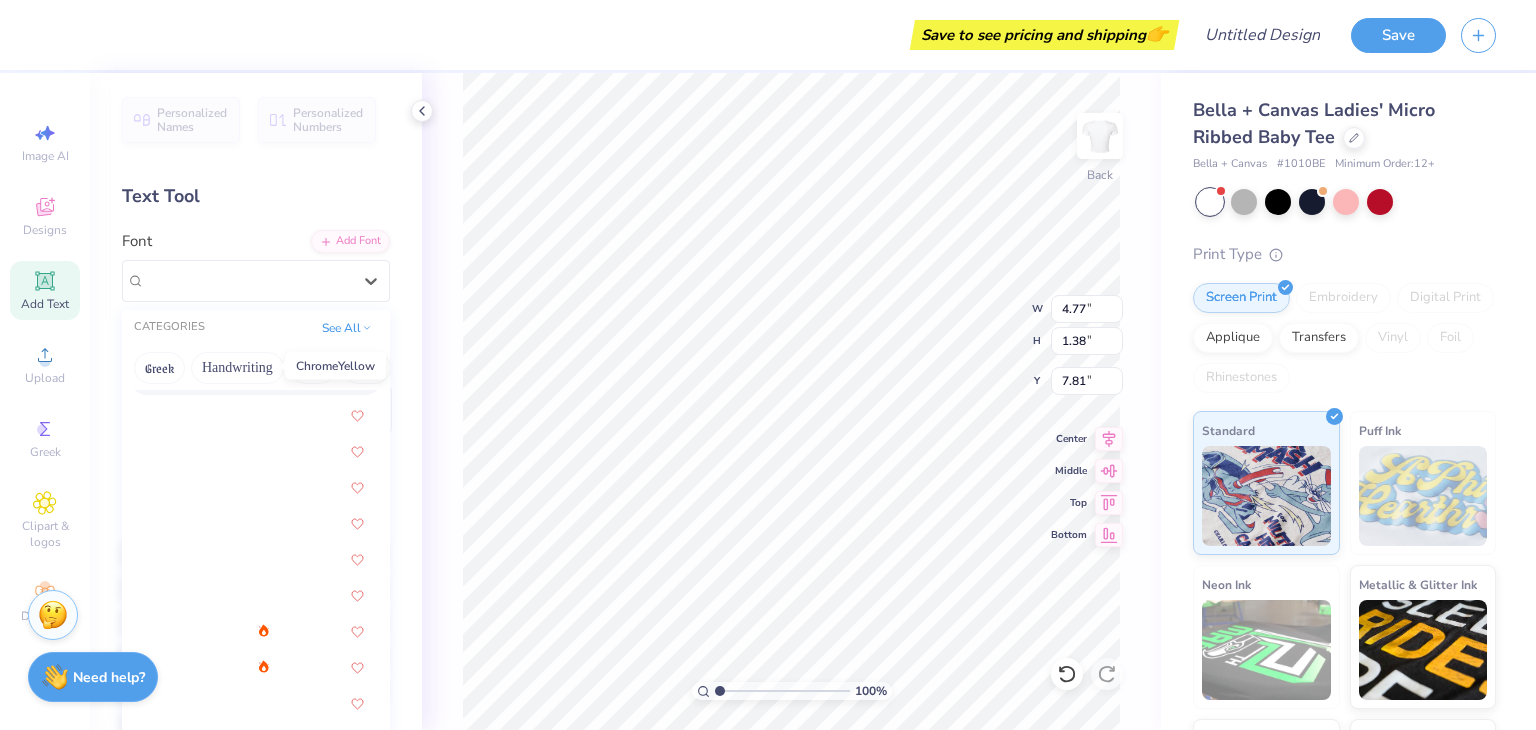 scroll, scrollTop: 2500, scrollLeft: 0, axis: vertical 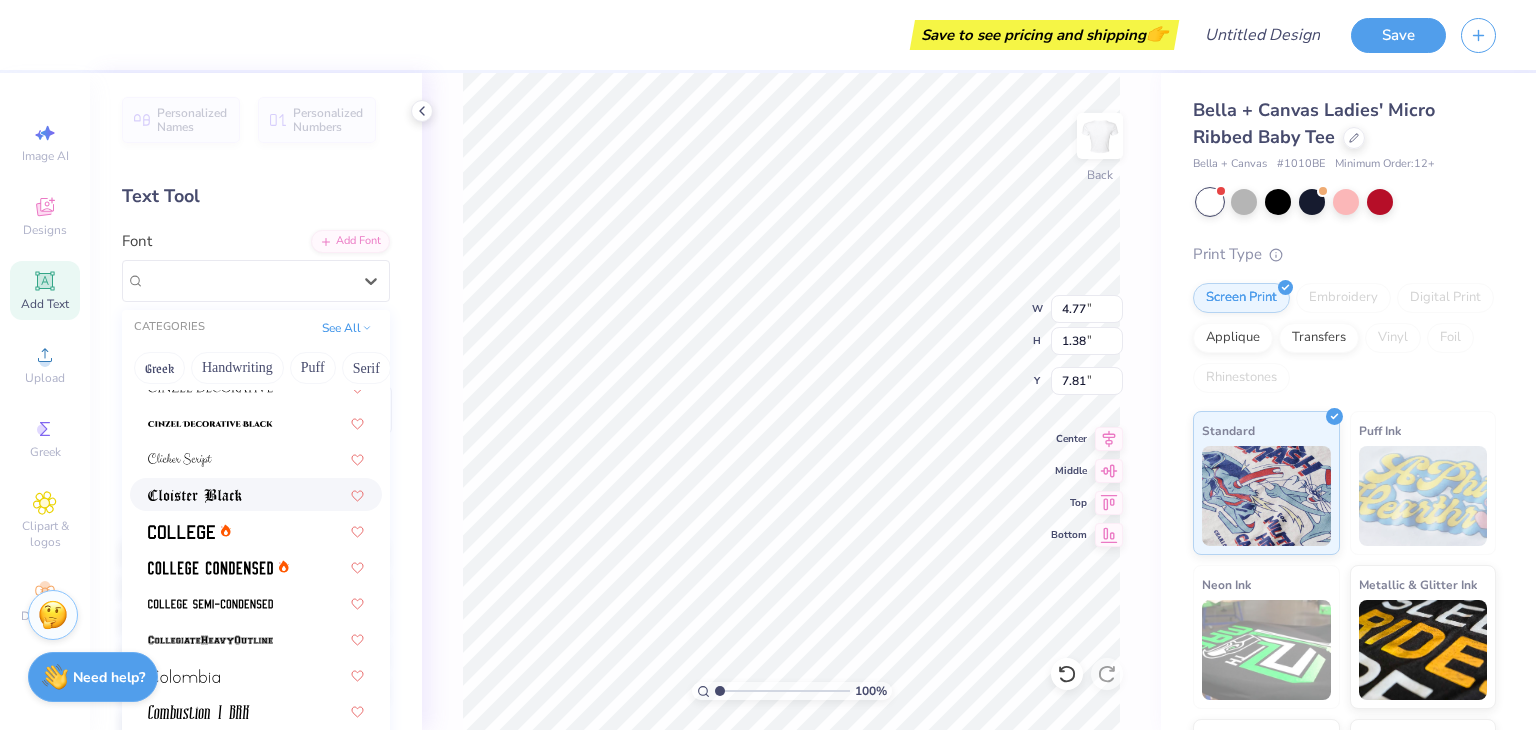 click at bounding box center [256, 494] 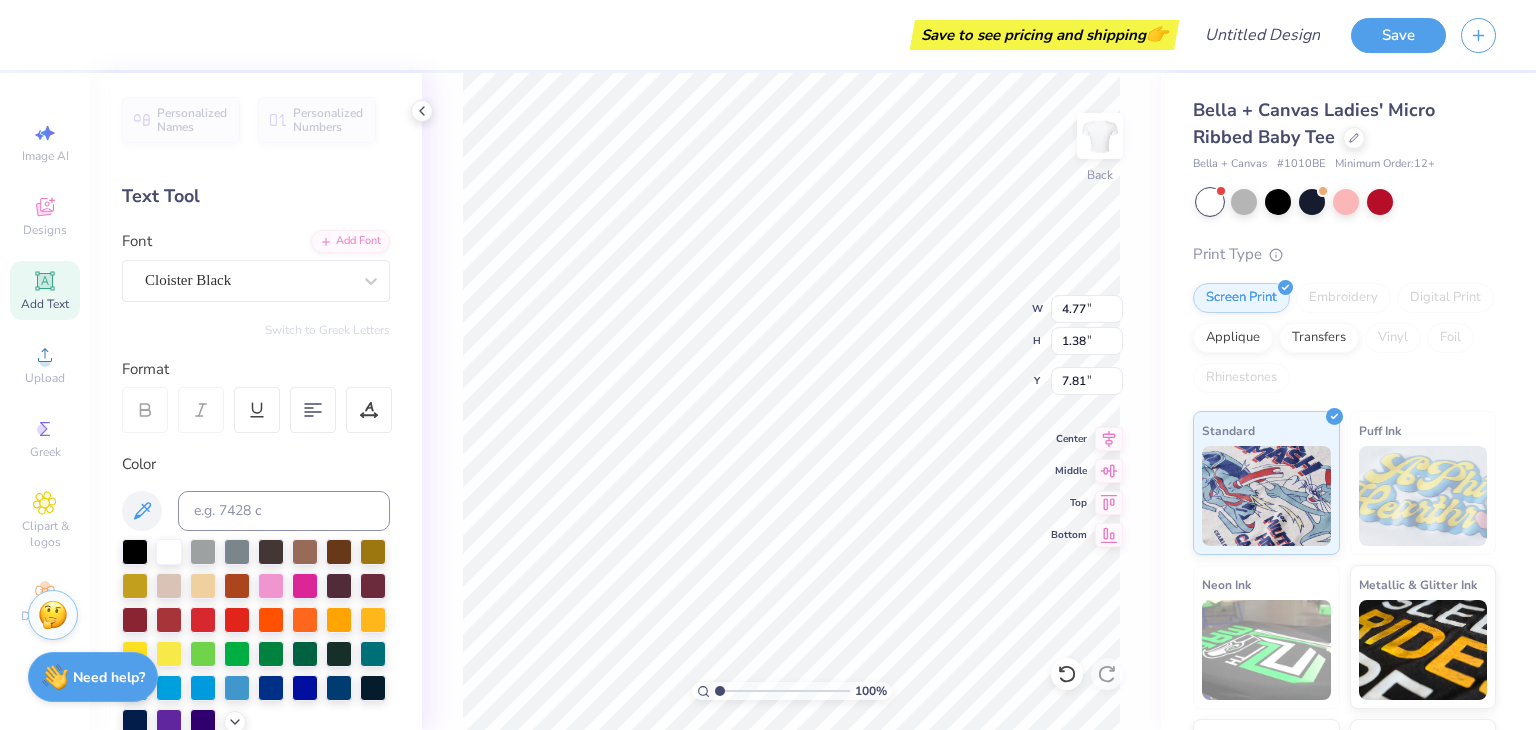 type on "5.24" 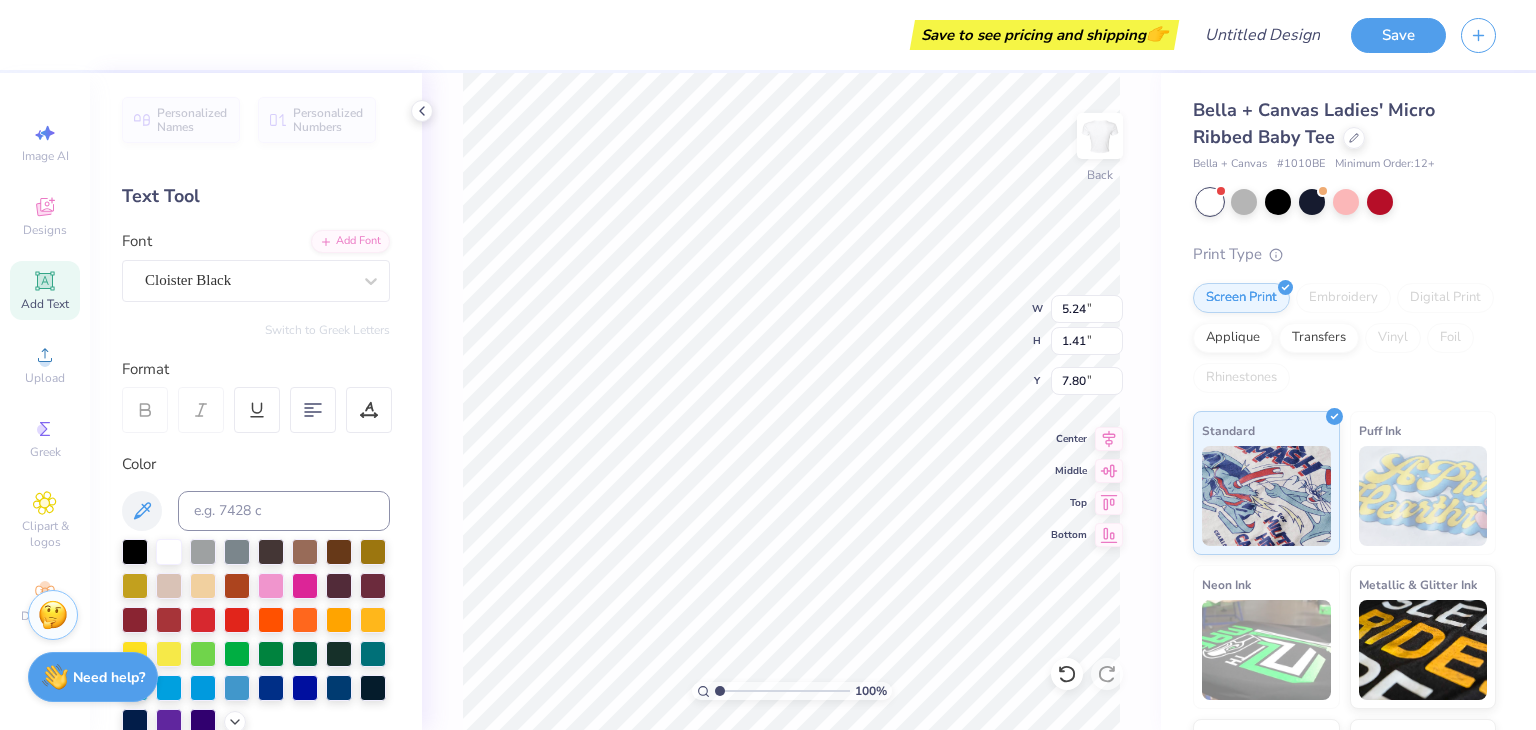 scroll, scrollTop: 16, scrollLeft: 2, axis: both 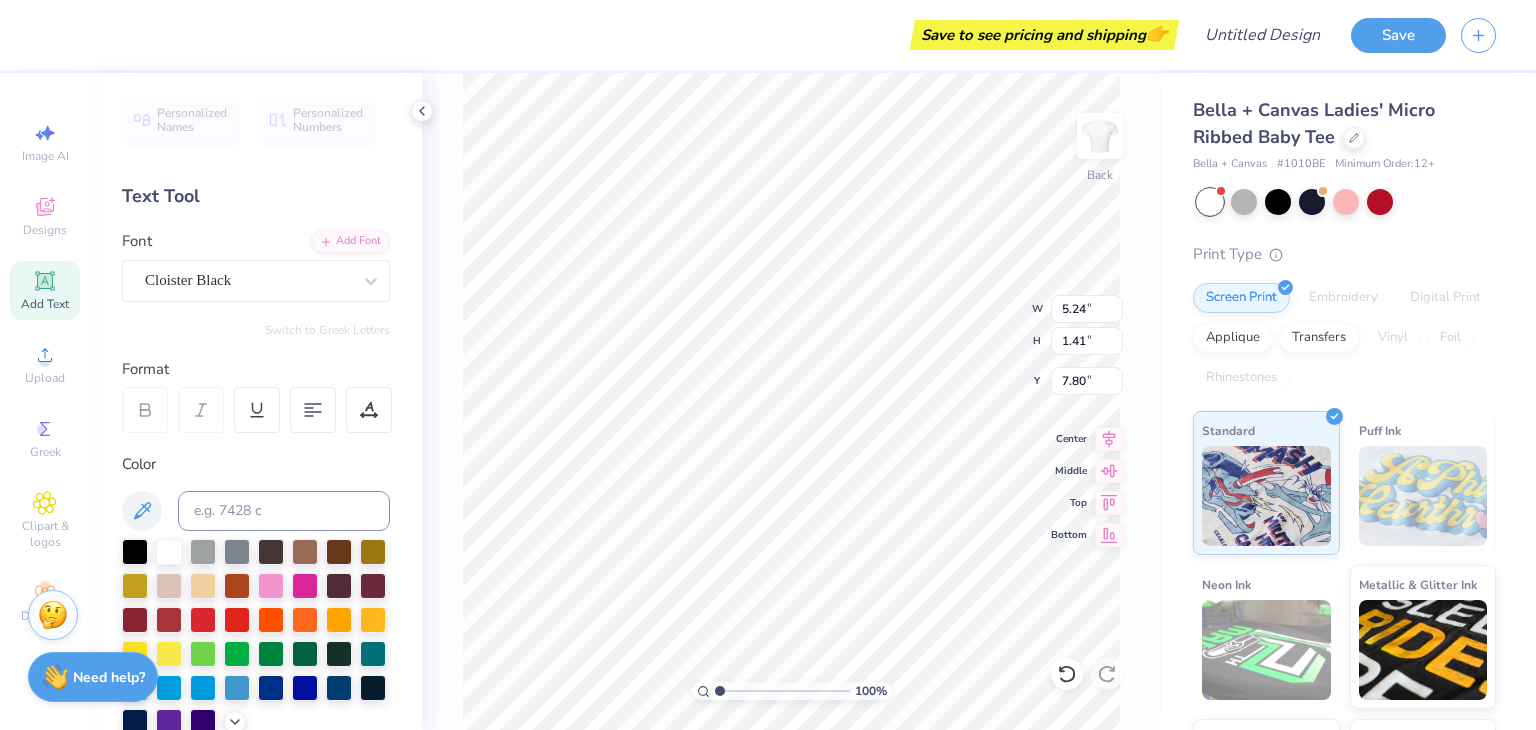 type on "Chi
Omega" 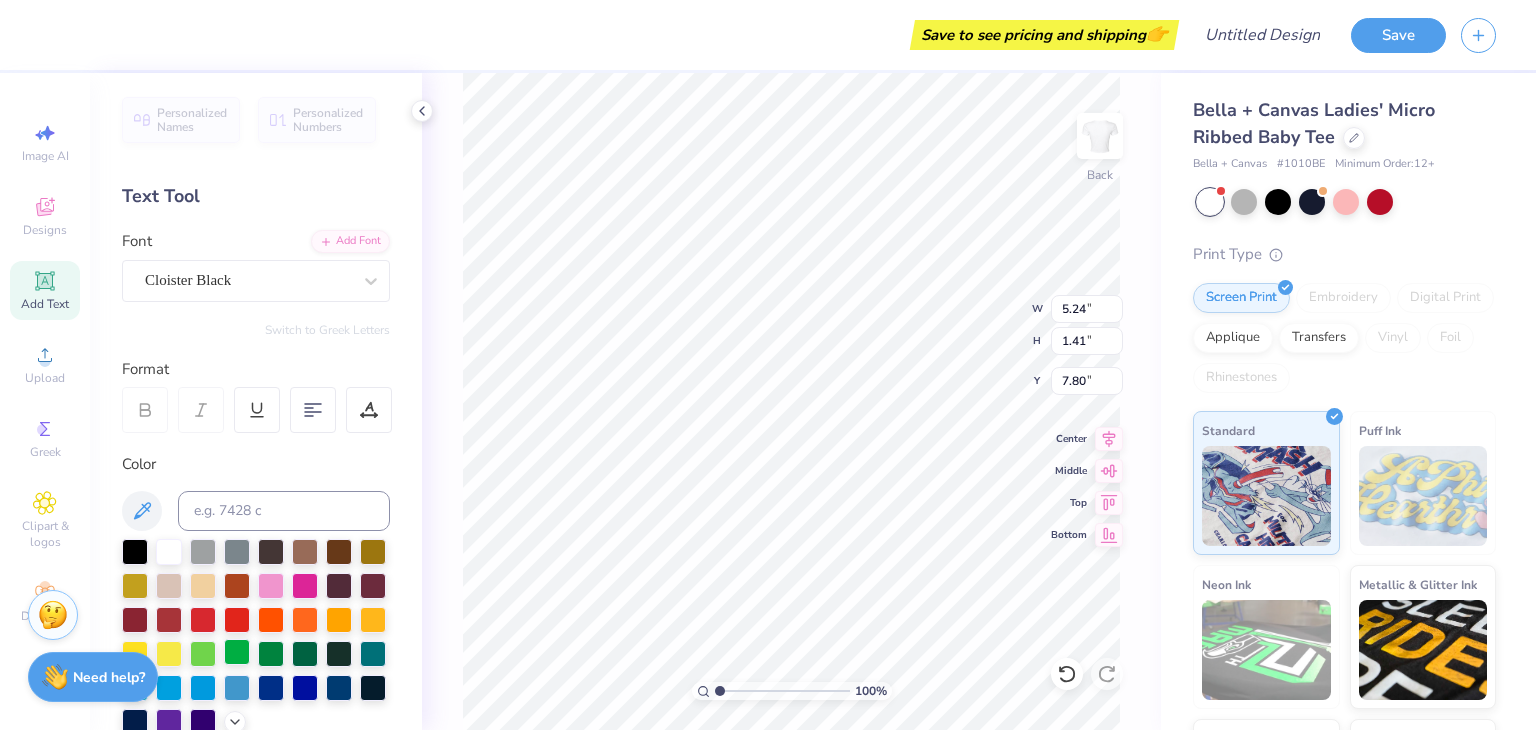 click at bounding box center [237, 652] 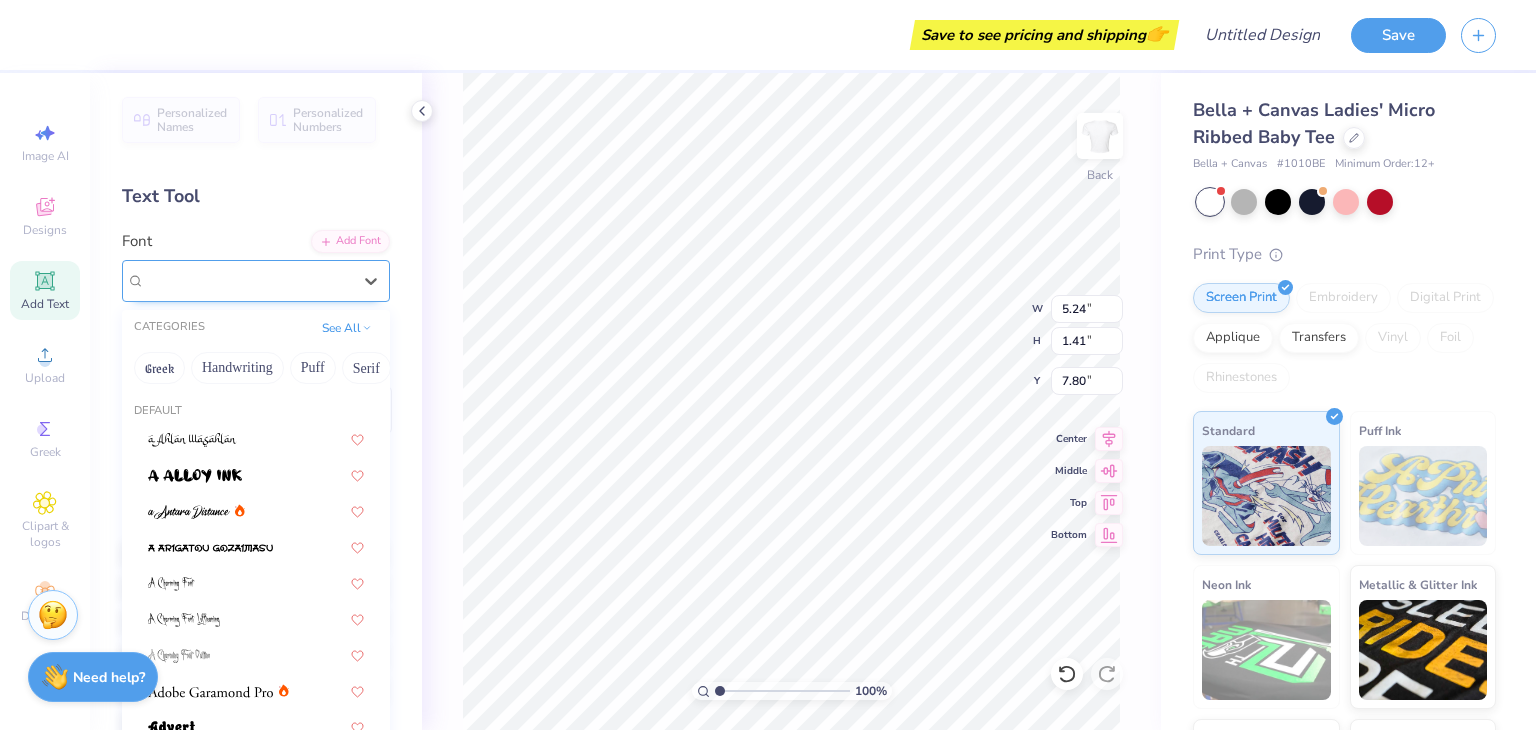 click on "Cloister Black" at bounding box center [248, 280] 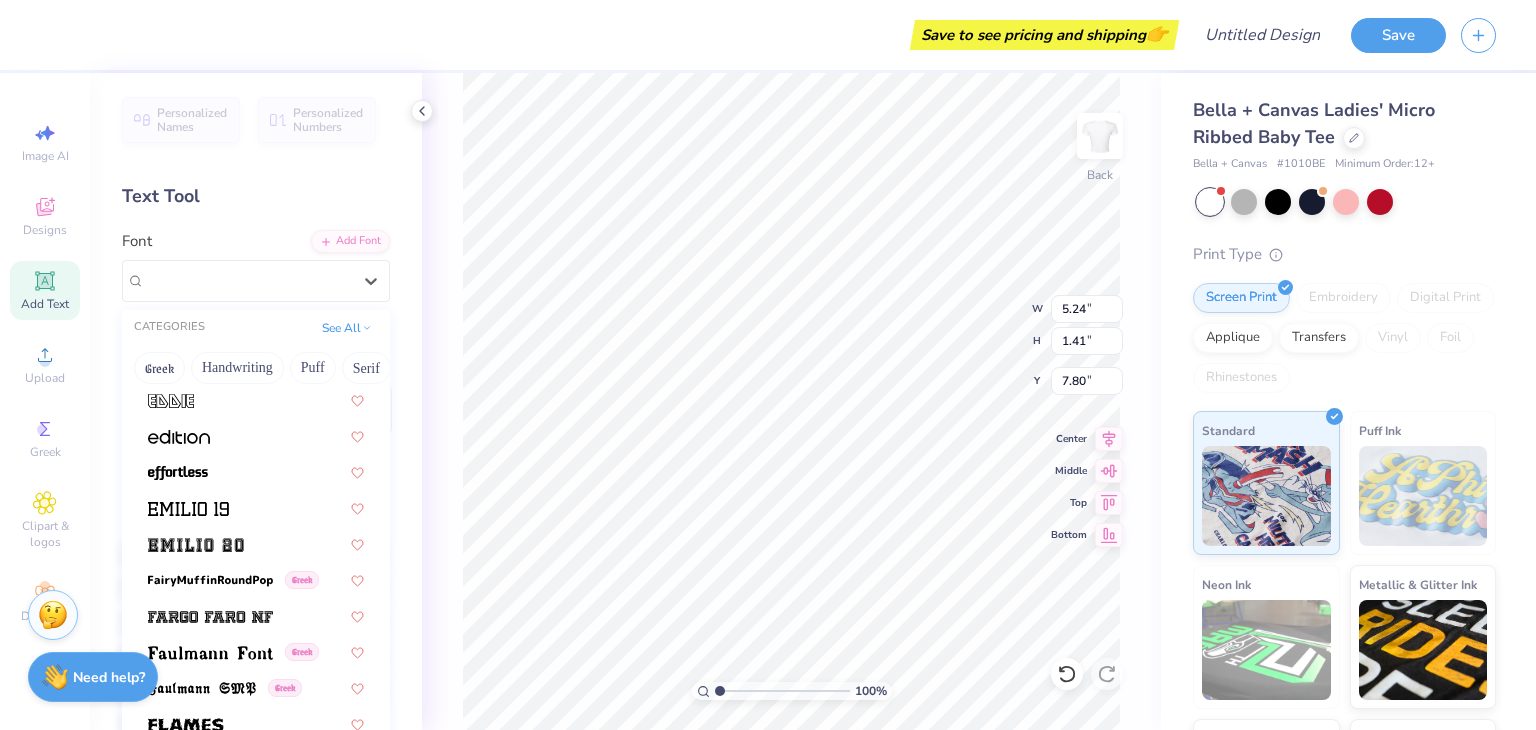 scroll, scrollTop: 4000, scrollLeft: 0, axis: vertical 